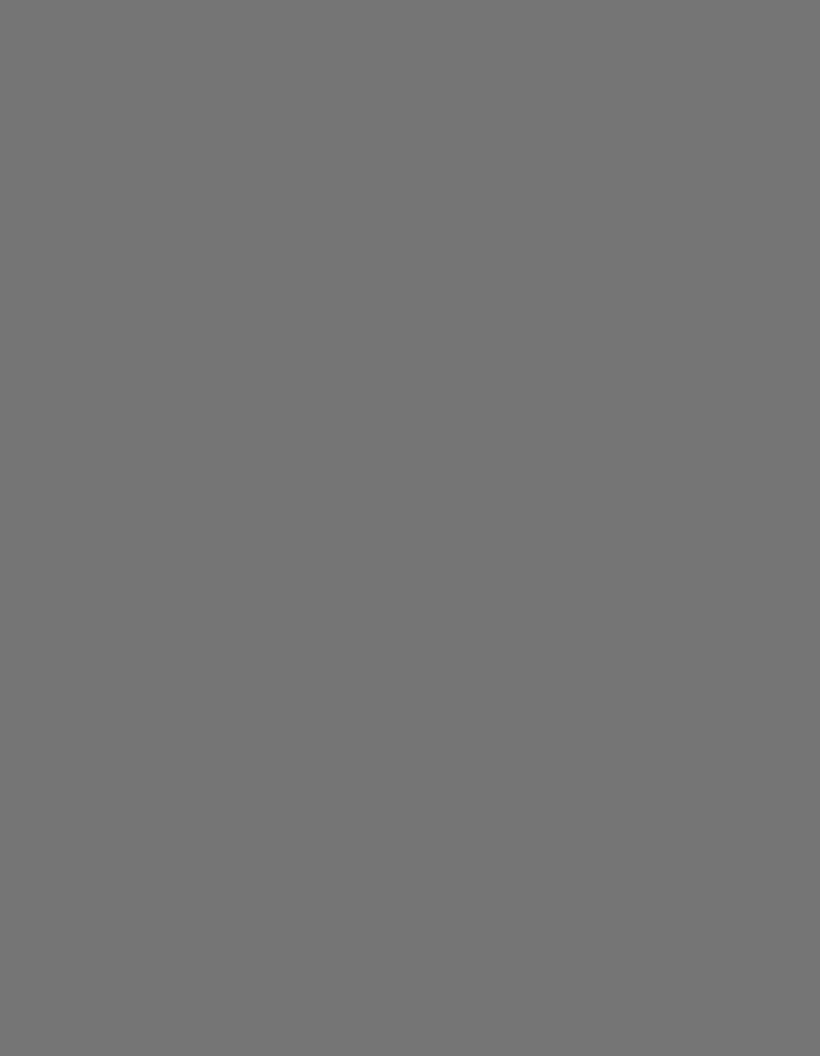scroll, scrollTop: 0, scrollLeft: 0, axis: both 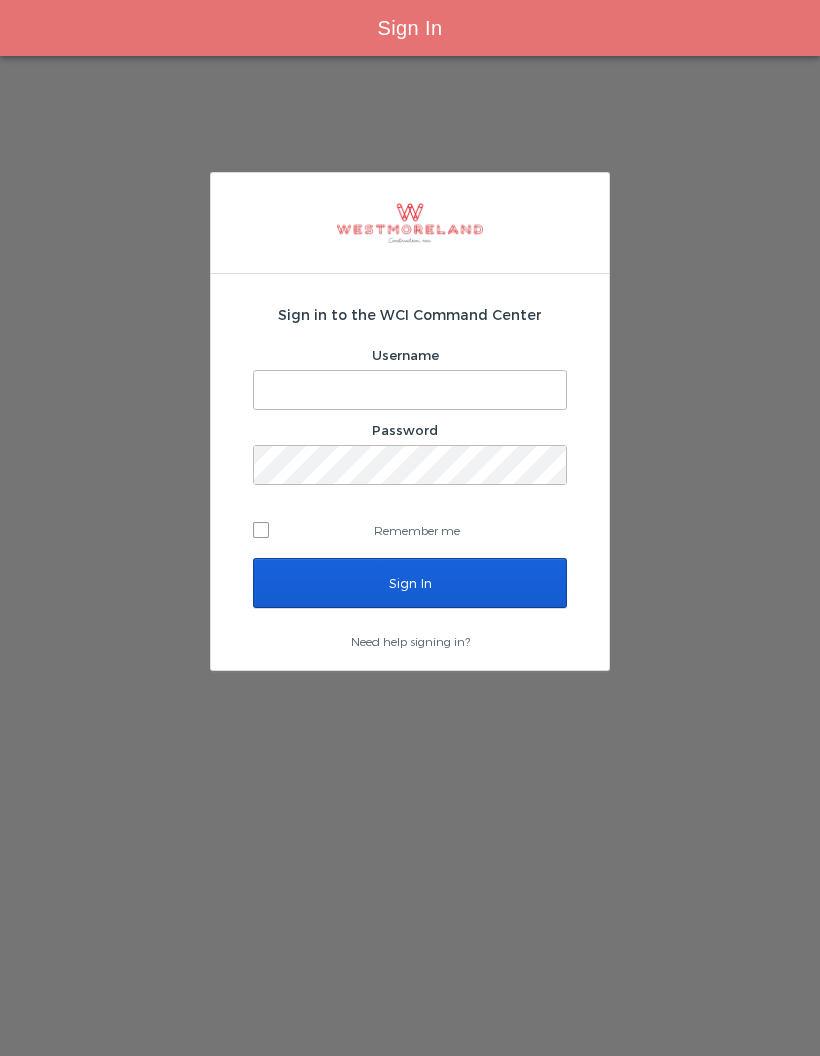 type on "[EMAIL_ADDRESS][PERSON_NAME][DOMAIN_NAME]" 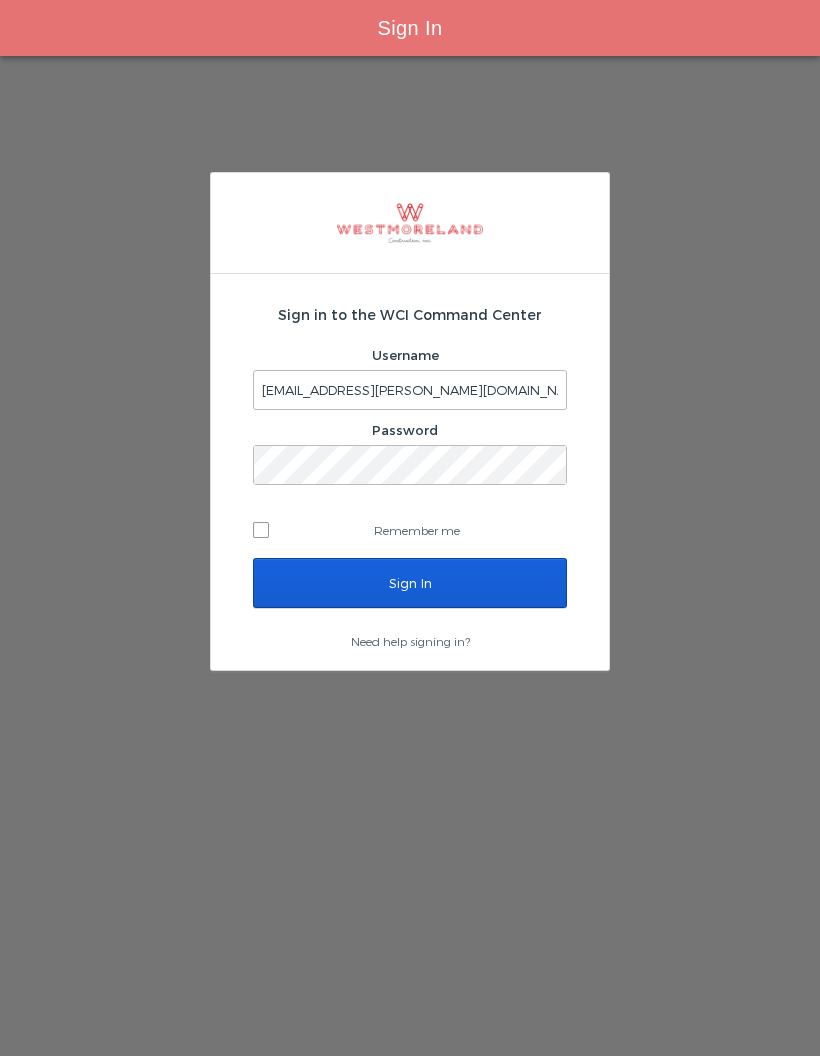 click on "Sign In" at bounding box center (410, 583) 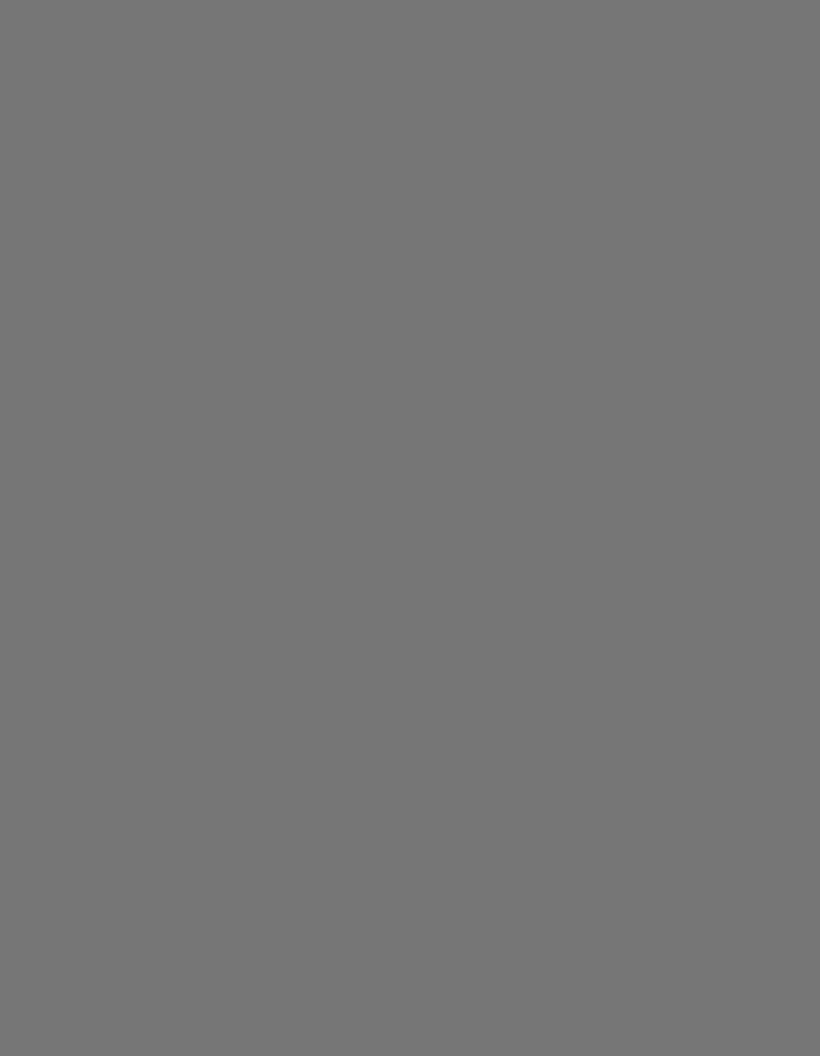 scroll, scrollTop: 0, scrollLeft: 0, axis: both 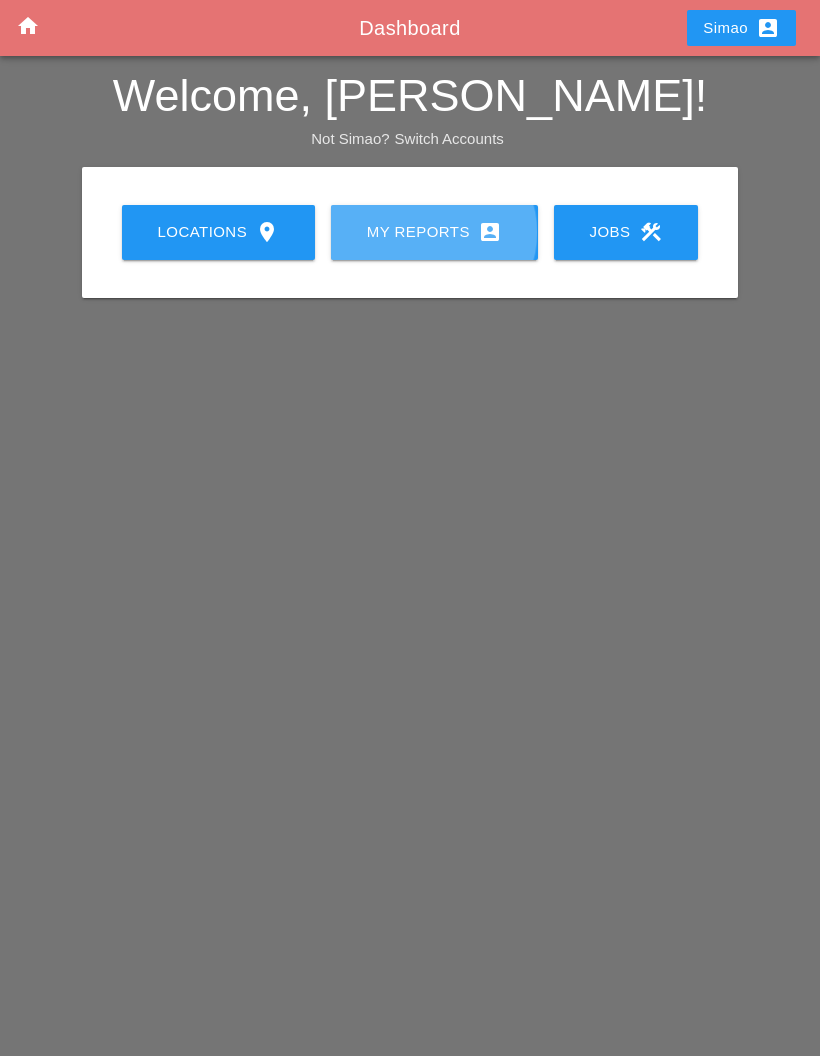 click on "My Reports account_box" at bounding box center (434, 232) 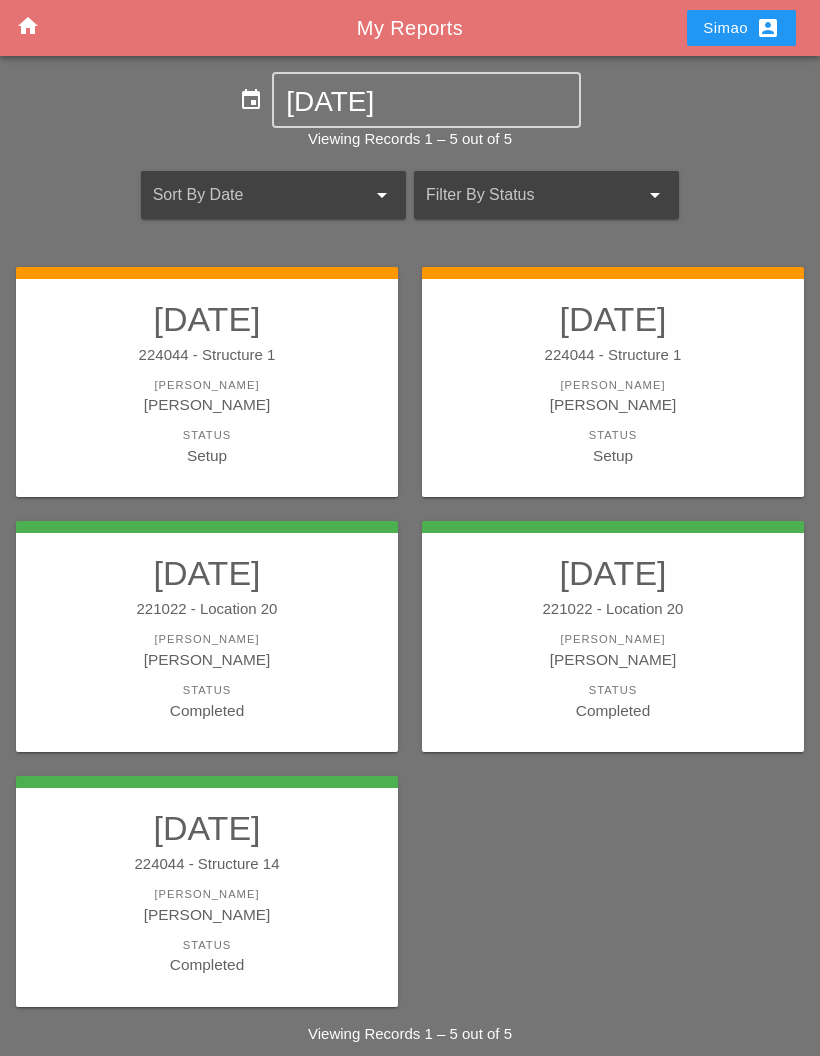 click on "[PERSON_NAME]" at bounding box center (207, 404) 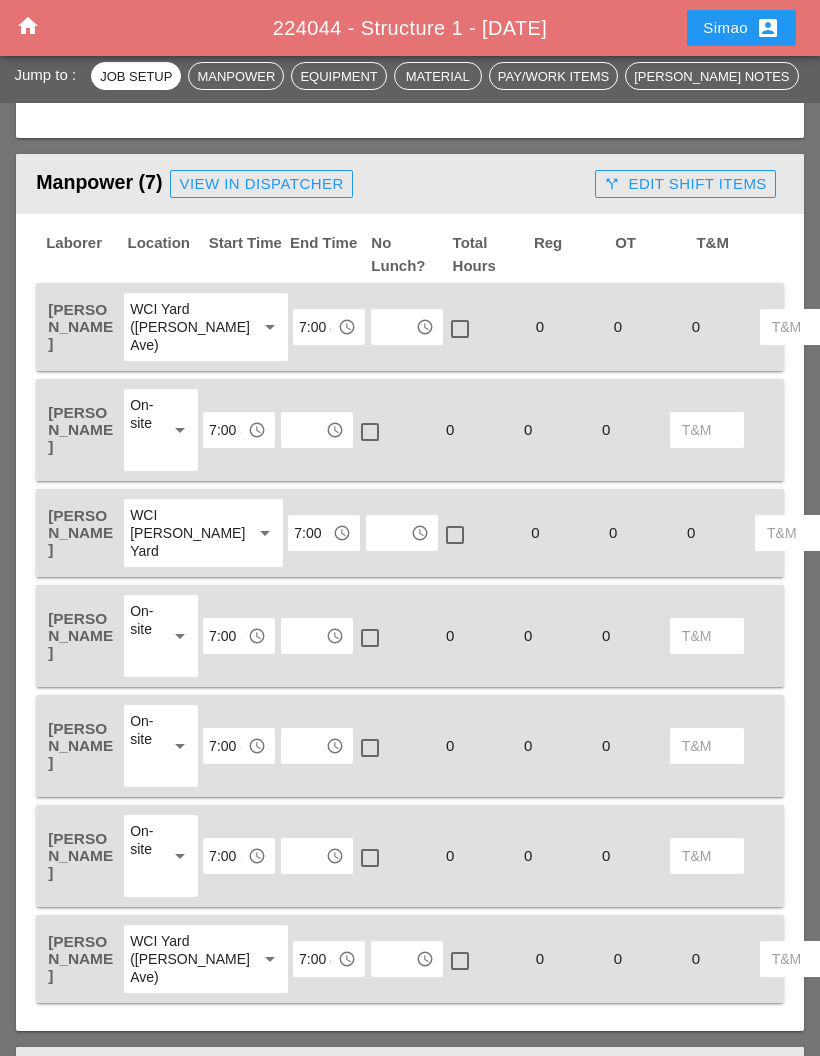 scroll, scrollTop: 1094, scrollLeft: 0, axis: vertical 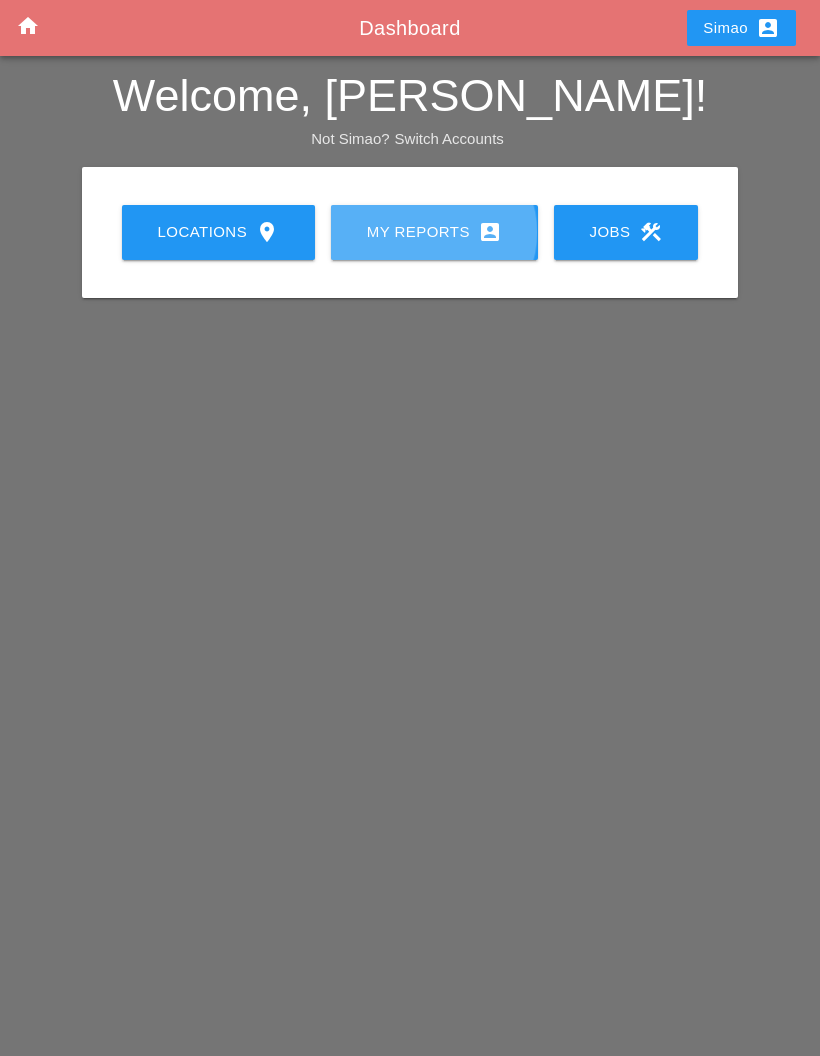 click on "My Reports account_box" at bounding box center (434, 232) 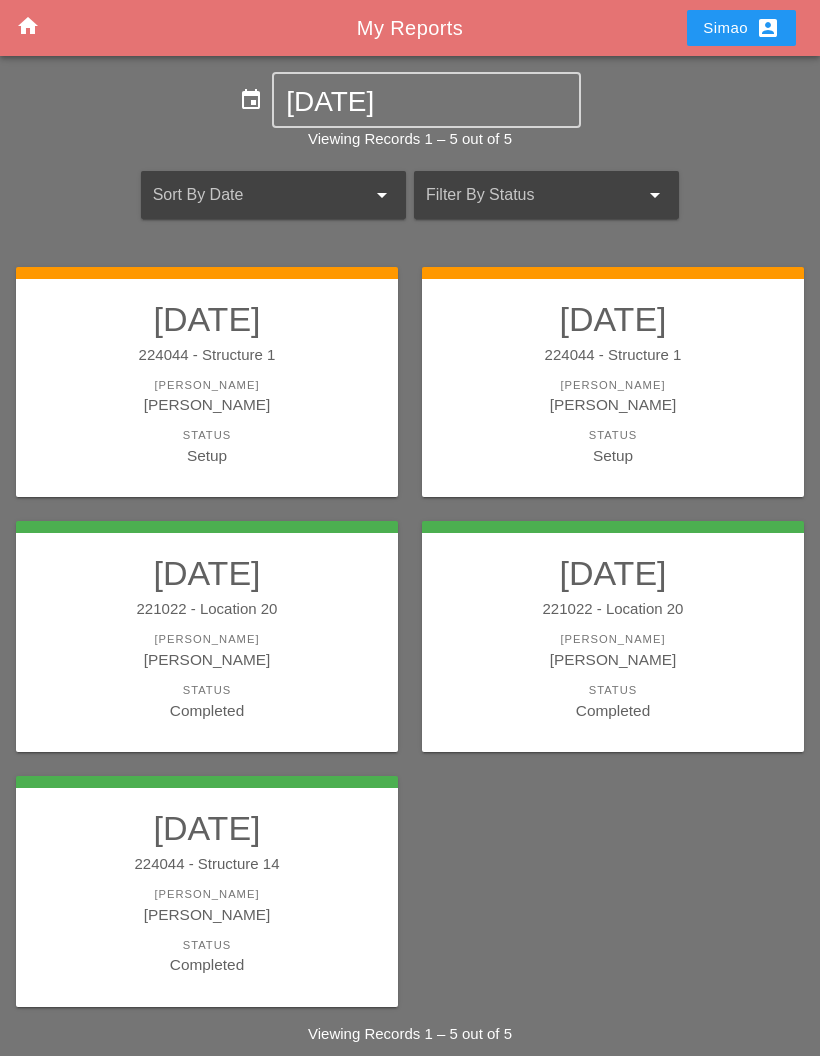 click on "[PERSON_NAME]" at bounding box center [207, 404] 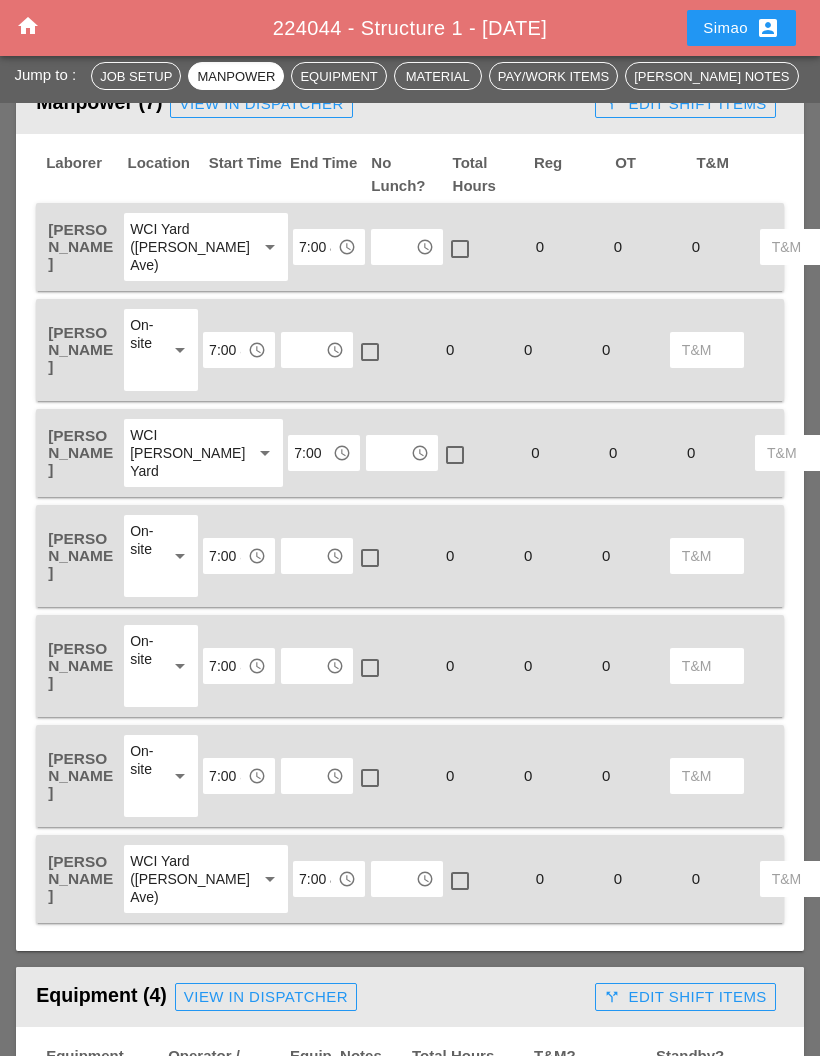 scroll, scrollTop: 1108, scrollLeft: 0, axis: vertical 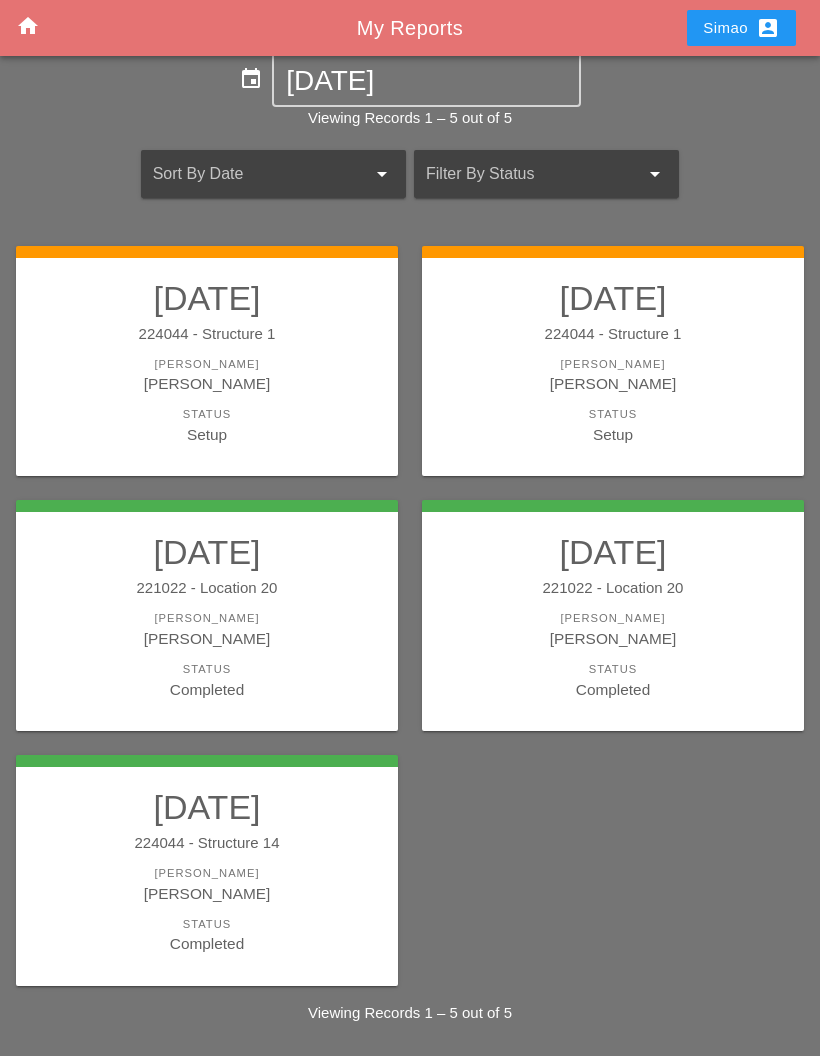 click on "Simao Pinheiro" at bounding box center [613, 383] 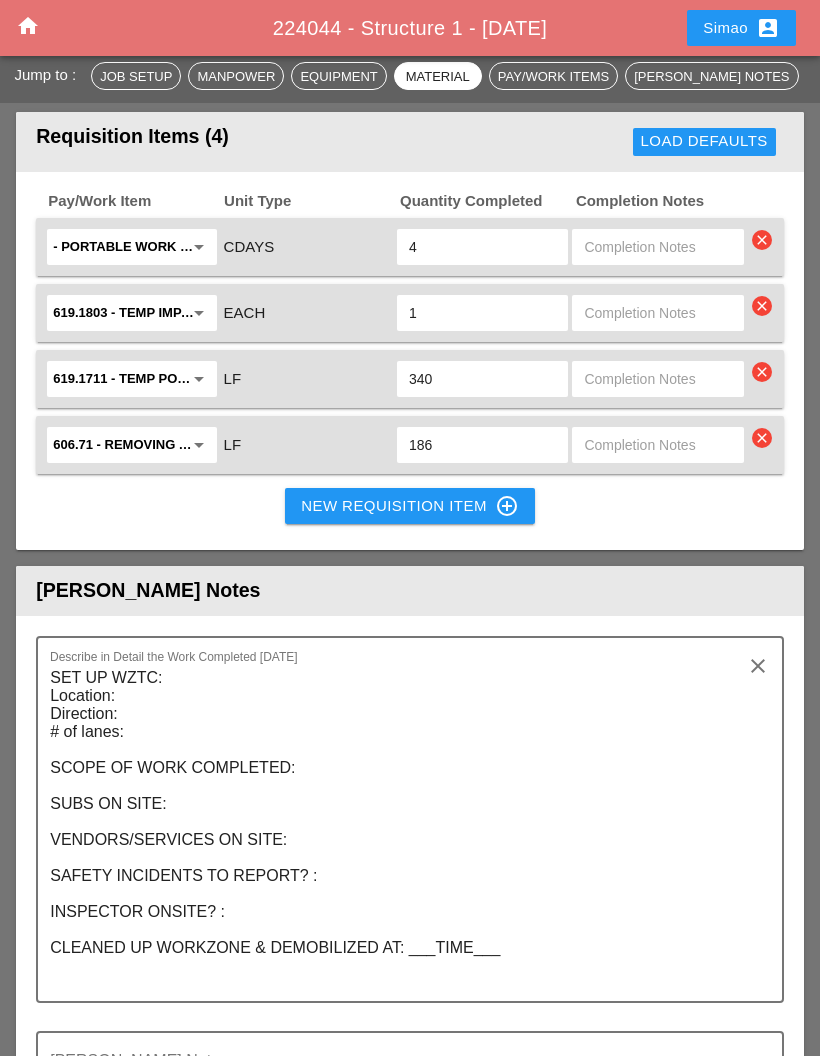 scroll, scrollTop: 4116, scrollLeft: 0, axis: vertical 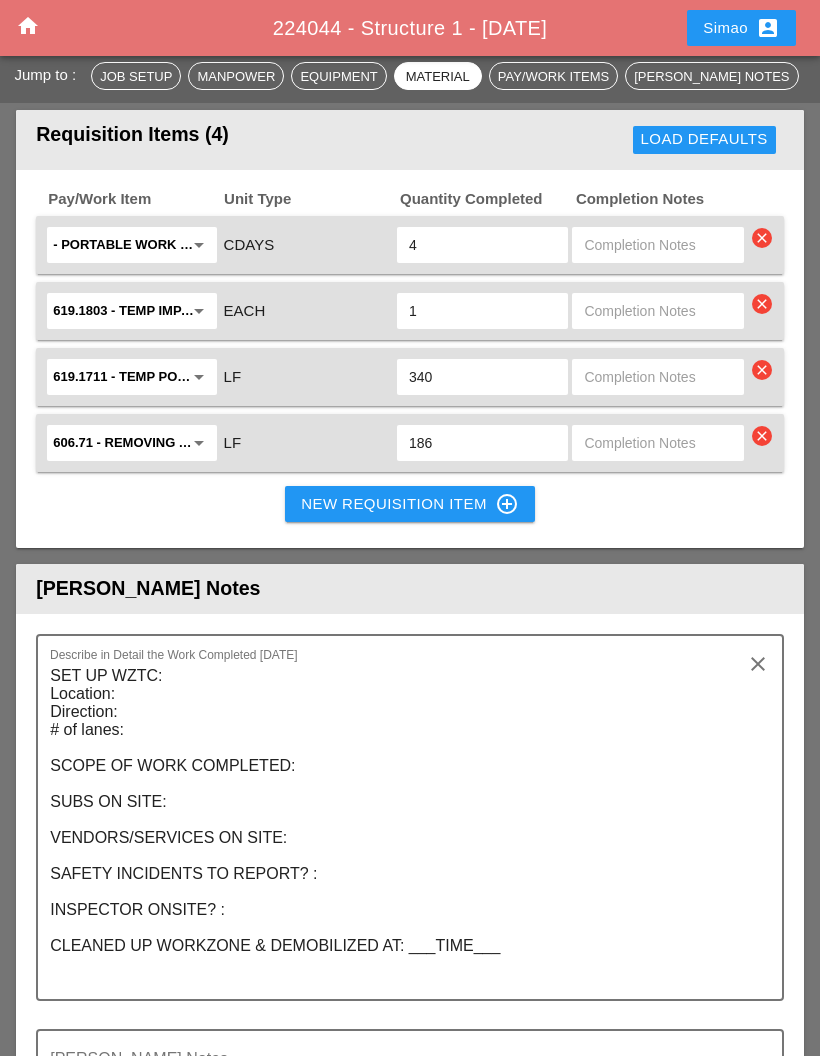 click on "SET UP WZTC:
Location:
Direction:
# of lanes:
SCOPE OF WORK COMPLETED:
SUBS ON SITE:
VENDORS/SERVICES ON SITE:
SAFETY INCIDENTS TO REPORT? :
INSPECTOR ONSITE? :
CLEANED UP WORKZONE & DEMOBILIZED AT: ___TIME___" at bounding box center [402, 829] 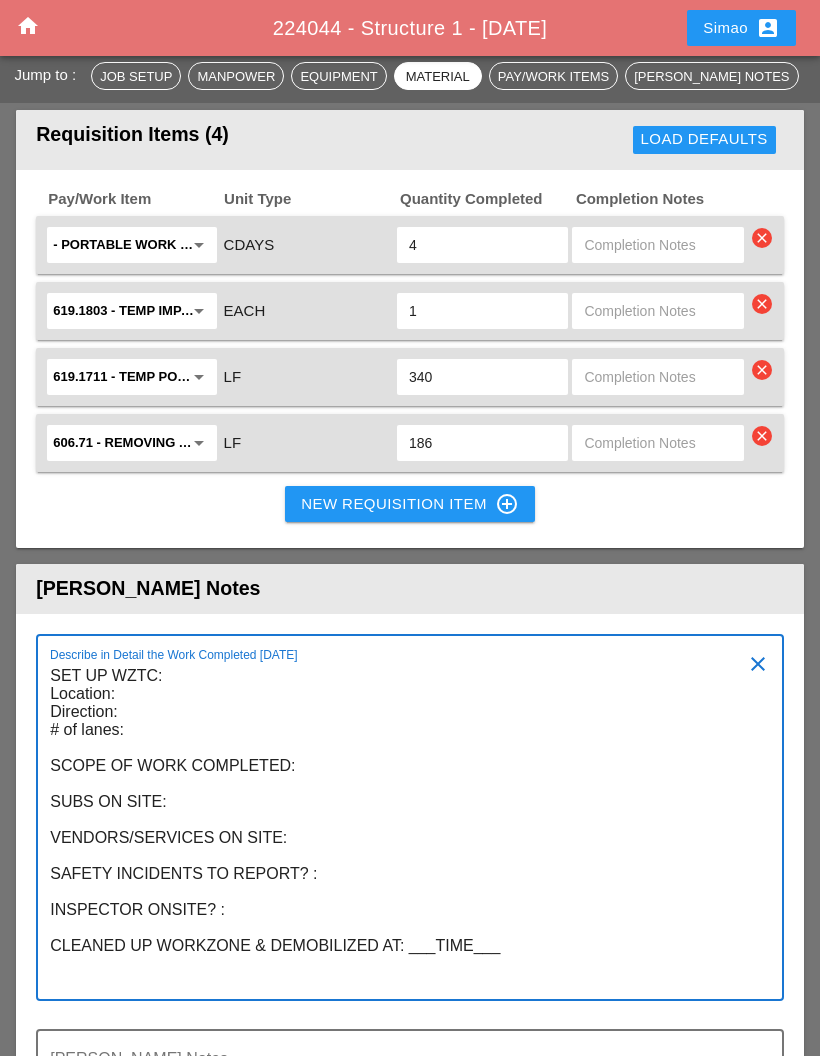 scroll, scrollTop: 4210, scrollLeft: 0, axis: vertical 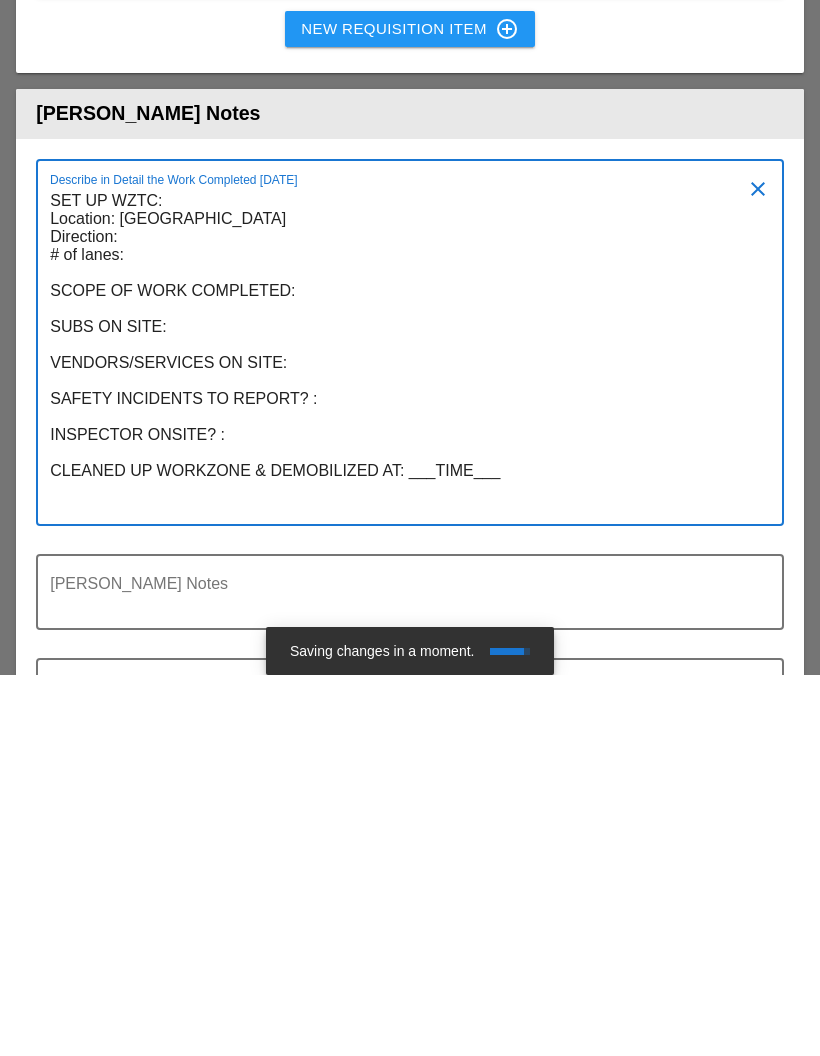 click on "SET UP WZTC:
Location: CROSS BRONX EXPRESSWAY
Direction:
# of lanes:
SCOPE OF WORK COMPLETED:
SUBS ON SITE:
VENDORS/SERVICES ON SITE:
SAFETY INCIDENTS TO REPORT? :
INSPECTOR ONSITE? :
CLEANED UP WORKZONE & DEMOBILIZED AT: ___TIME___" at bounding box center (402, 735) 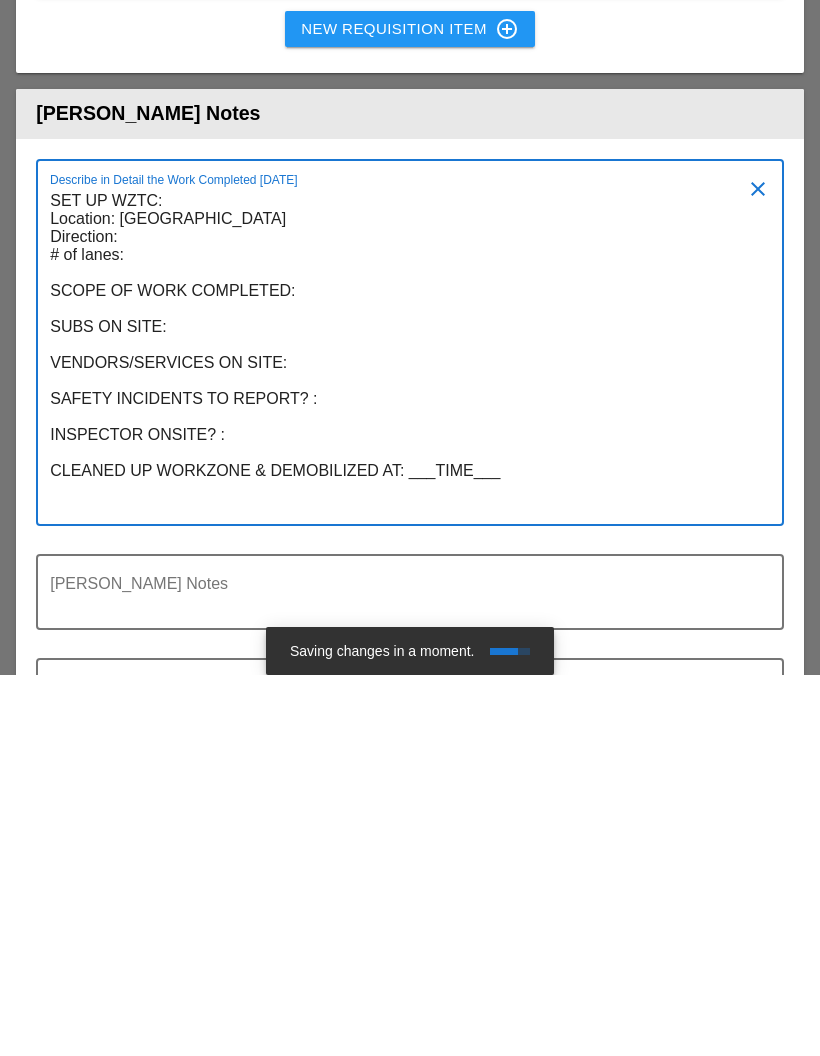 scroll, scrollTop: 0, scrollLeft: 0, axis: both 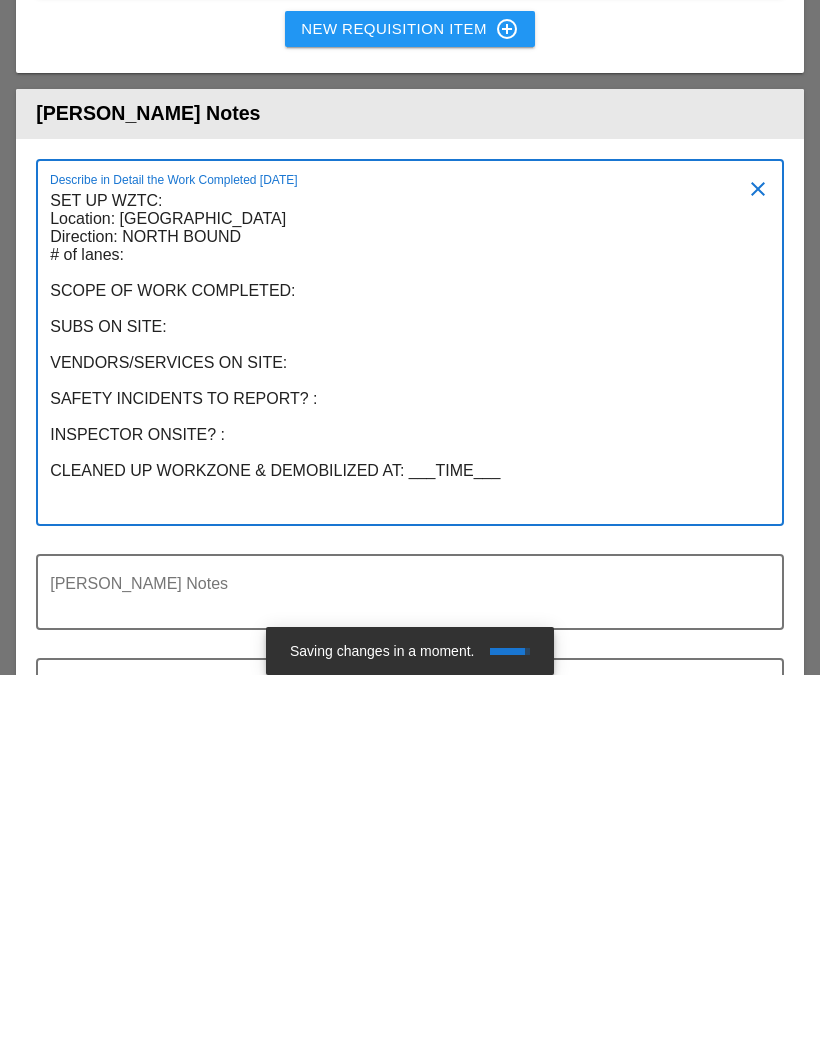 click on "SET UP WZTC:
Location: CROSS BRONX EXPRESSWAY
Direction: NORTH BOUND
# of lanes:
SCOPE OF WORK COMPLETED:
SUBS ON SITE:
VENDORS/SERVICES ON SITE:
SAFETY INCIDENTS TO REPORT? :
INSPECTOR ONSITE? :
CLEANED UP WORKZONE & DEMOBILIZED AT: ___TIME___" at bounding box center [402, 735] 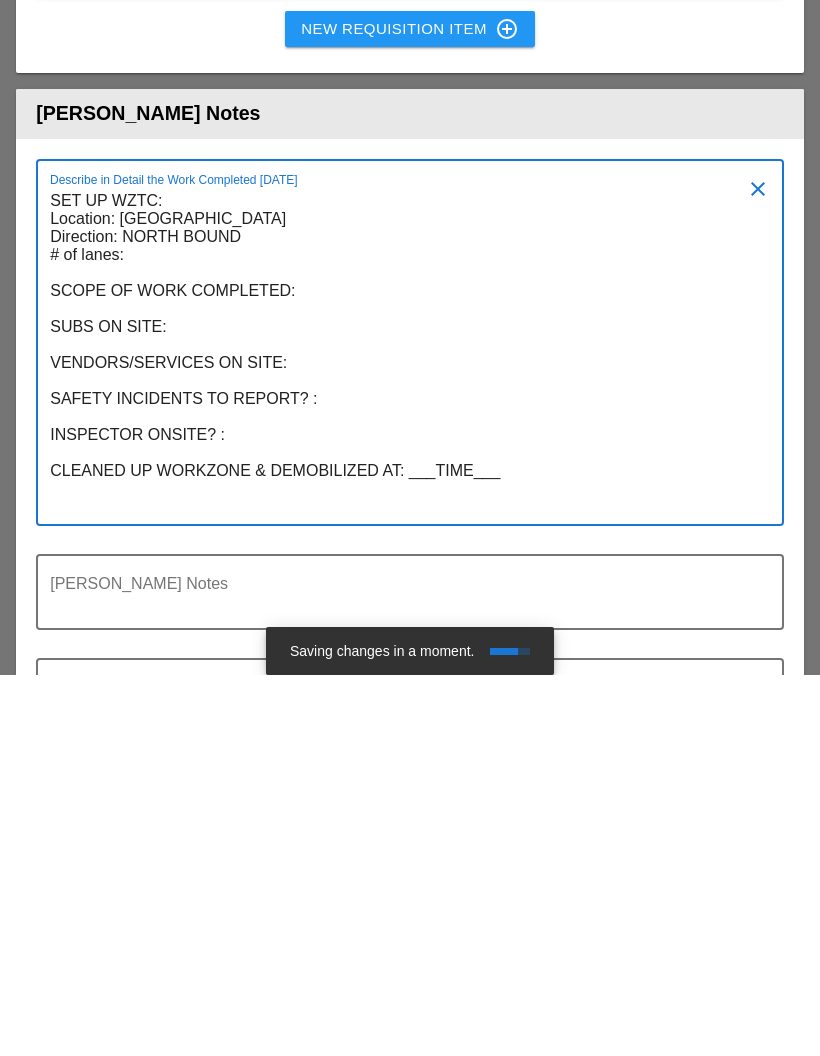 scroll, scrollTop: 0, scrollLeft: 0, axis: both 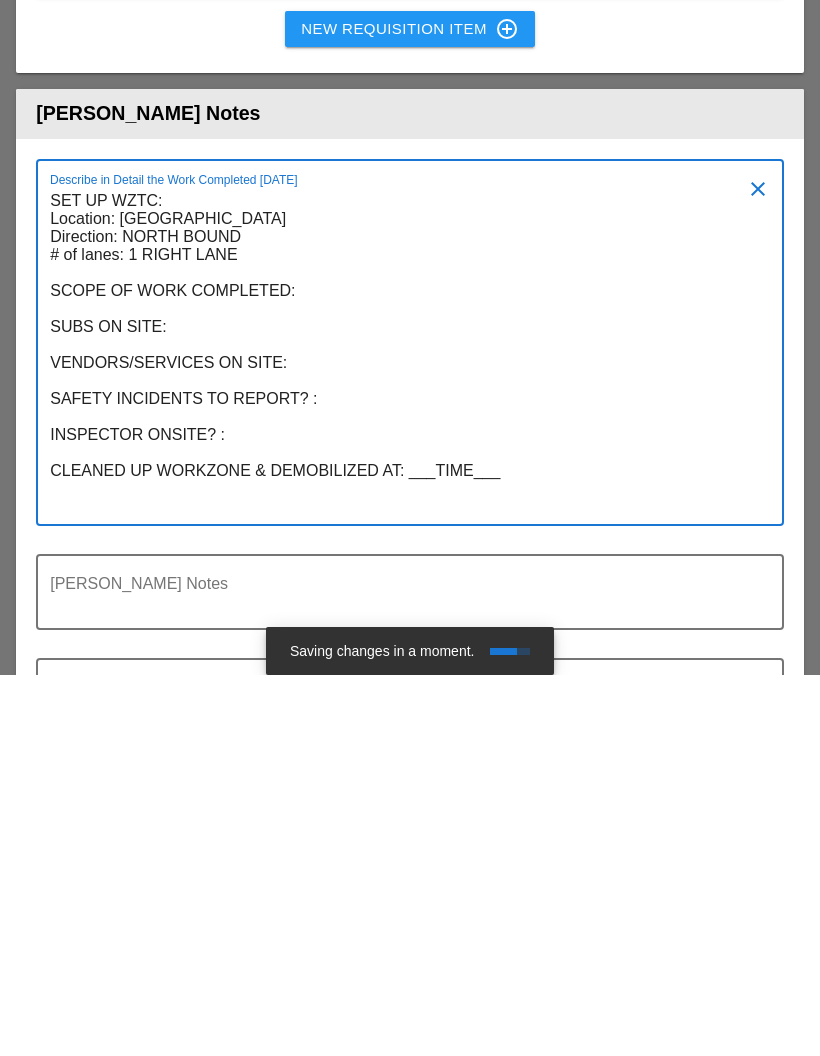 click on "SET UP WZTC:
Location: CROSS BRONX EXPRESSWAY
Direction: NORTH BOUND
# of lanes: 1 RIGHT LANE
SCOPE OF WORK COMPLETED:
SUBS ON SITE:
VENDORS/SERVICES ON SITE:
SAFETY INCIDENTS TO REPORT? :
INSPECTOR ONSITE? :
CLEANED UP WORKZONE & DEMOBILIZED AT: ___TIME___" at bounding box center [402, 735] 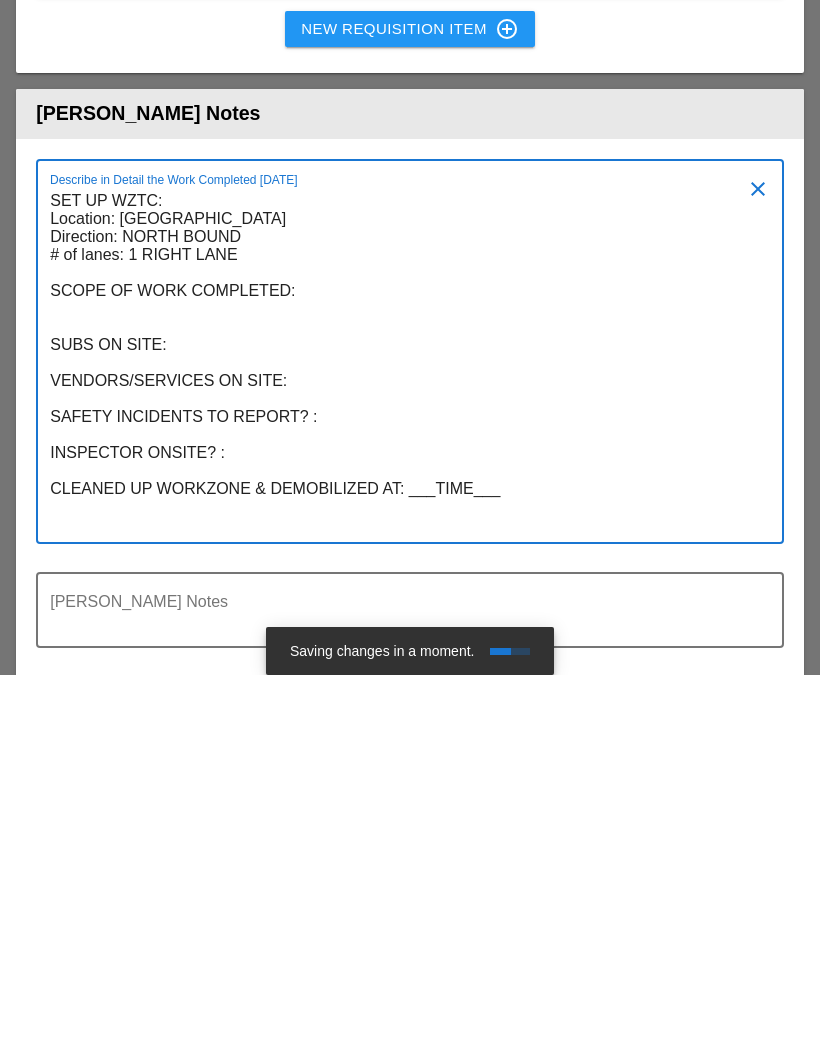 scroll, scrollTop: 0, scrollLeft: 0, axis: both 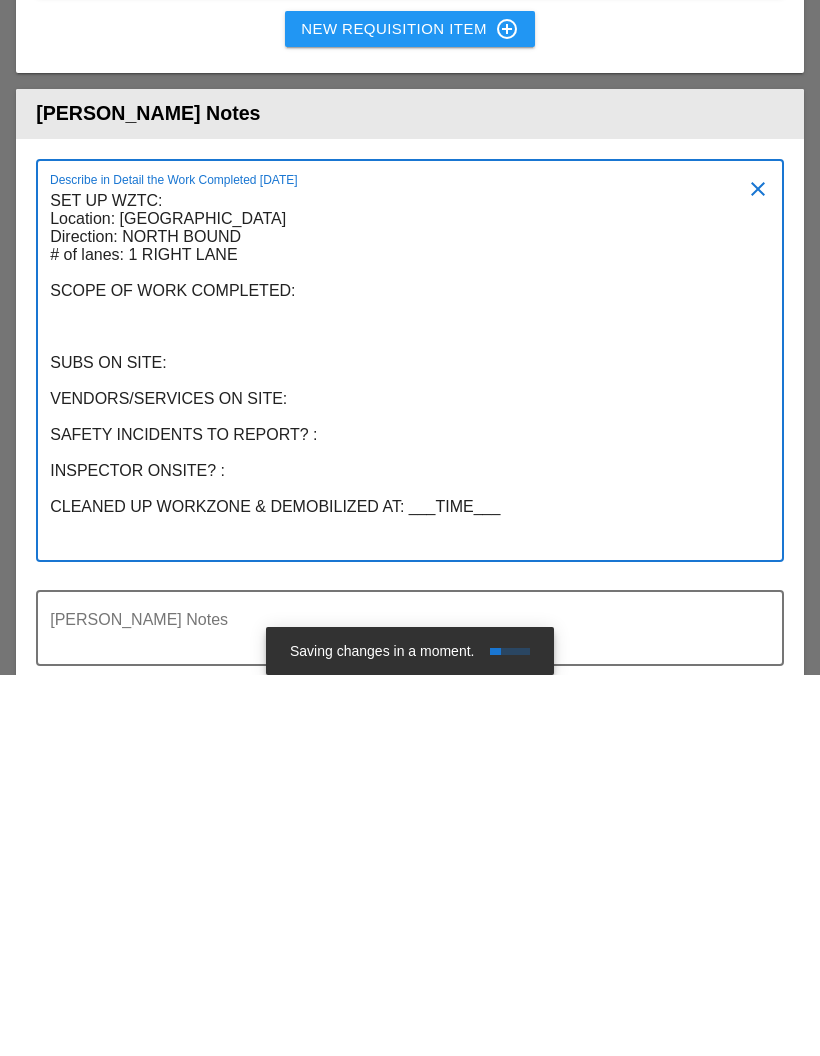 click on "SET UP WZTC:
Location: CROSS BRONX EXPRESSWAY
Direction: NORTH BOUND
# of lanes: 1 RIGHT LANE
SCOPE OF WORK COMPLETED:
SUBS ON SITE:
VENDORS/SERVICES ON SITE:
SAFETY INCIDENTS TO REPORT? :
INSPECTOR ONSITE? :
CLEANED UP WORKZONE & DEMOBILIZED AT: ___TIME___" at bounding box center (402, 753) 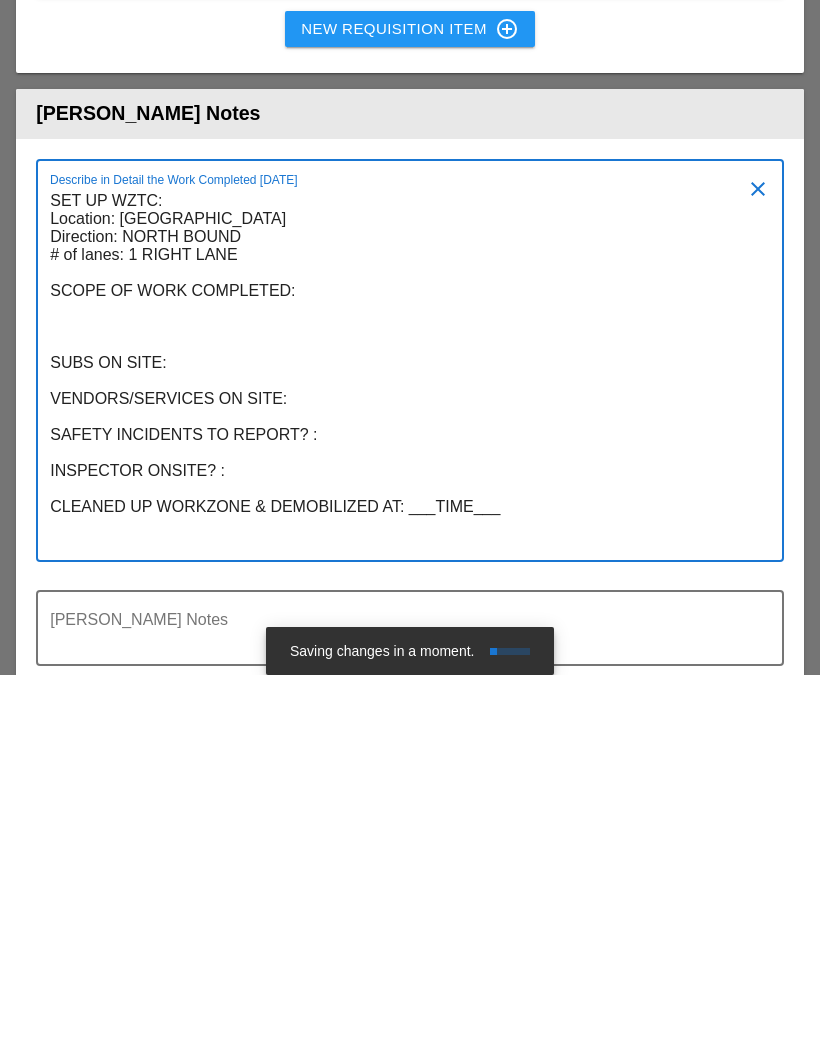 scroll, scrollTop: 0, scrollLeft: 0, axis: both 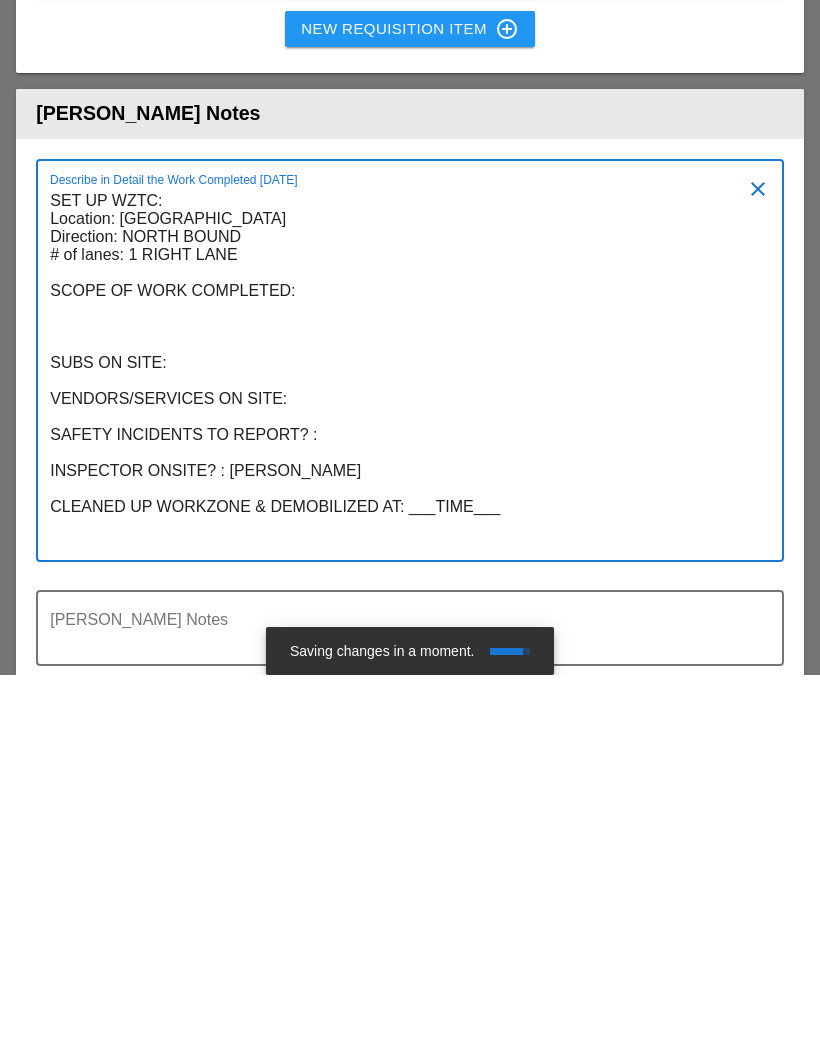 click on "SET UP WZTC:
Location: CROSS BRONX EXPRESSWAY
Direction: NORTH BOUND
# of lanes: 1 RIGHT LANE
SCOPE OF WORK COMPLETED:
SUBS ON SITE:
VENDORS/SERVICES ON SITE:
SAFETY INCIDENTS TO REPORT? :
INSPECTOR ONSITE? : MYAT THU
CLEANED UP WORKZONE & DEMOBILIZED AT: ___TIME___" at bounding box center (402, 753) 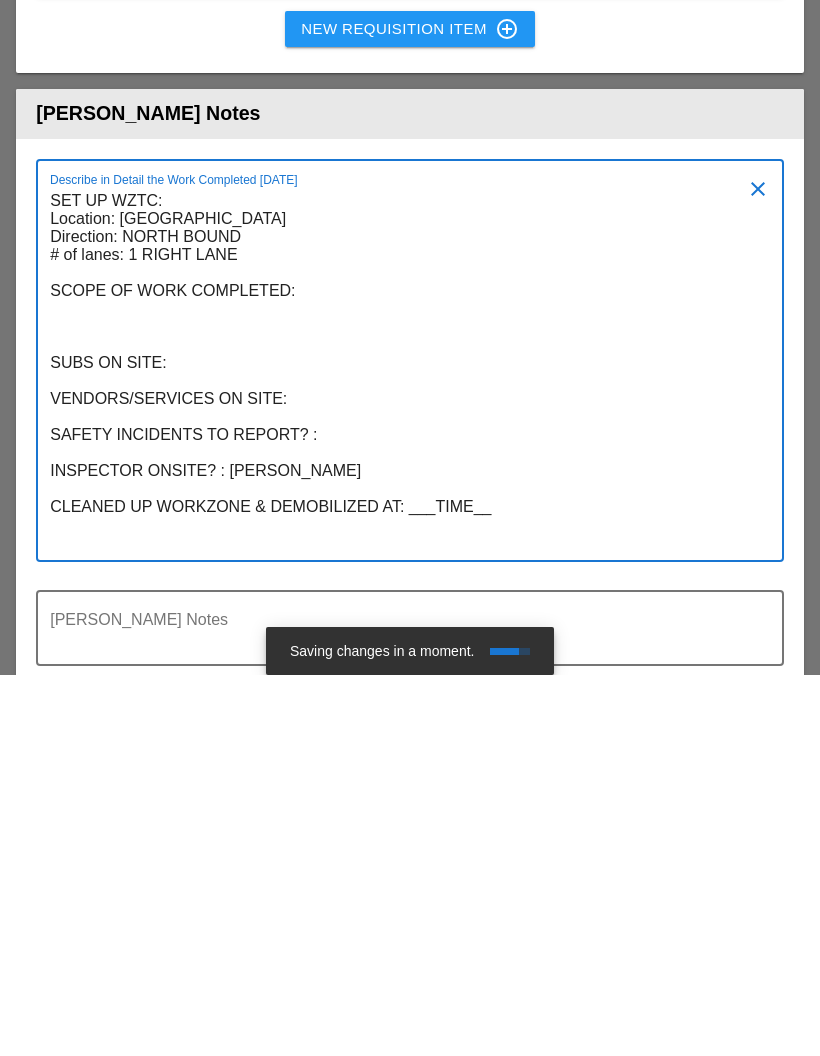 scroll, scrollTop: 0, scrollLeft: 0, axis: both 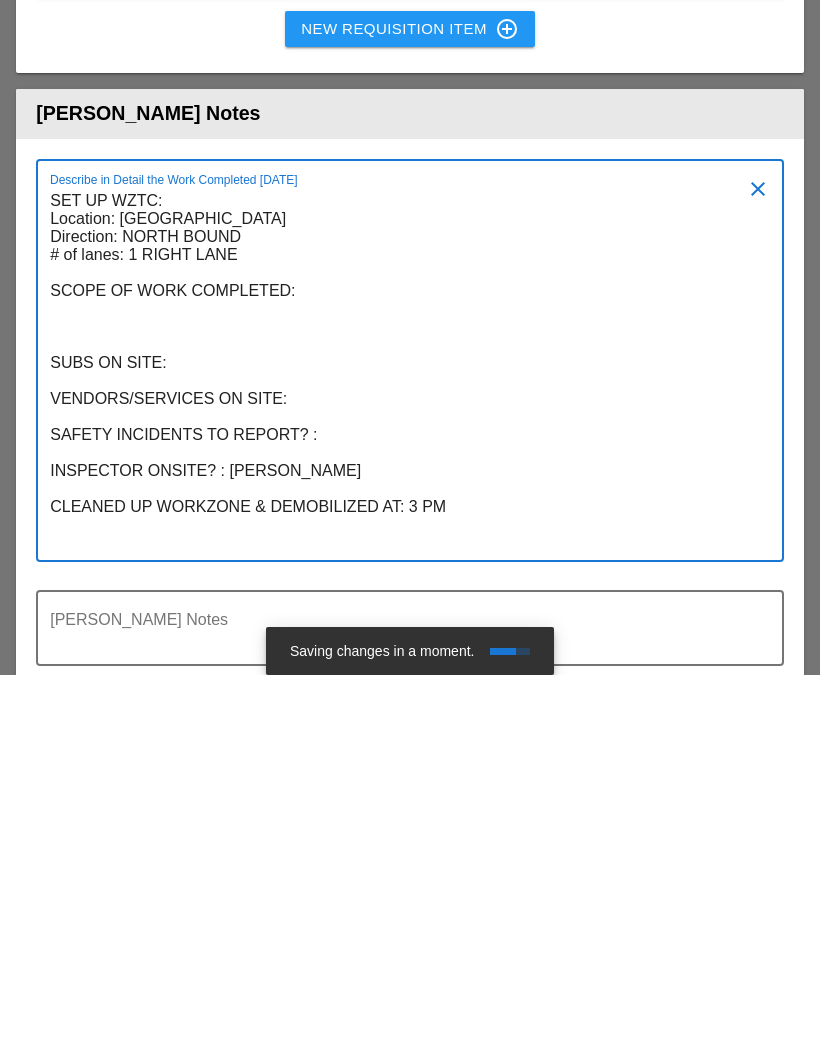 click on "SET UP WZTC:
Location: CROSS BRONX EXPRESSWAY
Direction: NORTH BOUND
# of lanes: 1 RIGHT LANE
SCOPE OF WORK COMPLETED:
SUBS ON SITE:
VENDORS/SERVICES ON SITE:
SAFETY INCIDENTS TO REPORT? :
INSPECTOR ONSITE? : MYAT THU
CLEANED UP WORKZONE & DEMOBILIZED AT: 3 PM" at bounding box center (402, 753) 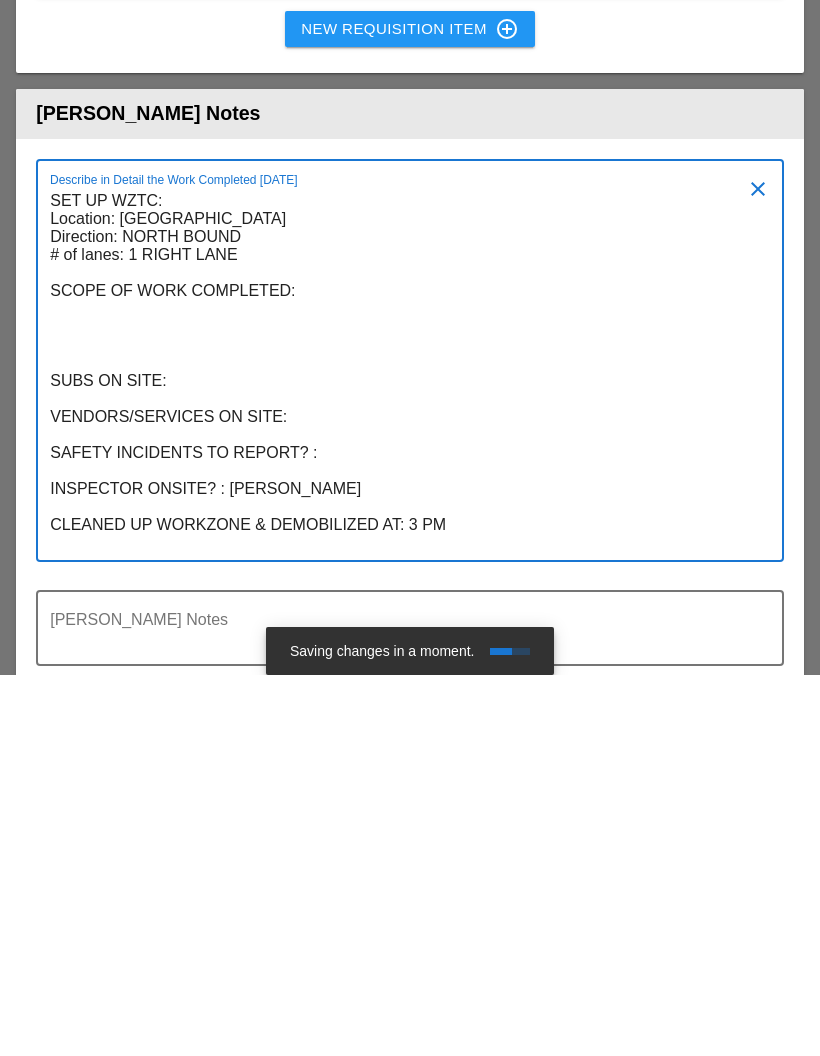 scroll, scrollTop: 0, scrollLeft: 0, axis: both 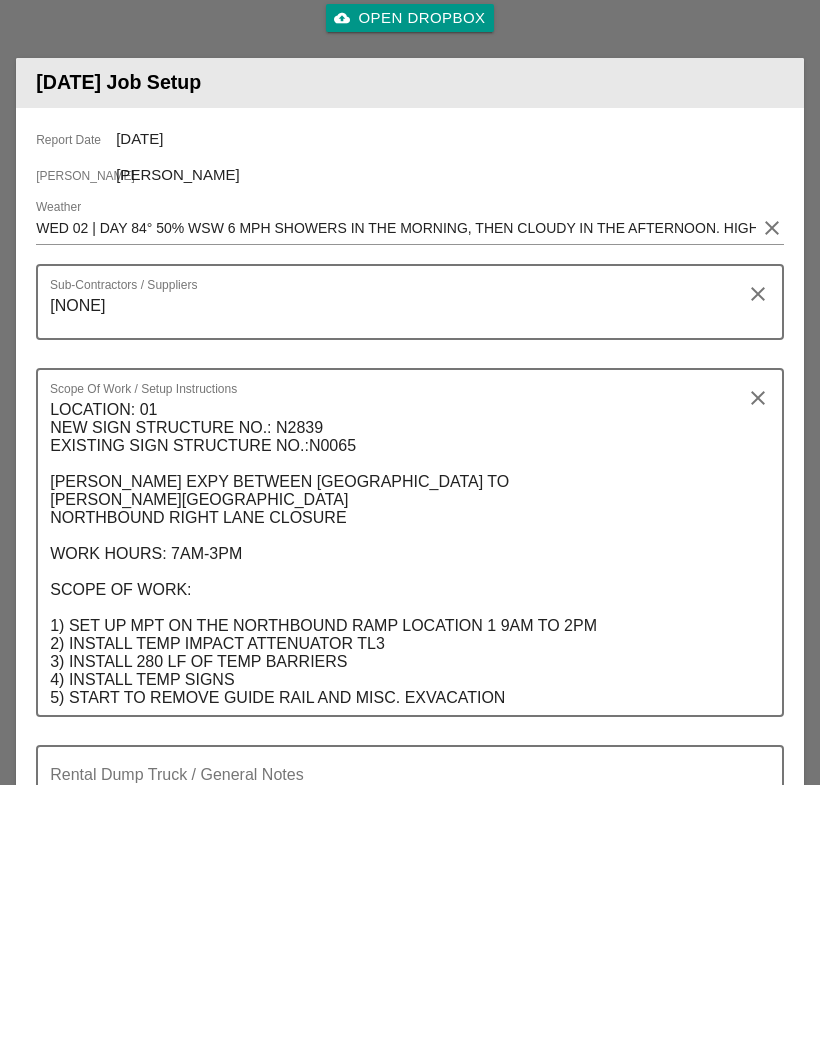 type on "SET UP WZTC:
Location: CROSS BRONX EXPRESSWAY
Direction: NORTH BOUND
# of lanes: 1 RIGHT LANE
SCOPE OF WORK COMPLETED:
INSTALL
SUBS ON SITE:
VENDORS/SERVICES ON SITE:
SAFETY INCIDENTS TO REPORT? :
INSPECTOR ONSITE? : MYAT THU
CLEANED UP WORKZONE & DEMOBILIZED AT: 3 PM" 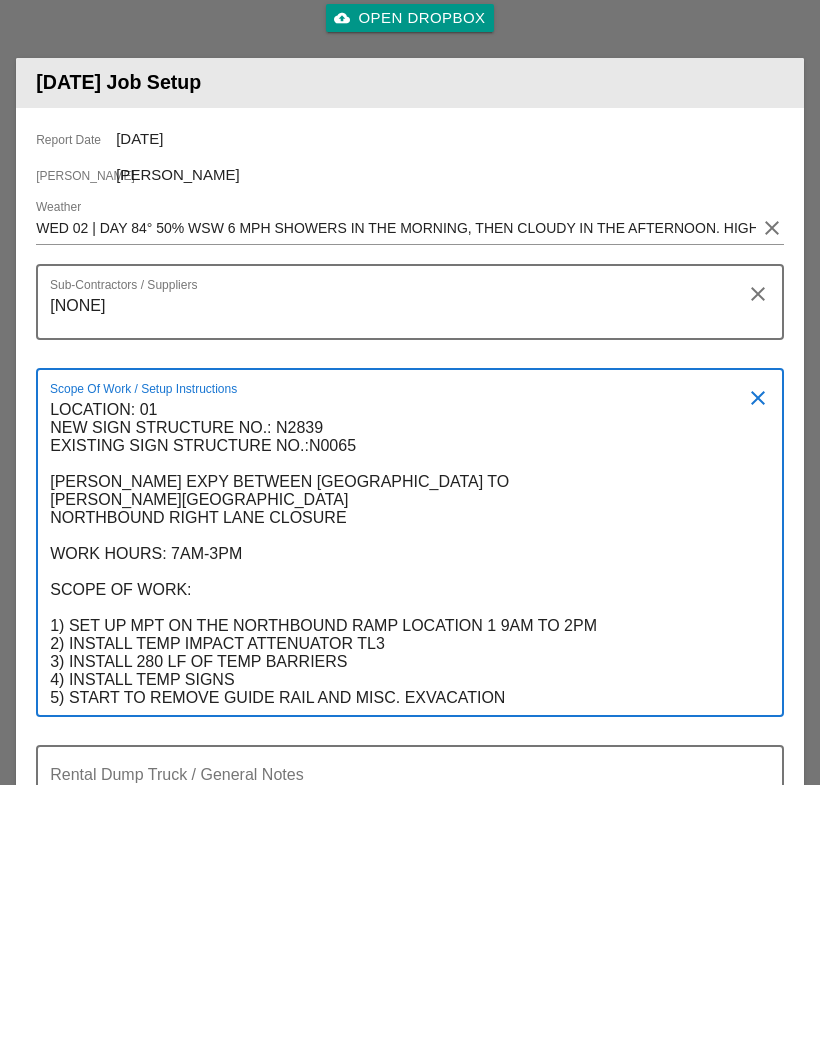 click on "LOCATION: 01
NEW SIGN STRUCTURE NO.: N2839
EXISTING SIGN STRUCTURE NO.:N0065
BRUCKNER EXPY BETWEEN QUINCY AVE TO
CALHOUN AVE
NORTHBOUND RIGHT LANE CLOSURE
WORK HOURS: 7AM-3PM
SCOPE OF WORK:
1) SET UP MPT ON THE NORTHBOUND RAMP LOCATION 1 9AM TO 2PM
2) INSTALL TEMP IMPACT ATTENUATOR TL3
3) INSTALL 280 LF OF TEMP BARRIERS
4) INSTALL TEMP SIGNS
5) START TO REMOVE GUIDE RAIL AND MISC. EXVACATION" at bounding box center (402, 825) 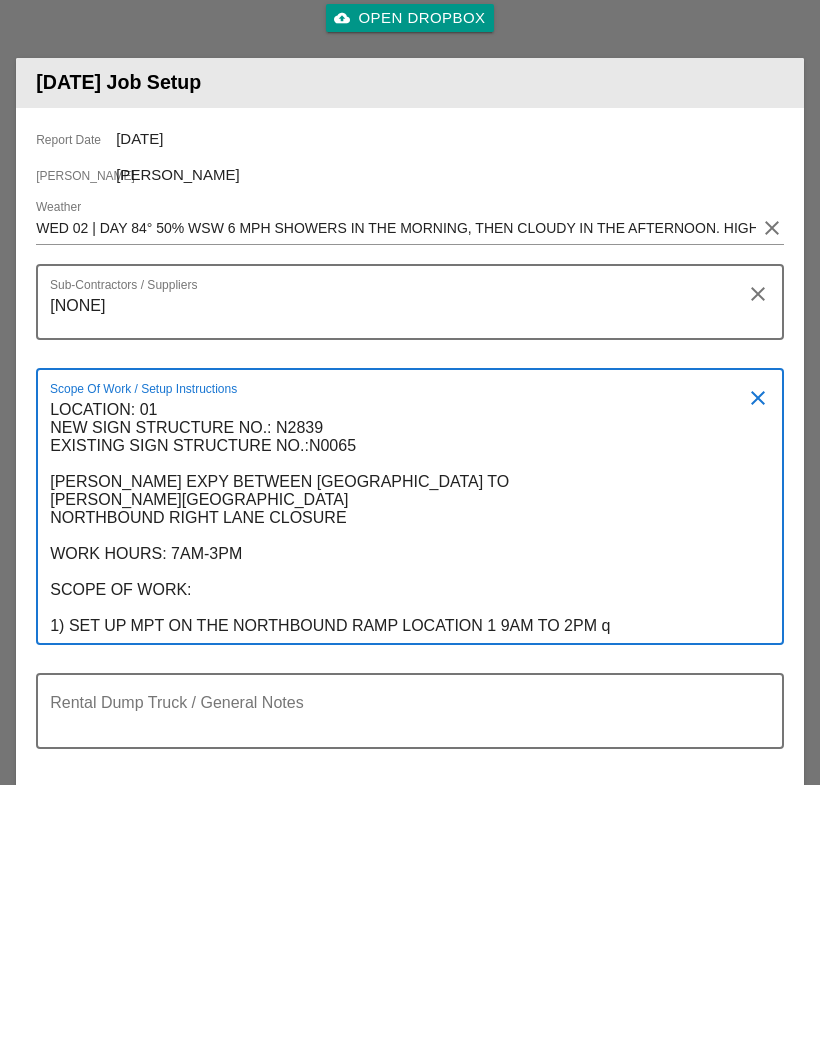 scroll, scrollTop: 0, scrollLeft: 0, axis: both 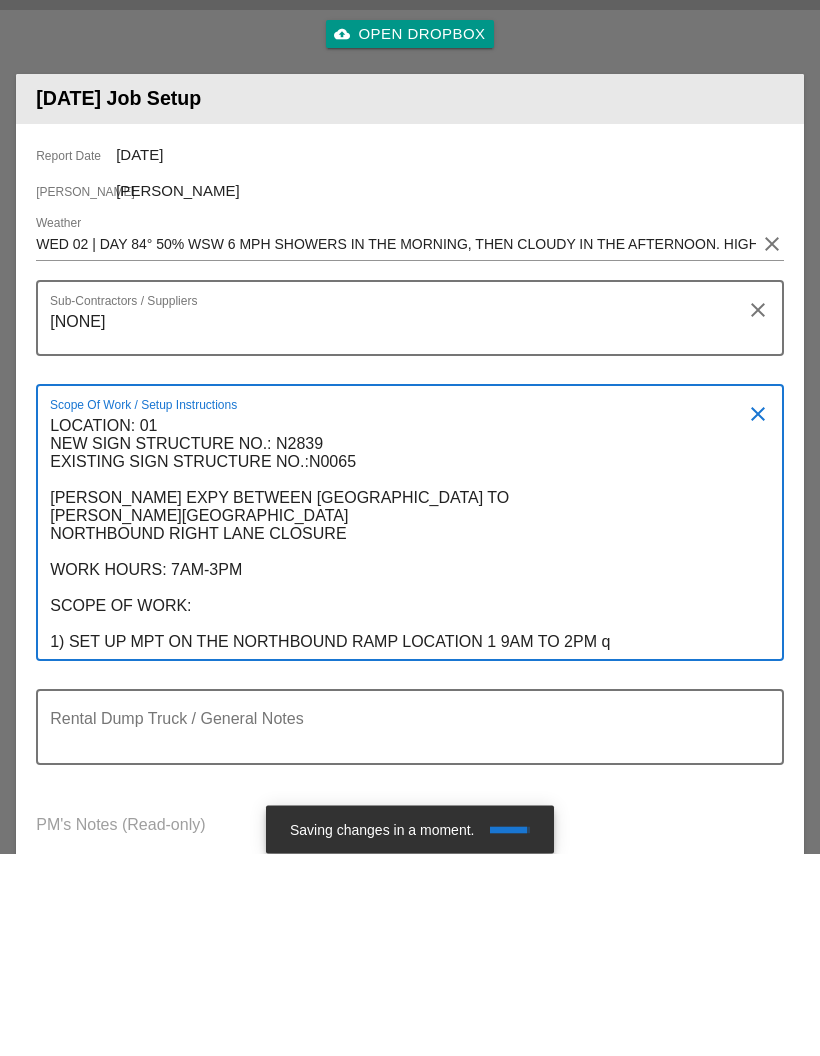type on "LOCATION: 01
NEW SIGN STRUCTURE NO.: N2839
EXISTING SIGN STRUCTURE NO.:N0065
BRUCKNER EXPY BETWEEN QUINCY AVE TO
CALHOUN AVE
NORTHBOUND RIGHT LANE CLOSURE
WORK HOURS: 7AM-3PM
SCOPE OF WORK:
1) SET UP MPT ON THE NORTHBOUND RAMP LOCATION 1 9AM TO 2PM
2) INSTALL TEMP IMPACT ATTENUATOR TL3
3) INSTALL 280 LF OF TEMP BARRIERS
4) INSTALL TEMP SIGNS
5) START TO REMOVE GUIDE RAIL AND MISC. EXVACATION" 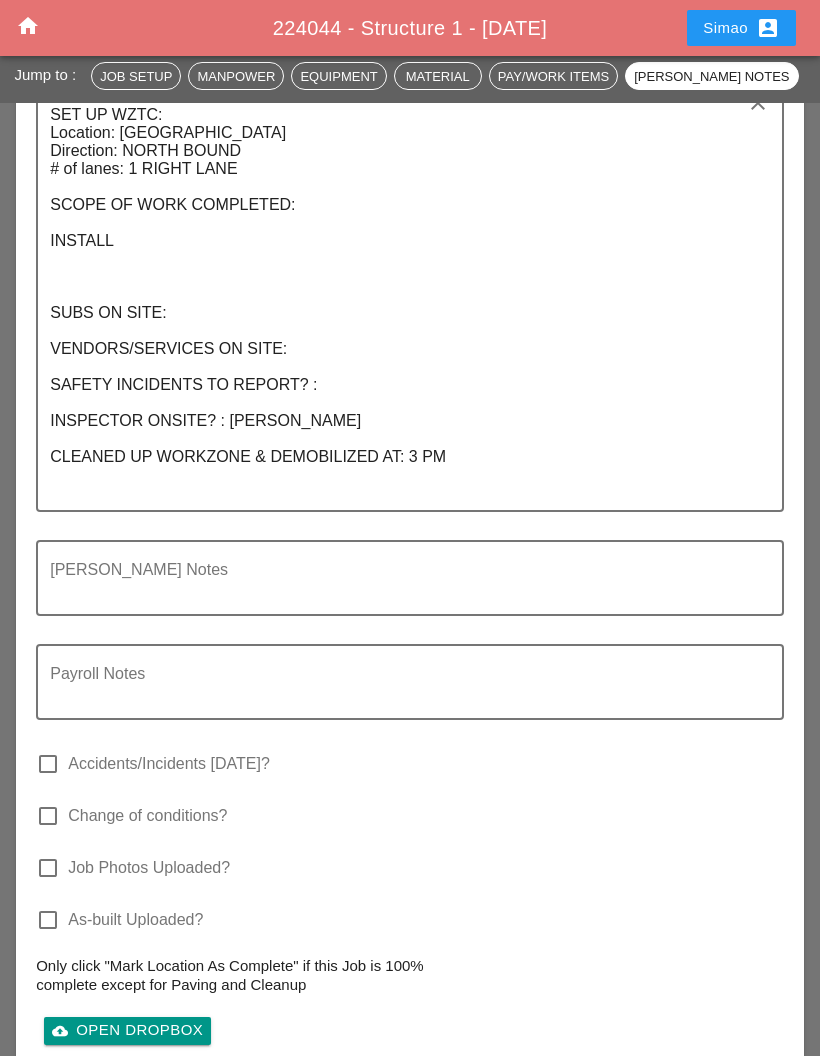 scroll, scrollTop: 4673, scrollLeft: 0, axis: vertical 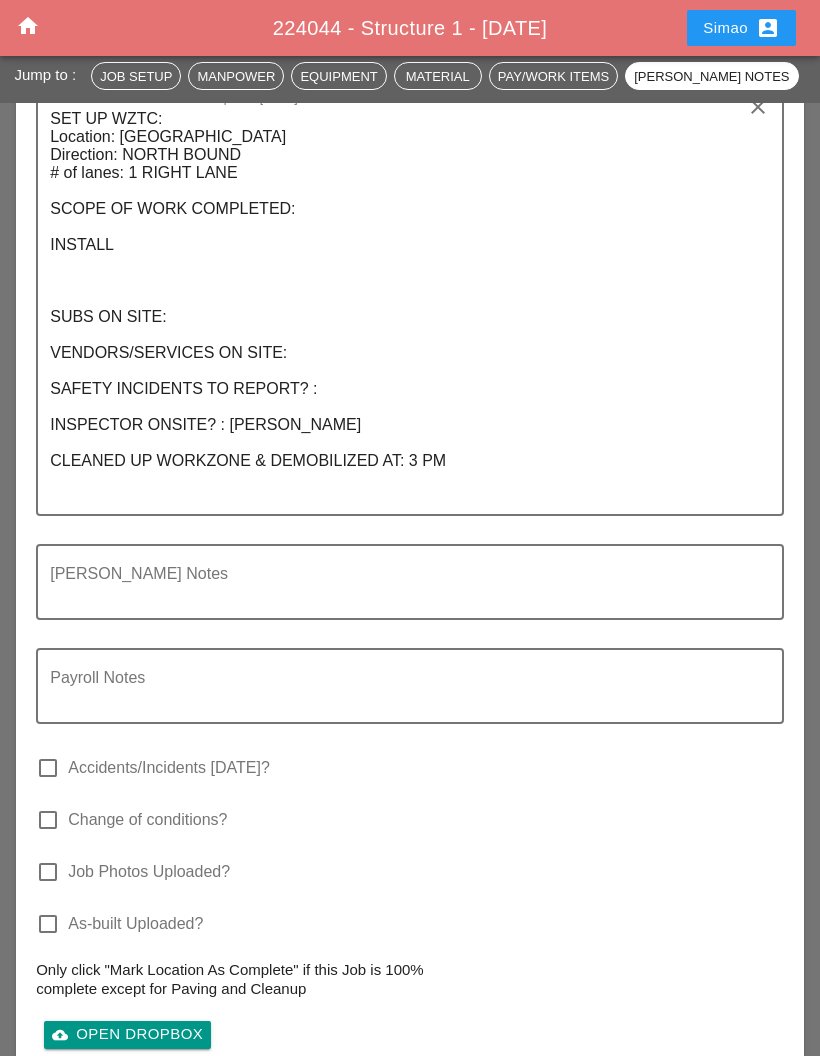 click on "SET UP WZTC:
Location: CROSS BRONX EXPRESSWAY
Direction: NORTH BOUND
# of lanes: 1 RIGHT LANE
SCOPE OF WORK COMPLETED:
INSTALL
SUBS ON SITE:
VENDORS/SERVICES ON SITE:
SAFETY INCIDENTS TO REPORT? :
INSPECTOR ONSITE? : MYAT THU
CLEANED UP WORKZONE & DEMOBILIZED AT: 3 PM" at bounding box center (402, 308) 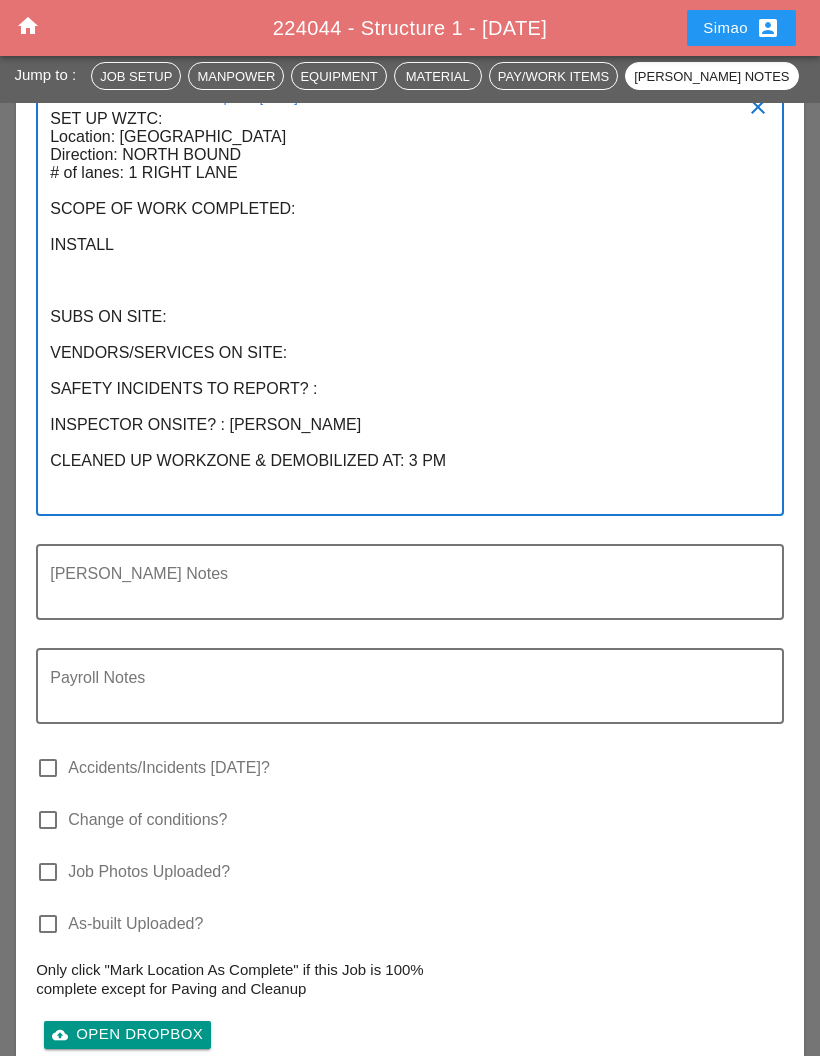 scroll, scrollTop: 0, scrollLeft: 0, axis: both 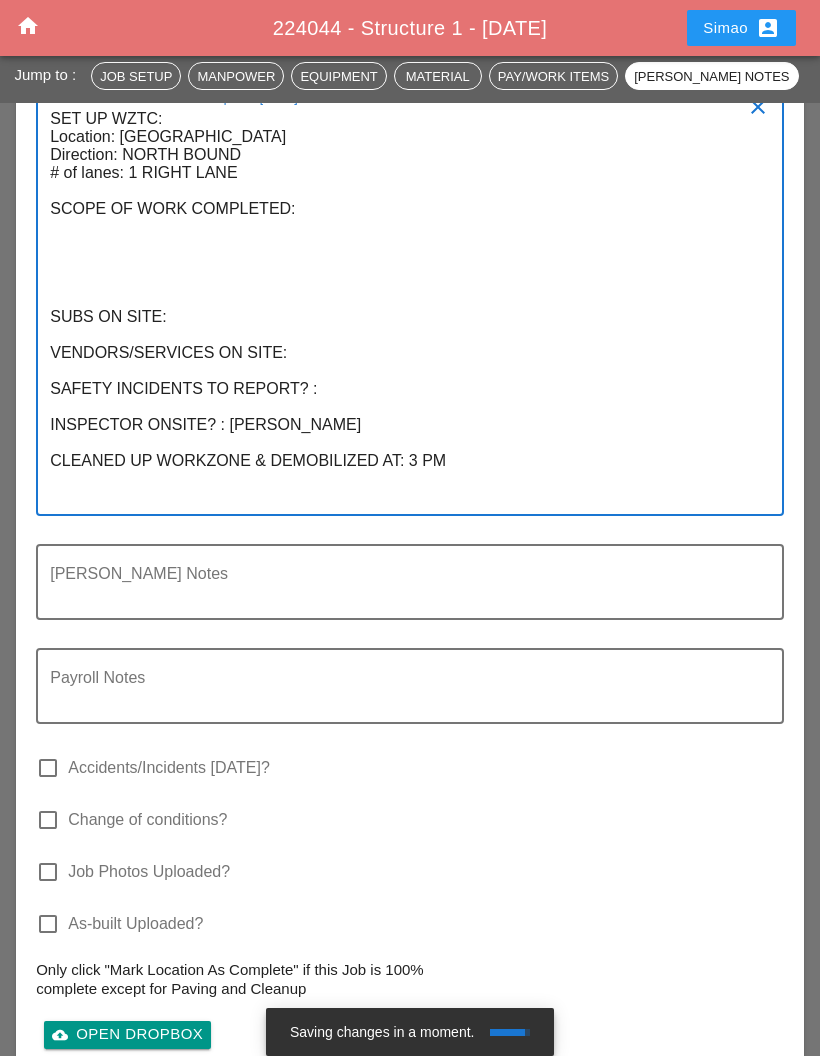 click on "SET UP WZTC:
Location: CROSS BRONX EXPRESSWAY
Direction: NORTH BOUND
# of lanes: 1 RIGHT LANE
SCOPE OF WORK COMPLETED:
SUBS ON SITE:
VENDORS/SERVICES ON SITE:
SAFETY INCIDENTS TO REPORT? :
INSPECTOR ONSITE? : MYAT THU
CLEANED UP WORKZONE & DEMOBILIZED AT: 3 PM" at bounding box center [402, 308] 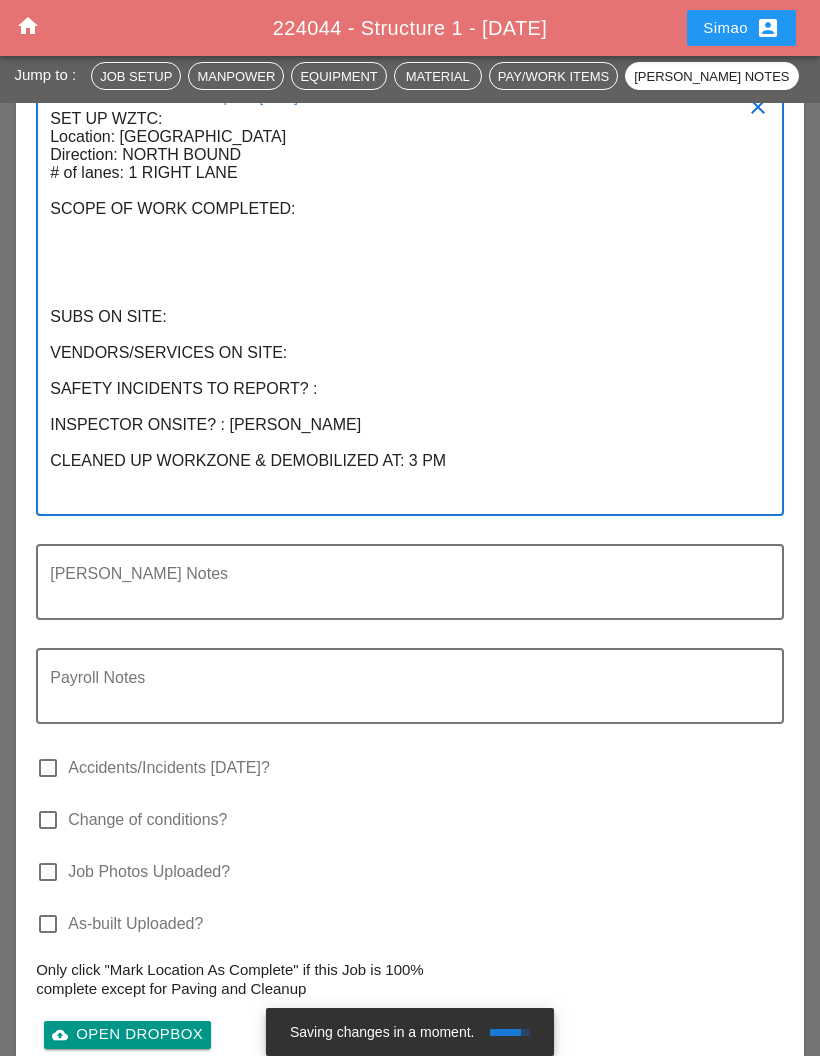 click on "SET UP WZTC:
Location: CROSS BRONX EXPRESSWAY
Direction: NORTH BOUND
# of lanes: 1 RIGHT LANE
SCOPE OF WORK COMPLETED:
SUBS ON SITE:
VENDORS/SERVICES ON SITE:
SAFETY INCIDENTS TO REPORT? :
INSPECTOR ONSITE? : MYAT THU
CLEANED UP WORKZONE & DEMOBILIZED AT: 3 PM" at bounding box center (402, 308) 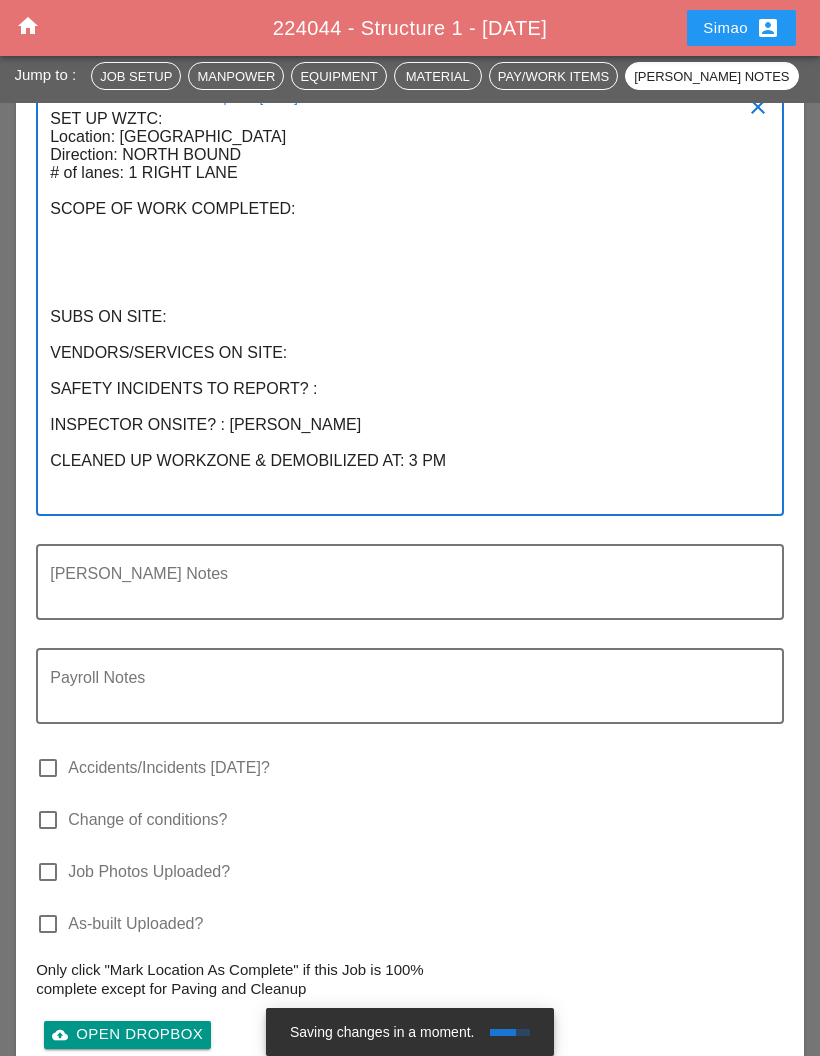 click on "SET UP WZTC:
Location: CROSS BRONX EXPRESSWAY
Direction: NORTH BOUND
# of lanes: 1 RIGHT LANE
SCOPE OF WORK COMPLETED:
SUBS ON SITE:
VENDORS/SERVICES ON SITE:
SAFETY INCIDENTS TO REPORT? :
INSPECTOR ONSITE? : MYAT THU
CLEANED UP WORKZONE & DEMOBILIZED AT: 3 PM" at bounding box center (402, 308) 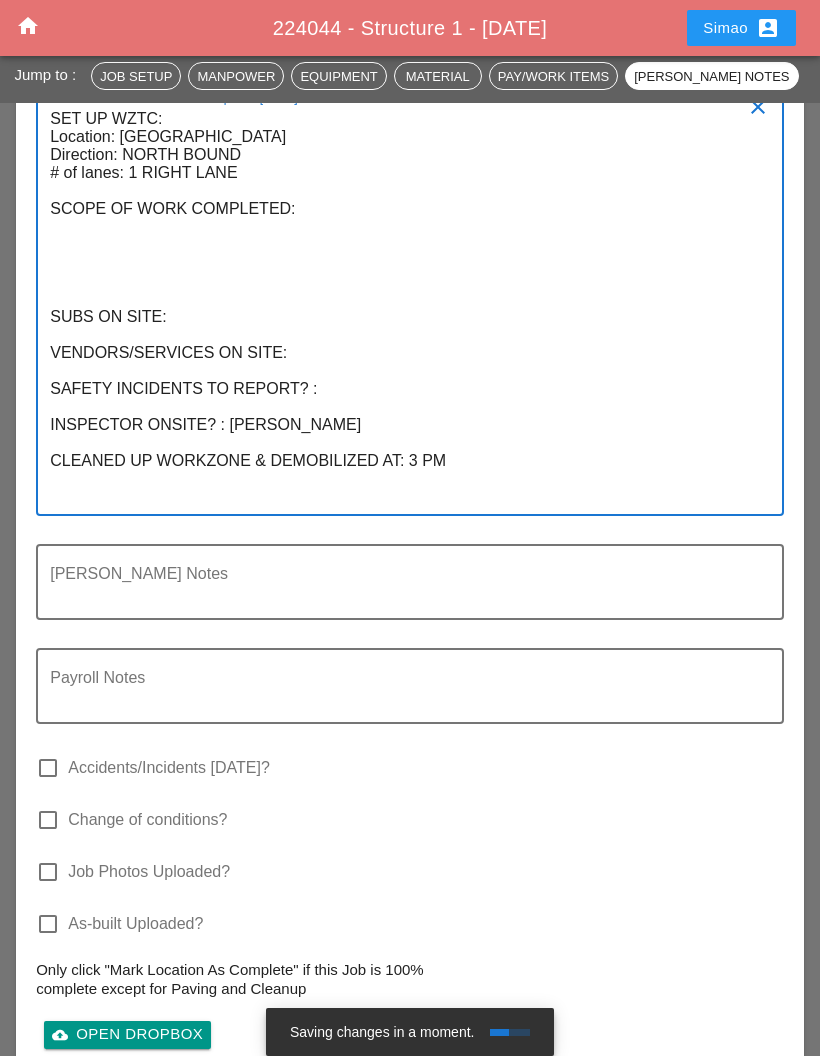 paste on "2) INSTALL TEMP IMPACT ATTENUATOR TL3
3) INSTALL 280 LF OF TEMP BARRIERS
4) INSTALL TEMP SIGNS
5) START TO REMOVE GUIDE RAIL AND MISC. EXVACATION" 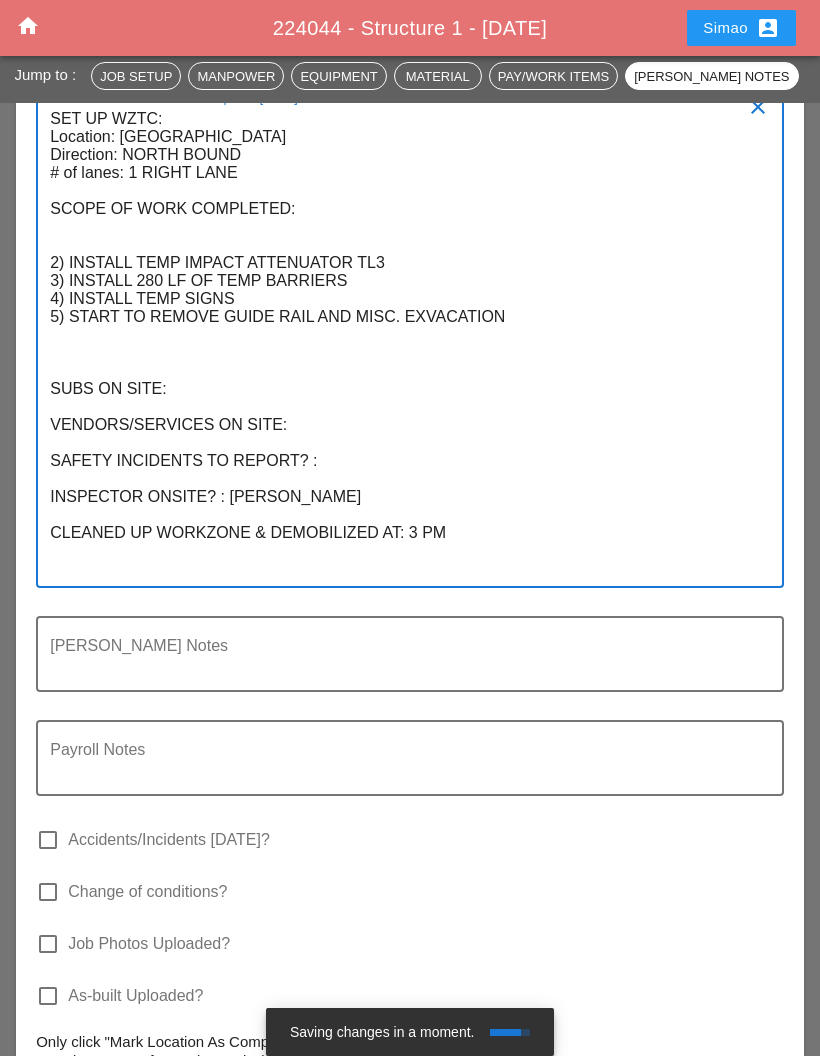 click on "SET UP WZTC:
Location: CROSS BRONX EXPRESSWAY
Direction: NORTH BOUND
# of lanes: 1 RIGHT LANE
SCOPE OF WORK COMPLETED:
2) INSTALL TEMP IMPACT ATTENUATOR TL3
3) INSTALL 280 LF OF TEMP BARRIERS
4) INSTALL TEMP SIGNS
5) START TO REMOVE GUIDE RAIL AND MISC. EXVACATION
SUBS ON SITE:
VENDORS/SERVICES ON SITE:
SAFETY INCIDENTS TO REPORT? :
INSPECTOR ONSITE? : MYAT THU
CLEANED UP WORKZONE & DEMOBILIZED AT: 3 PM" at bounding box center [402, 344] 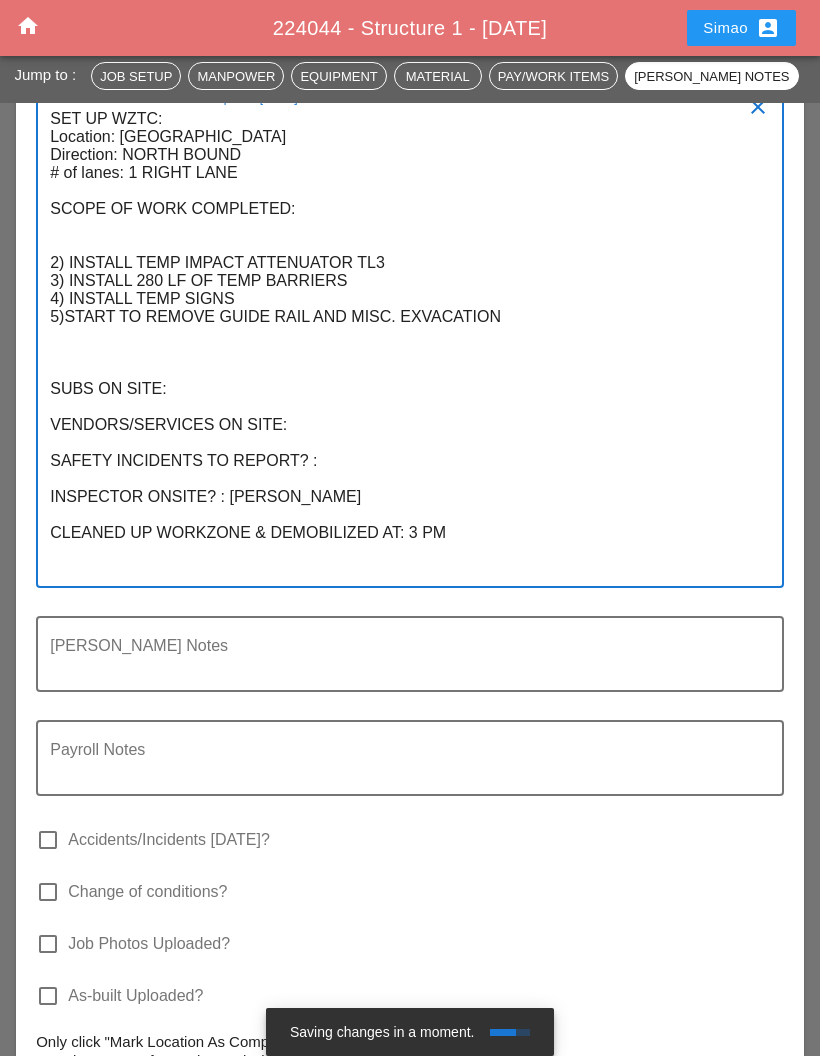 scroll, scrollTop: 0, scrollLeft: 0, axis: both 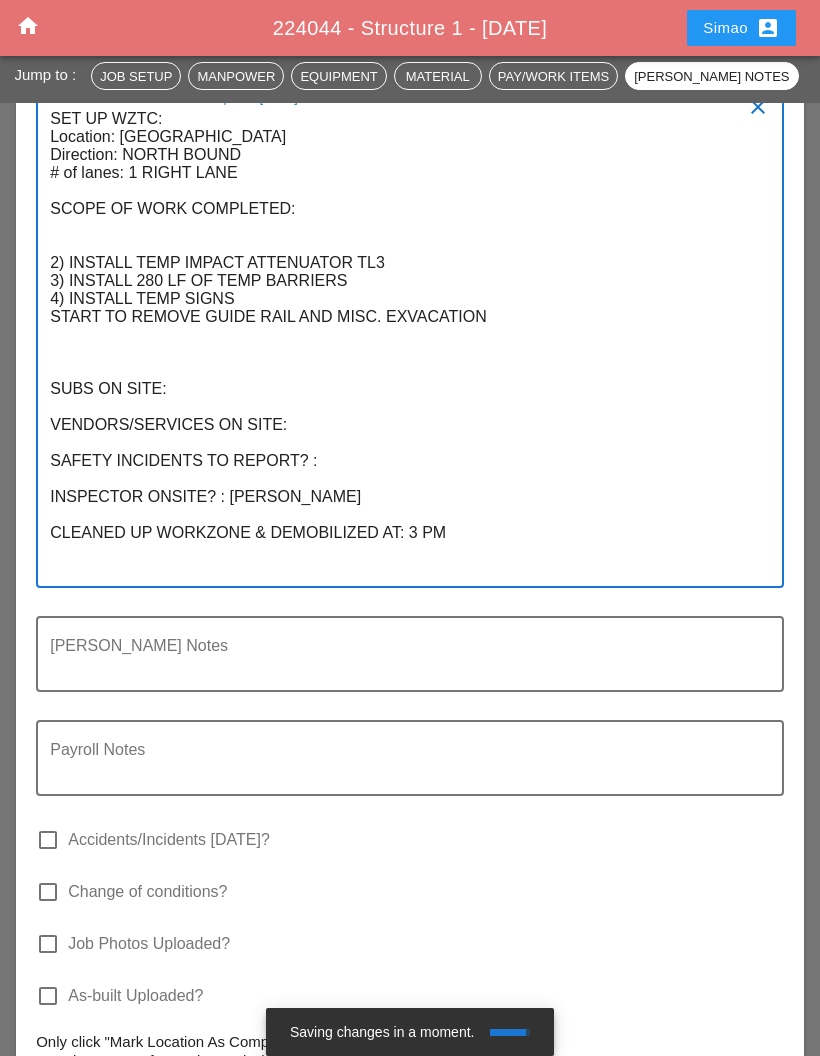 click on "SET UP WZTC:
Location: CROSS BRONX EXPRESSWAY
Direction: NORTH BOUND
# of lanes: 1 RIGHT LANE
SCOPE OF WORK COMPLETED:
2) INSTALL TEMP IMPACT ATTENUATOR TL3
3) INSTALL 280 LF OF TEMP BARRIERS
4) INSTALL TEMP SIGNS
START TO REMOVE GUIDE RAIL AND MISC. EXVACATION
SUBS ON SITE:
VENDORS/SERVICES ON SITE:
SAFETY INCIDENTS TO REPORT? :
INSPECTOR ONSITE? : MYAT THU
CLEANED UP WORKZONE & DEMOBILIZED AT: 3 PM" at bounding box center (402, 344) 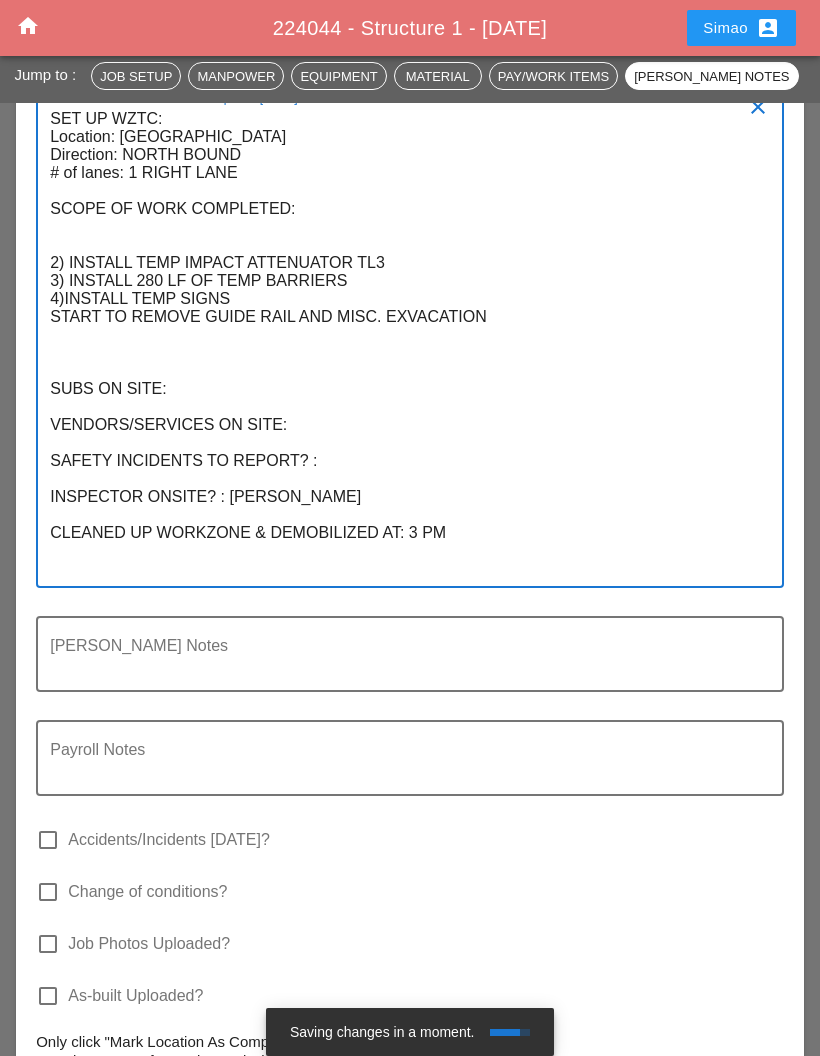 scroll, scrollTop: 0, scrollLeft: 0, axis: both 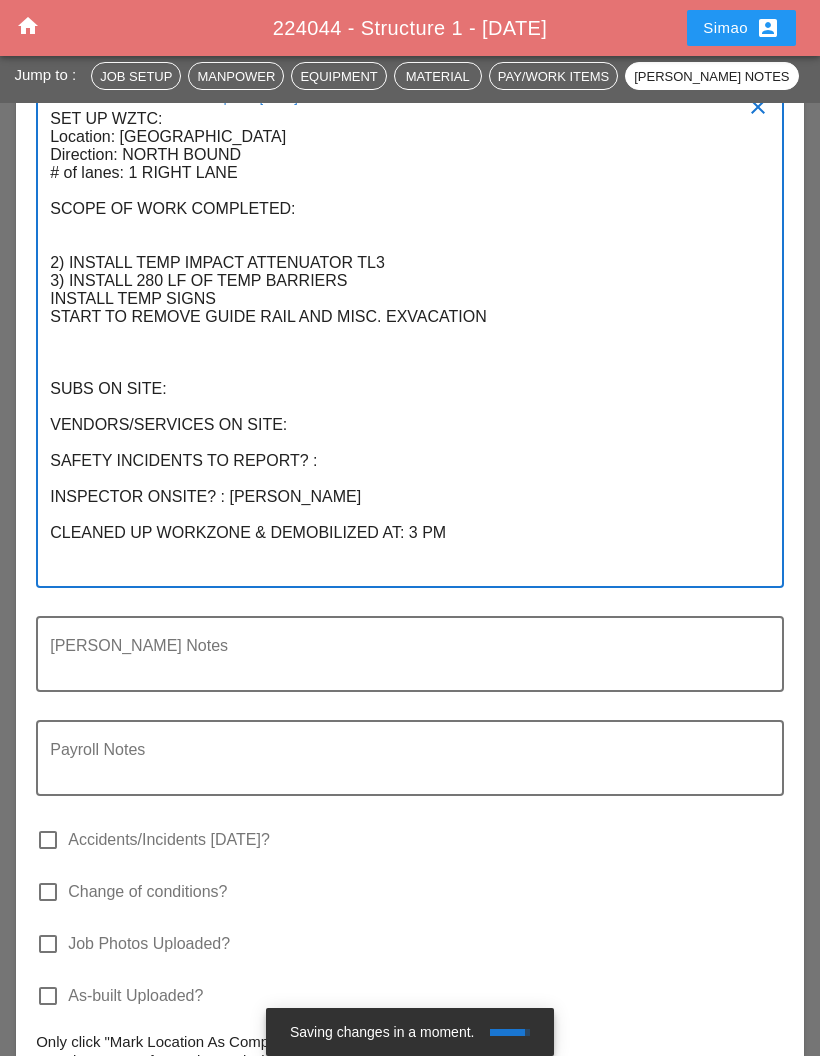 click on "SET UP WZTC:
Location: CROSS BRONX EXPRESSWAY
Direction: NORTH BOUND
# of lanes: 1 RIGHT LANE
SCOPE OF WORK COMPLETED:
2) INSTALL TEMP IMPACT ATTENUATOR TL3
3) INSTALL 280 LF OF TEMP BARRIERS
INSTALL TEMP SIGNS
START TO REMOVE GUIDE RAIL AND MISC. EXVACATION
SUBS ON SITE:
VENDORS/SERVICES ON SITE:
SAFETY INCIDENTS TO REPORT? :
INSPECTOR ONSITE? : MYAT THU
CLEANED UP WORKZONE & DEMOBILIZED AT: 3 PM" at bounding box center [402, 344] 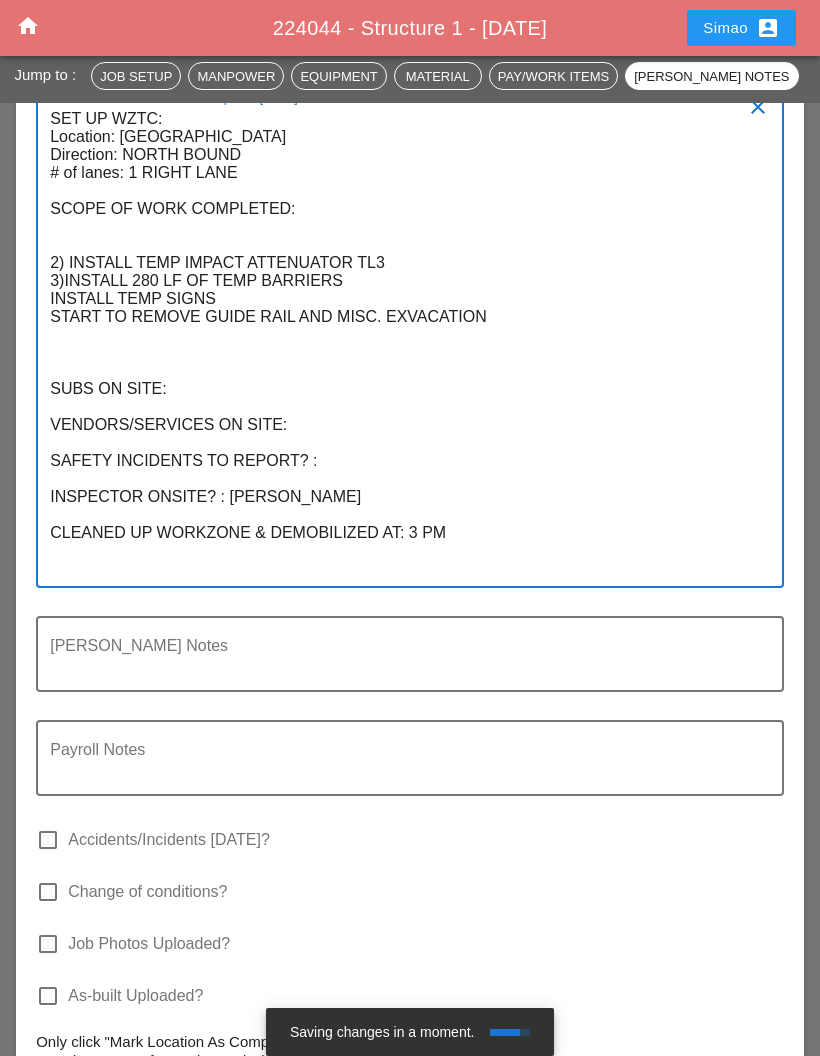 scroll, scrollTop: 0, scrollLeft: 0, axis: both 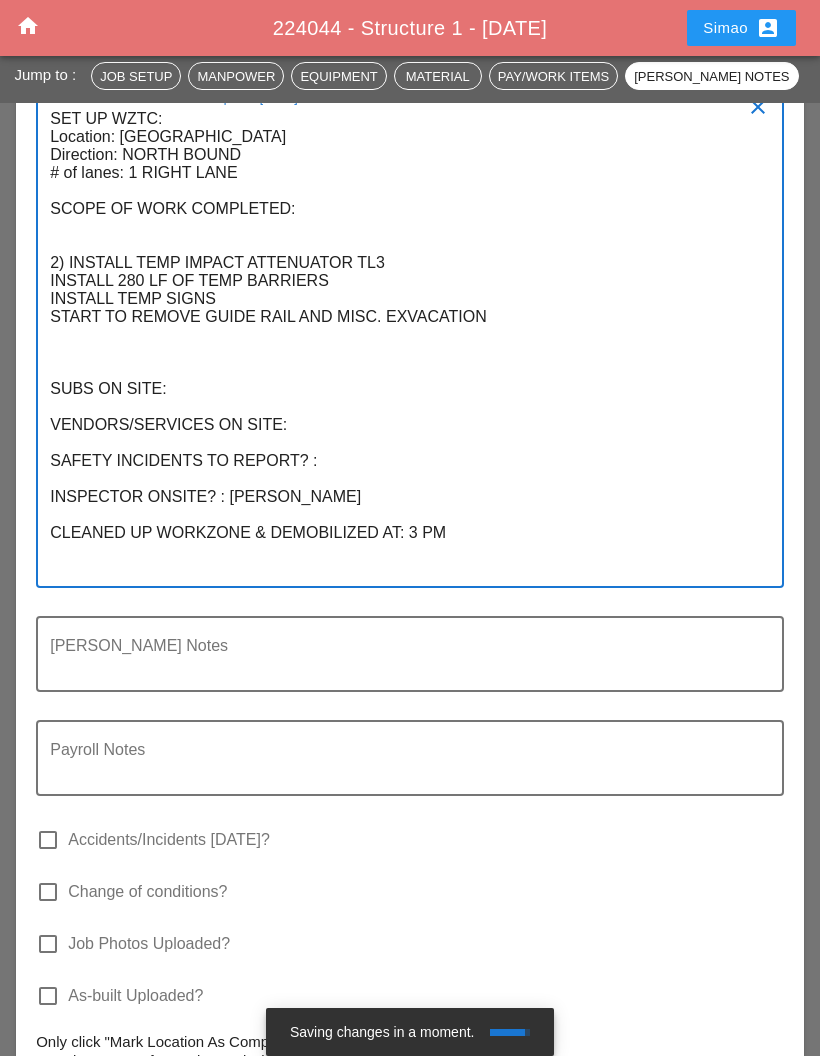 click on "SET UP WZTC:
Location: CROSS BRONX EXPRESSWAY
Direction: NORTH BOUND
# of lanes: 1 RIGHT LANE
SCOPE OF WORK COMPLETED:
2) INSTALL TEMP IMPACT ATTENUATOR TL3
INSTALL 280 LF OF TEMP BARRIERS
INSTALL TEMP SIGNS
START TO REMOVE GUIDE RAIL AND MISC. EXVACATION
SUBS ON SITE:
VENDORS/SERVICES ON SITE:
SAFETY INCIDENTS TO REPORT? :
INSPECTOR ONSITE? : MYAT THU
CLEANED UP WORKZONE & DEMOBILIZED AT: 3 PM" at bounding box center [402, 344] 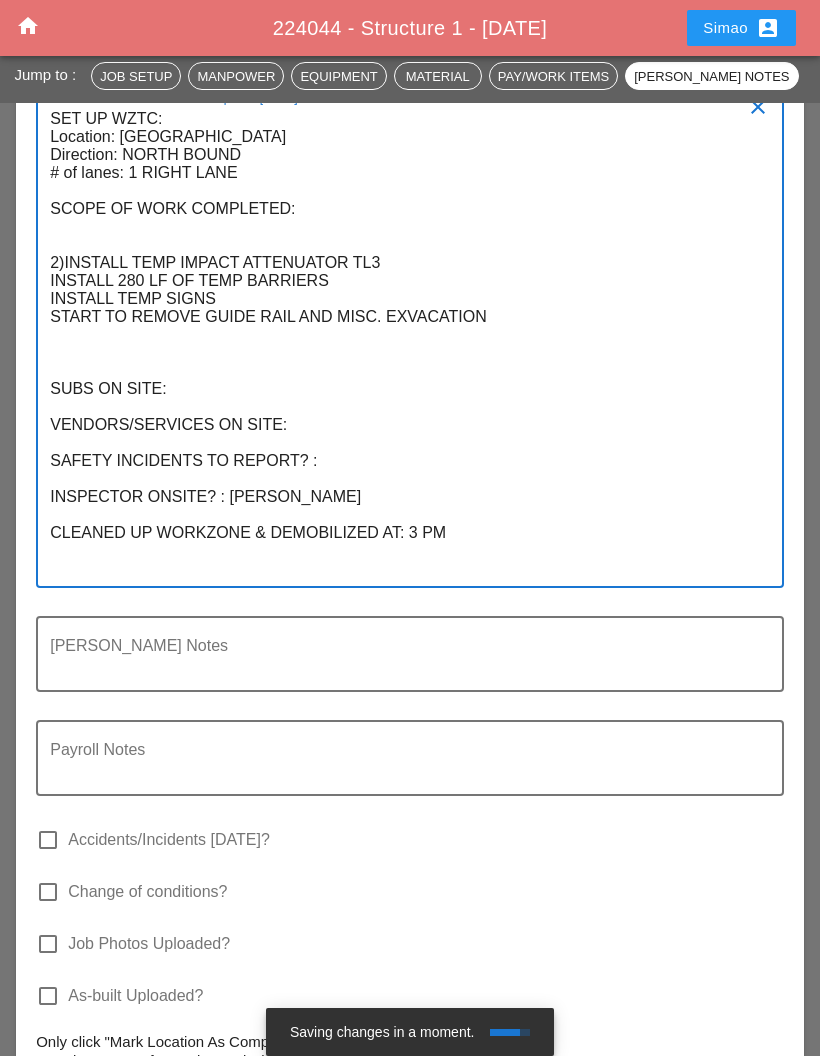 scroll, scrollTop: 0, scrollLeft: 0, axis: both 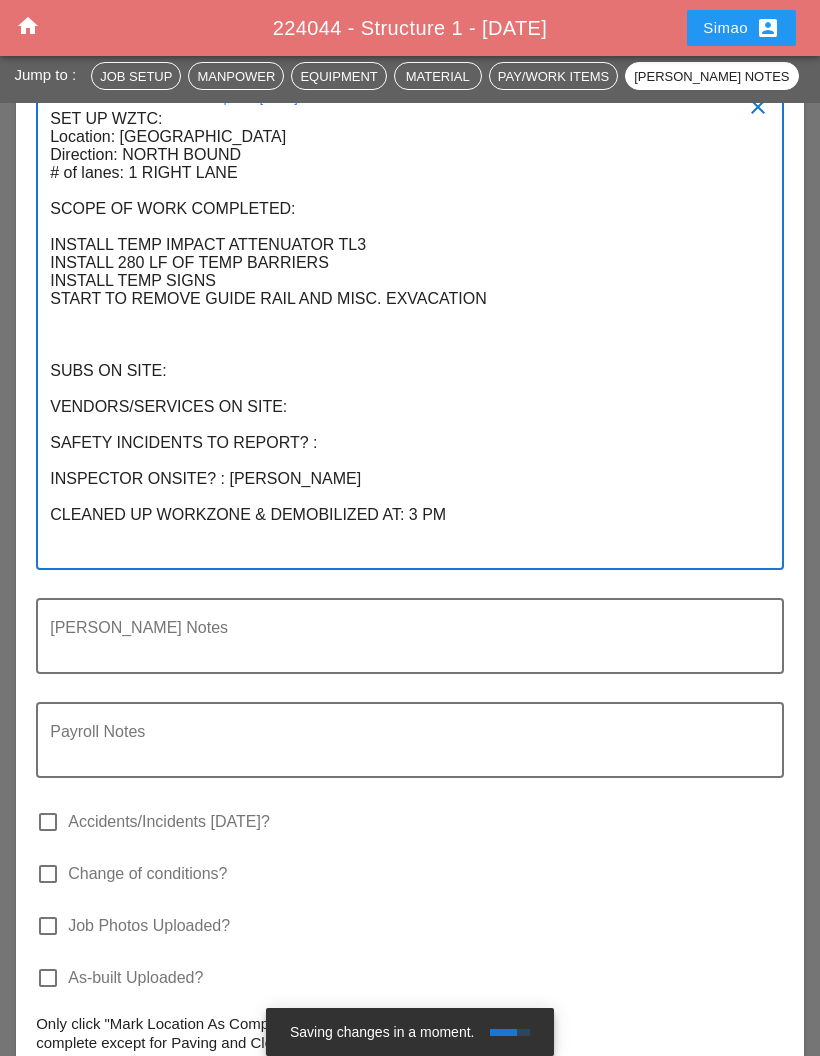 click on "SET UP WZTC:
Location: CROSS BRONX EXPRESSWAY
Direction: NORTH BOUND
# of lanes: 1 RIGHT LANE
SCOPE OF WORK COMPLETED:
INSTALL TEMP IMPACT ATTENUATOR TL3
INSTALL 280 LF OF TEMP BARRIERS
INSTALL TEMP SIGNS
START TO REMOVE GUIDE RAIL AND MISC. EXVACATION
SUBS ON SITE:
VENDORS/SERVICES ON SITE:
SAFETY INCIDENTS TO REPORT? :
INSPECTOR ONSITE? : MYAT THU
CLEANED UP WORKZONE & DEMOBILIZED AT: 3 PM" at bounding box center [402, 335] 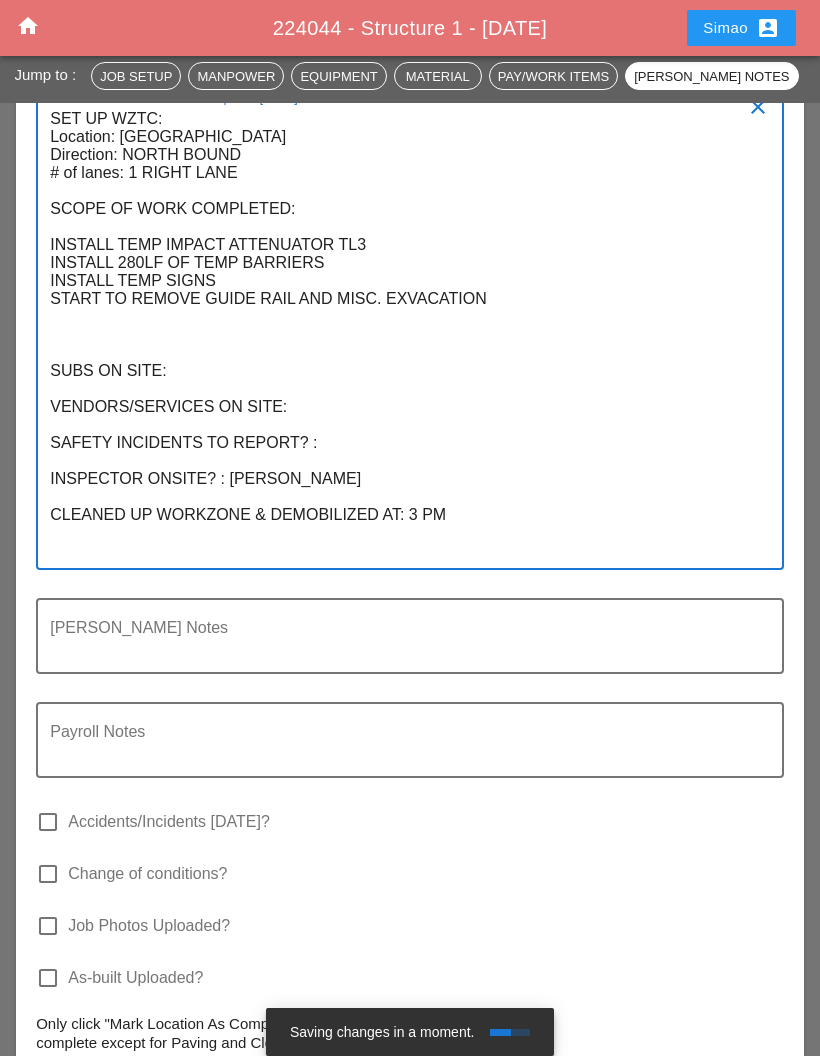 scroll, scrollTop: 0, scrollLeft: 0, axis: both 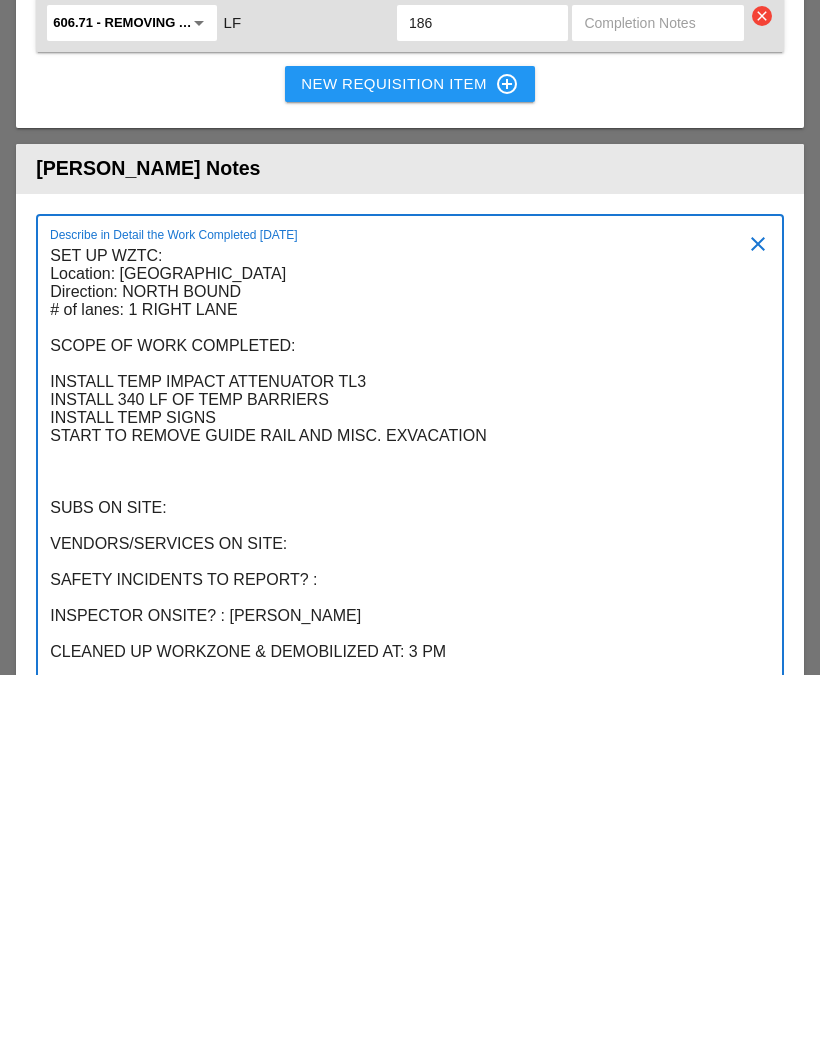 click on "SET UP WZTC:
Location: CROSS BRONX EXPRESSWAY
Direction: NORTH BOUND
# of lanes: 1 RIGHT LANE
SCOPE OF WORK COMPLETED:
INSTALL TEMP IMPACT ATTENUATOR TL3
INSTALL 340 LF OF TEMP BARRIERS
INSTALL TEMP SIGNS
START TO REMOVE GUIDE RAIL AND MISC. EXVACATION
SUBS ON SITE:
VENDORS/SERVICES ON SITE:
SAFETY INCIDENTS TO REPORT? :
INSPECTOR ONSITE? : MYAT THU
CLEANED UP WORKZONE & DEMOBILIZED AT: 3 PM" at bounding box center [402, 853] 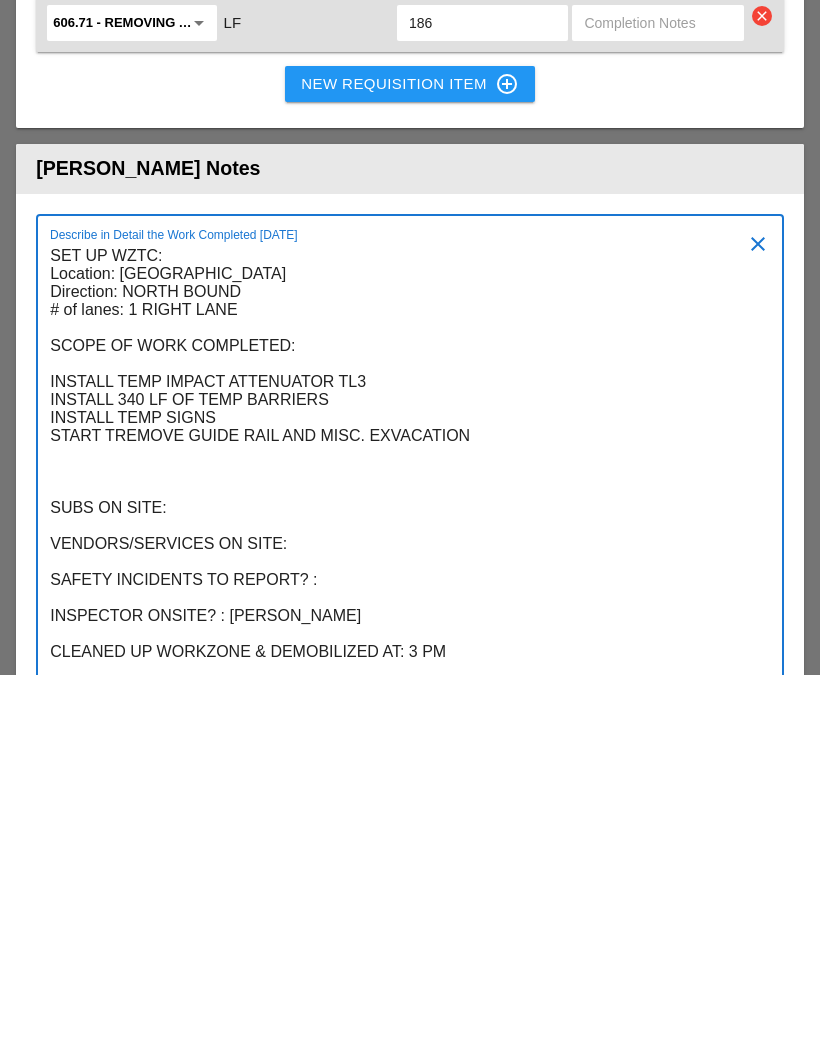 scroll, scrollTop: 0, scrollLeft: 0, axis: both 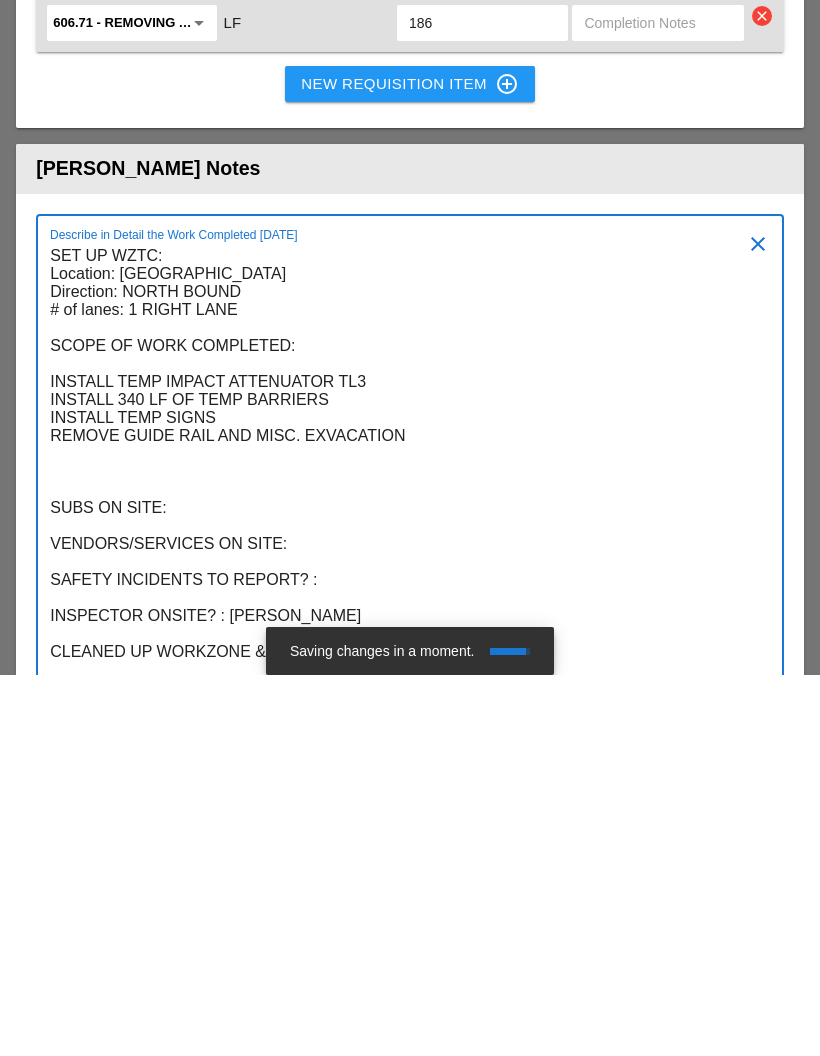 click on "SET UP WZTC:
Location: CROSS BRONX EXPRESSWAY
Direction: NORTH BOUND
# of lanes: 1 RIGHT LANE
SCOPE OF WORK COMPLETED:
INSTALL TEMP IMPACT ATTENUATOR TL3
INSTALL 340 LF OF TEMP BARRIERS
INSTALL TEMP SIGNS
REMOVE GUIDE RAIL AND MISC. EXVACATION
SUBS ON SITE:
VENDORS/SERVICES ON SITE:
SAFETY INCIDENTS TO REPORT? :
INSPECTOR ONSITE? : MYAT THU
CLEANED UP WORKZONE & DEMOBILIZED AT: 3 PM" at bounding box center (402, 853) 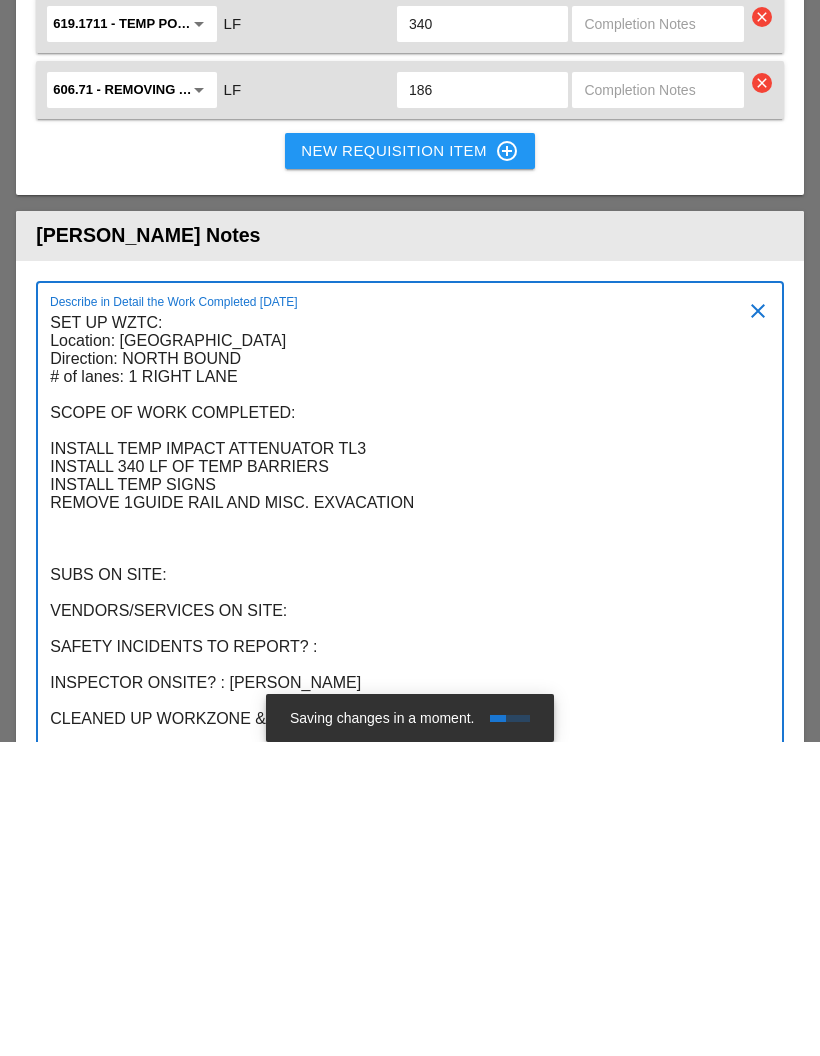 scroll, scrollTop: 0, scrollLeft: 0, axis: both 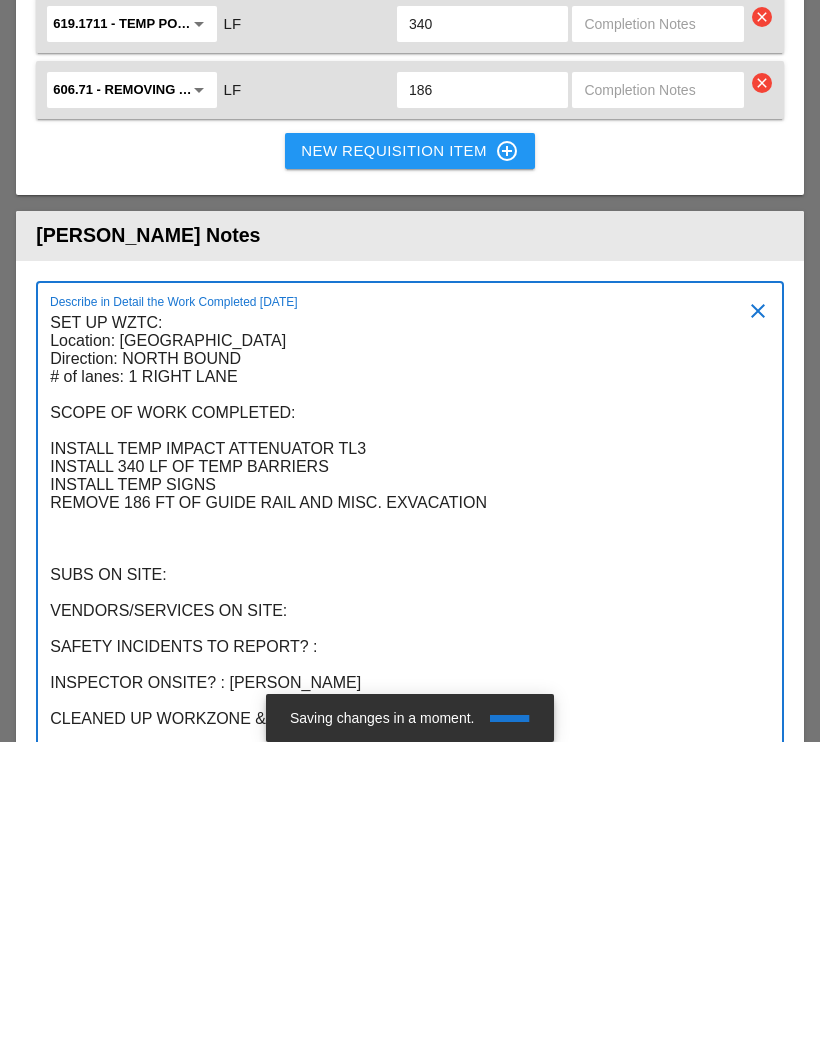 click on "SET UP WZTC:
Location: CROSS BRONX EXPRESSWAY
Direction: NORTH BOUND
# of lanes: 1 RIGHT LANE
SCOPE OF WORK COMPLETED:
INSTALL TEMP IMPACT ATTENUATOR TL3
INSTALL 340 LF OF TEMP BARRIERS
INSTALL TEMP SIGNS
REMOVE 186 FT OF GUIDE RAIL AND MISC. EXVACATION
SUBS ON SITE:
VENDORS/SERVICES ON SITE:
SAFETY INCIDENTS TO REPORT? :
INSPECTOR ONSITE? : MYAT THU
CLEANED UP WORKZONE & DEMOBILIZED AT: 3 PM" at bounding box center (402, 853) 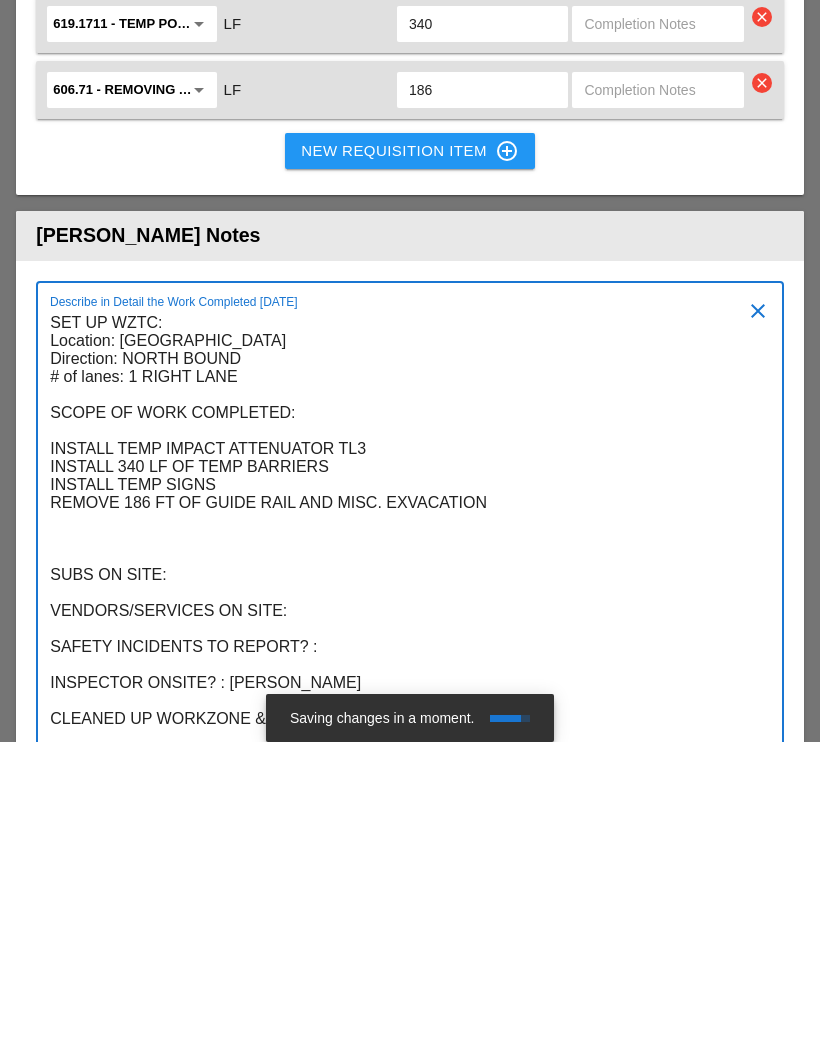 click on "SET UP WZTC:
Location: CROSS BRONX EXPRESSWAY
Direction: NORTH BOUND
# of lanes: 1 RIGHT LANE
SCOPE OF WORK COMPLETED:
INSTALL TEMP IMPACT ATTENUATOR TL3
INSTALL 340 LF OF TEMP BARRIERS
INSTALL TEMP SIGNS
REMOVE 186 FT OF GUIDE RAIL AND MISC. EXVACATION
SUBS ON SITE:
VENDORS/SERVICES ON SITE:
SAFETY INCIDENTS TO REPORT? :
INSPECTOR ONSITE? : MYAT THU
CLEANED UP WORKZONE & DEMOBILIZED AT: 3 PM" at bounding box center (402, 853) 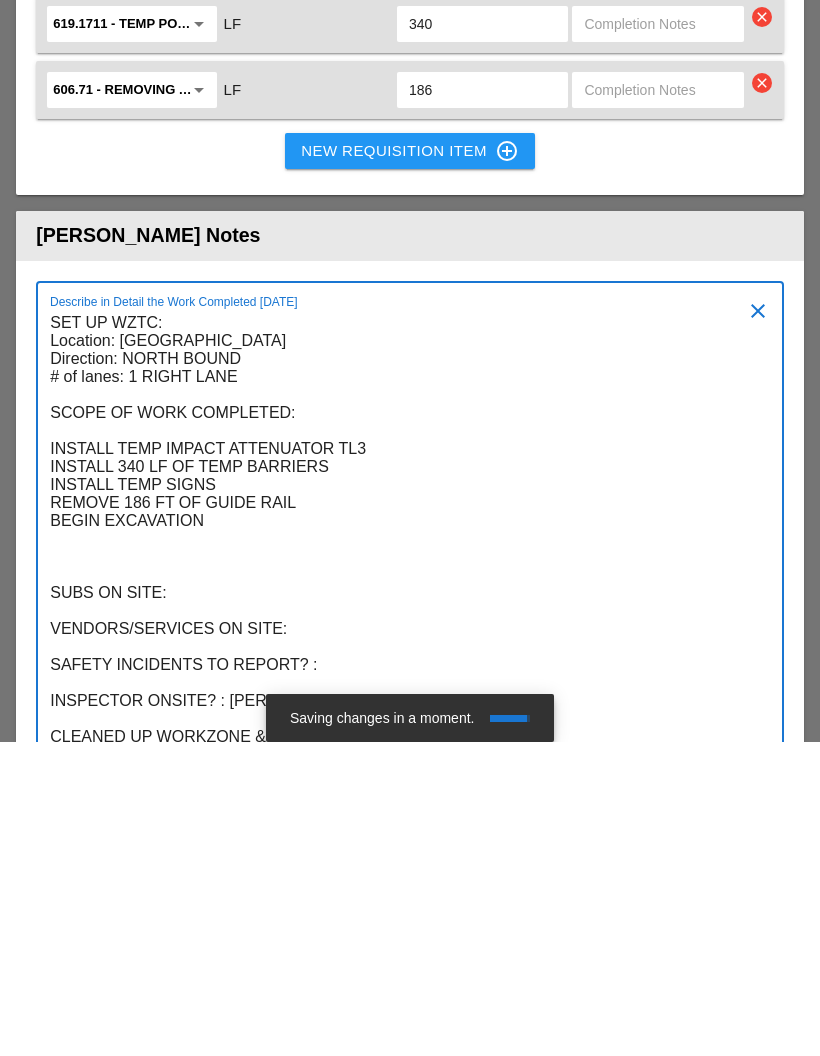 scroll, scrollTop: 0, scrollLeft: 0, axis: both 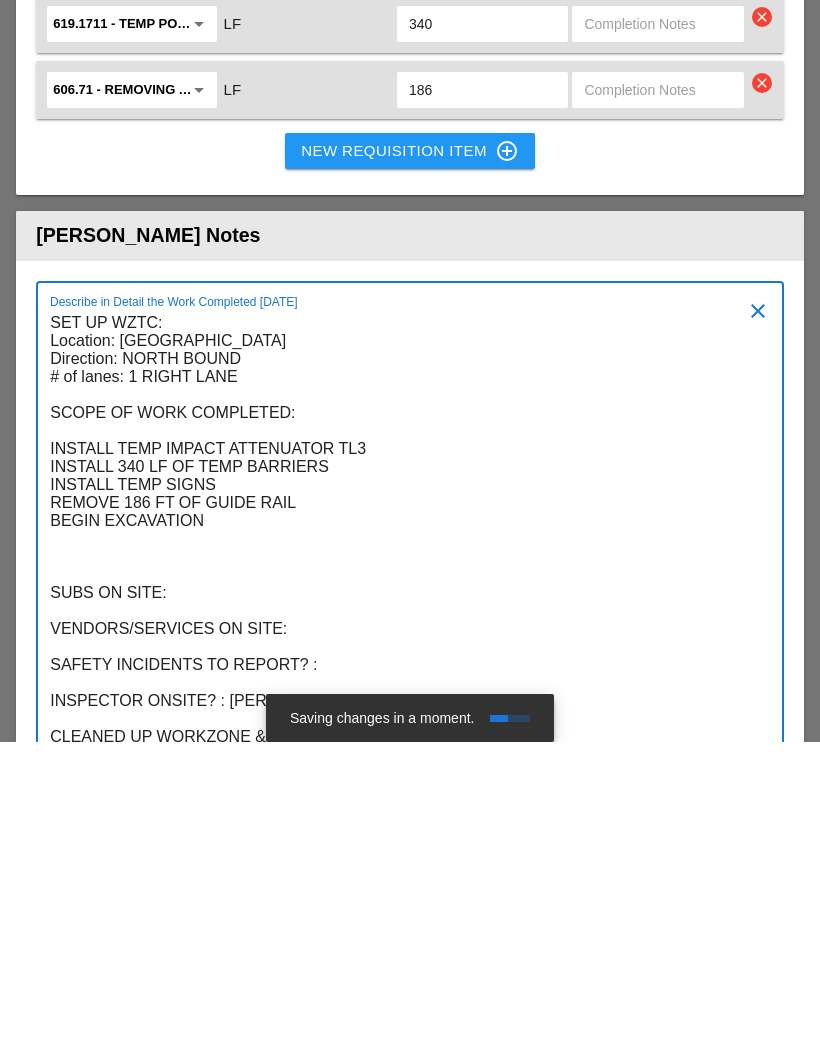 click on "SET UP WZTC:
Location: CROSS BRONX EXPRESSWAY
Direction: NORTH BOUND
# of lanes: 1 RIGHT LANE
SCOPE OF WORK COMPLETED:
INSTALL TEMP IMPACT ATTENUATOR TL3
INSTALL 340 LF OF TEMP BARRIERS
INSTALL TEMP SIGNS
REMOVE 186 FT OF GUIDE RAIL
BEGIN EXCAVATION
SUBS ON SITE:
VENDORS/SERVICES ON SITE:
SAFETY INCIDENTS TO REPORT? :
INSPECTOR ONSITE? : MYAT THU
CLEANED UP WORKZONE & DEMOBILIZED AT: 3 PM" at bounding box center (402, 862) 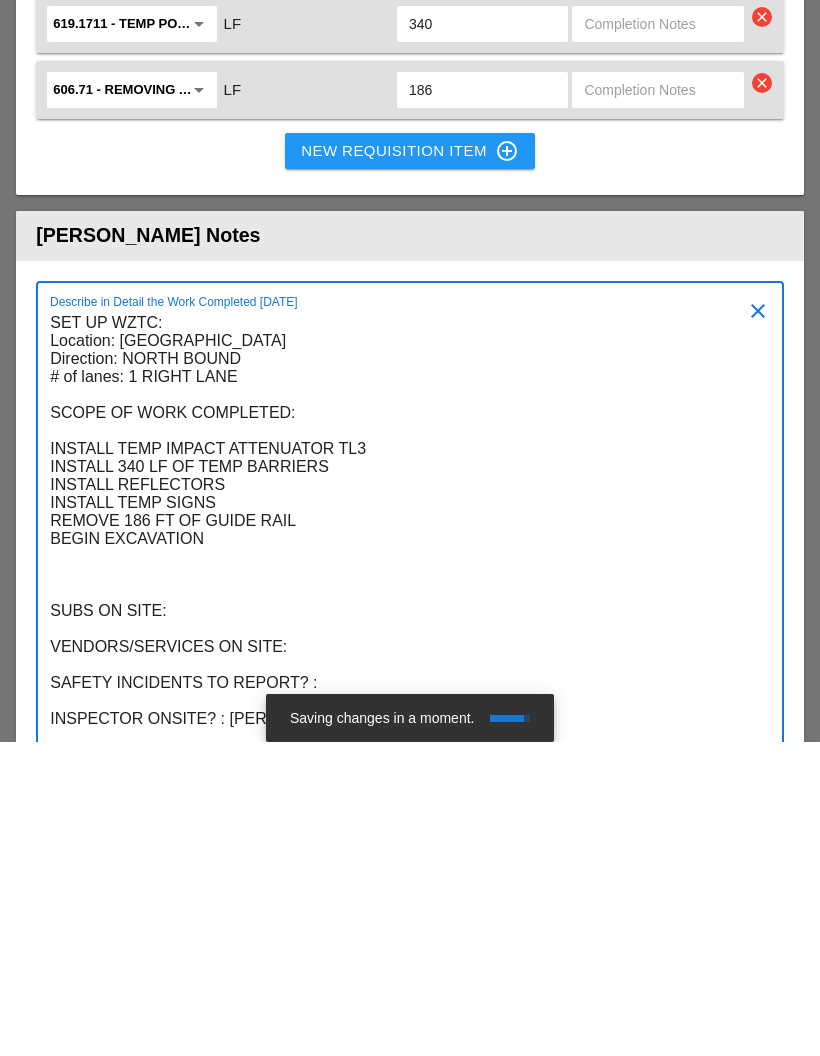 scroll, scrollTop: 0, scrollLeft: 0, axis: both 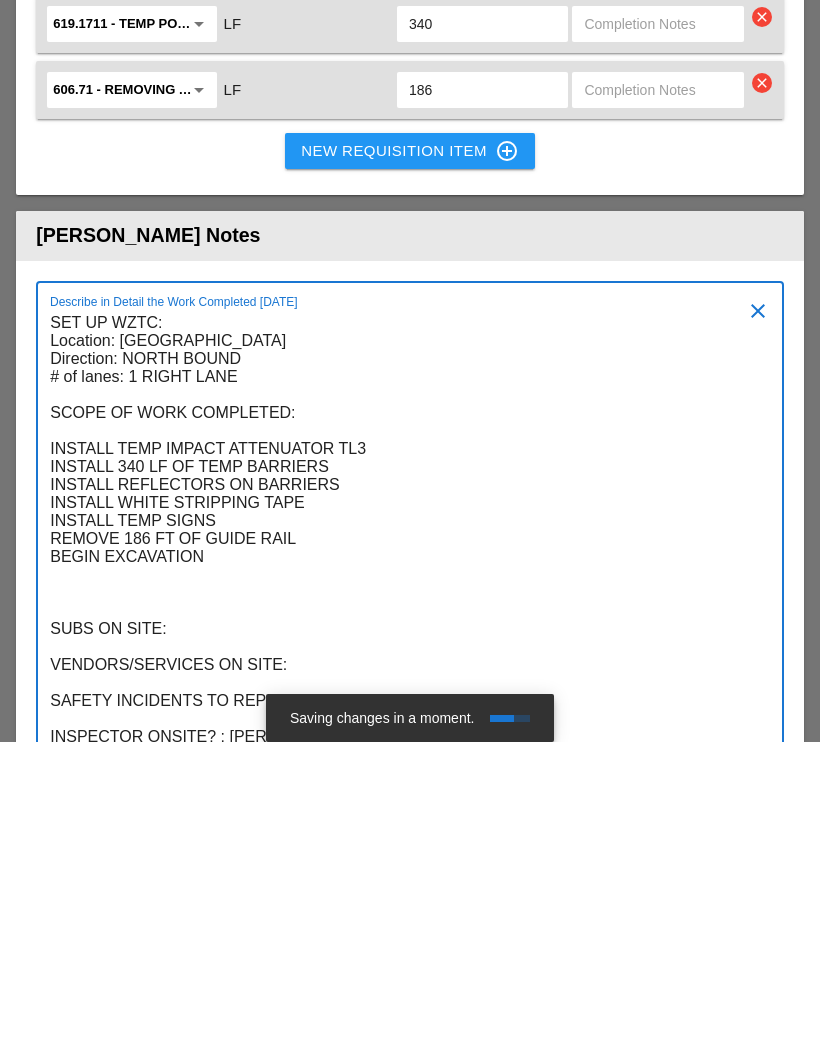 click on "SET UP WZTC:
Location: CROSS BRONX EXPRESSWAY
Direction: NORTH BOUND
# of lanes: 1 RIGHT LANE
SCOPE OF WORK COMPLETED:
INSTALL TEMP IMPACT ATTENUATOR TL3
INSTALL 340 LF OF TEMP BARRIERS
INSTALL REFLECTORS ON BARRIERS
INSTALL WHITE STRIPPING TAPE
INSTALL TEMP SIGNS
REMOVE 186 FT OF GUIDE RAIL
BEGIN EXCAVATION
SUBS ON SITE:
VENDORS/SERVICES ON SITE:
SAFETY INCIDENTS TO REPORT? :
INSPECTOR ONSITE? : MYAT THU
CLEANED UP WORKZONE & DEMOBILIZED AT: 3 PM" at bounding box center (402, 880) 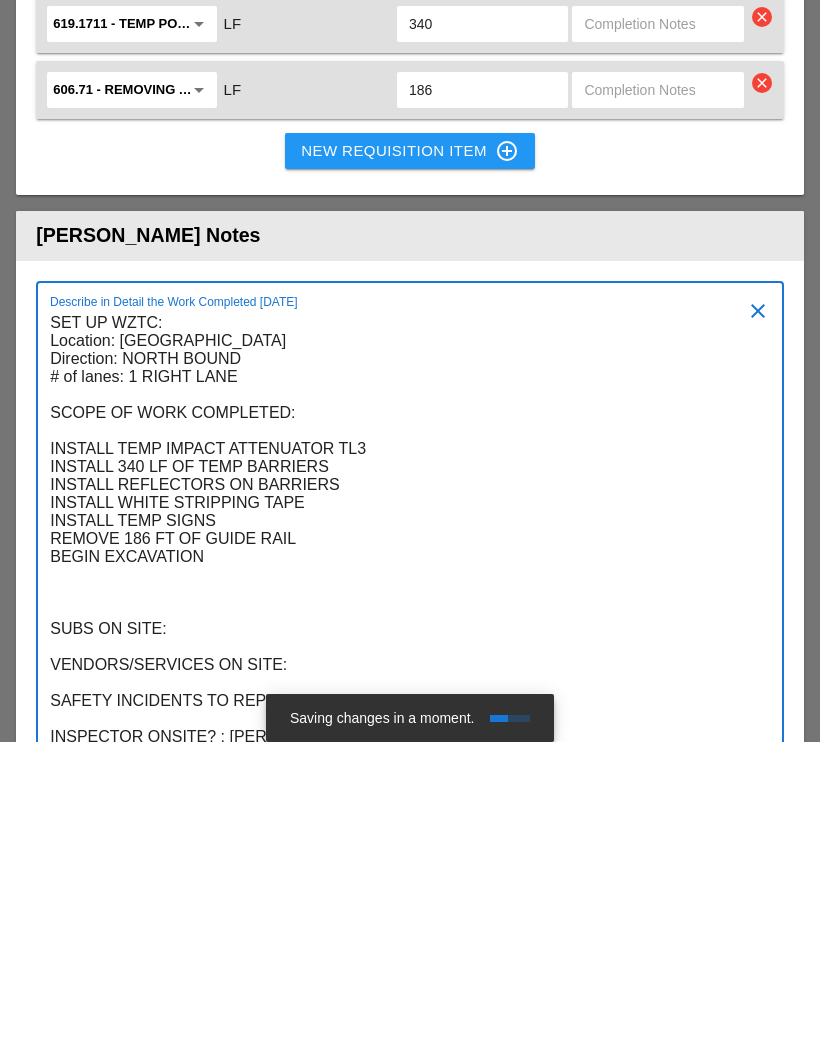 click on "SET UP WZTC:
Location: CROSS BRONX EXPRESSWAY
Direction: NORTH BOUND
# of lanes: 1 RIGHT LANE
SCOPE OF WORK COMPLETED:
INSTALL TEMP IMPACT ATTENUATOR TL3
INSTALL 340 LF OF TEMP BARRIERS
INSTALL REFLECTORS ON BARRIERS
INSTALL WHITE STRIPPING TAPE
INSTALL TEMP SIGNS
REMOVE 186 FT OF GUIDE RAIL
BEGIN EXCAVATION
SUBS ON SITE:
VENDORS/SERVICES ON SITE:
SAFETY INCIDENTS TO REPORT? :
INSPECTOR ONSITE? : MYAT THU
CLEANED UP WORKZONE & DEMOBILIZED AT: 3 PM" at bounding box center [402, 880] 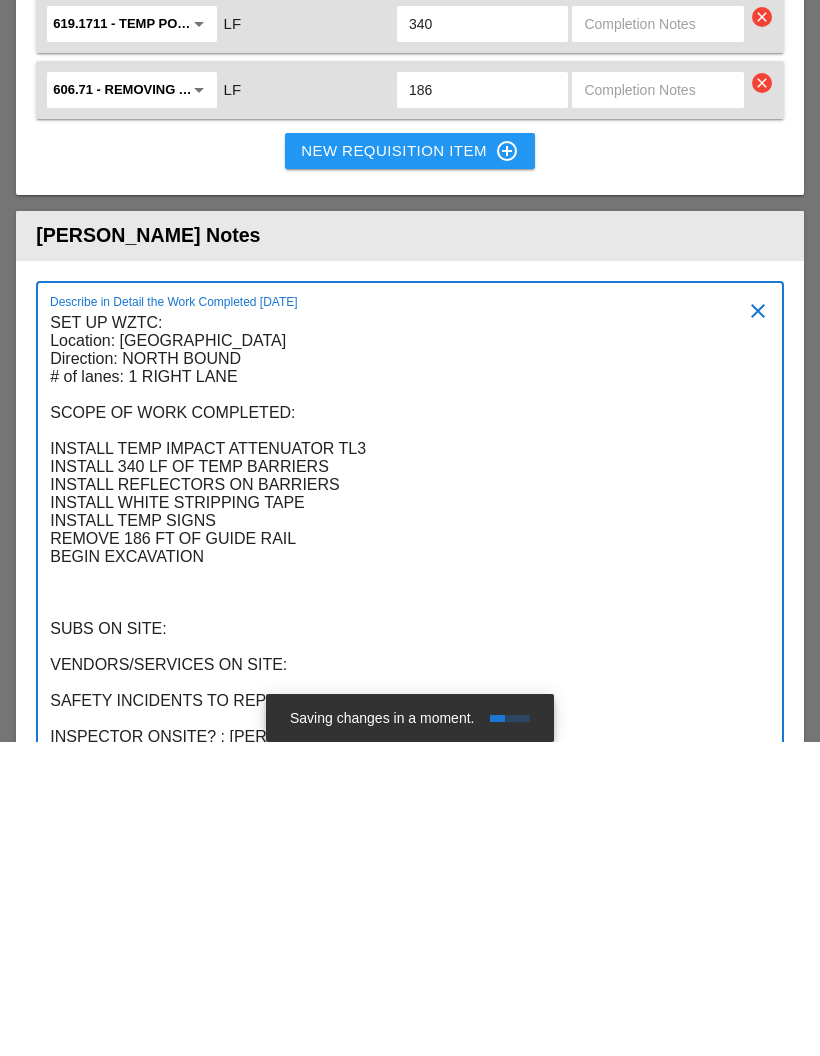 click on "SET UP WZTC:
Location: CROSS BRONX EXPRESSWAY
Direction: NORTH BOUND
# of lanes: 1 RIGHT LANE
SCOPE OF WORK COMPLETED:
INSTALL TEMP IMPACT ATTENUATOR TL3
INSTALL 340 LF OF TEMP BARRIERS
INSTALL REFLECTORS ON BARRIERS
INSTALL WHITE STRIPPING TAPE
INSTALL TEMP SIGNS
REMOVE 186 FT OF GUIDE RAIL
BEGIN EXCAVATION
SUBS ON SITE:
VENDORS/SERVICES ON SITE:
SAFETY INCIDENTS TO REPORT? :
INSPECTOR ONSITE? : MYAT THU
CLEANED UP WORKZONE & DEMOBILIZED AT: 3 PM" at bounding box center (402, 880) 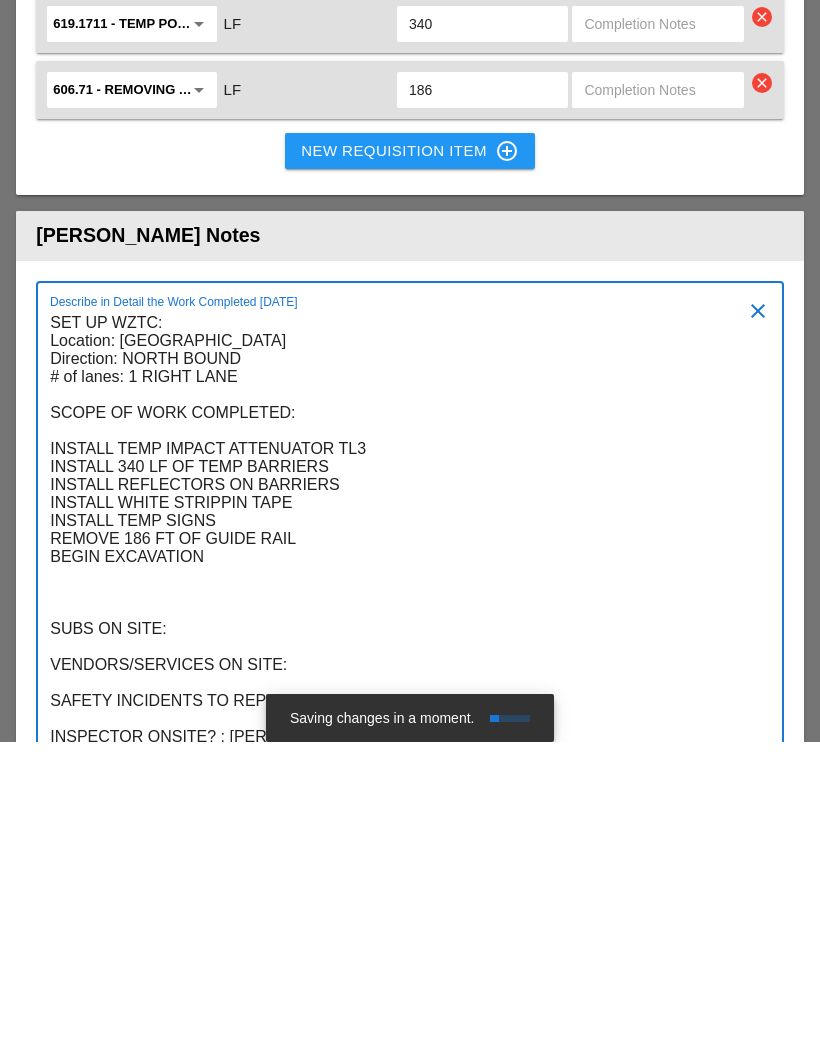 scroll, scrollTop: 0, scrollLeft: 0, axis: both 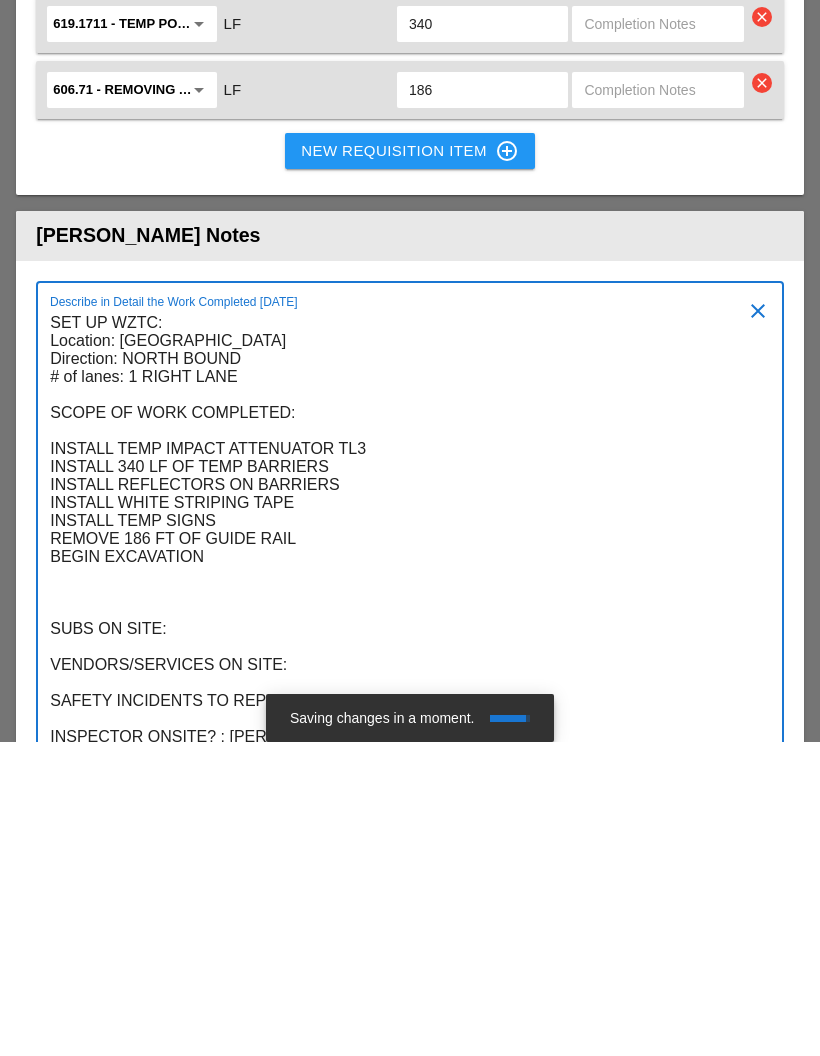 click on "SET UP WZTC:
Location: CROSS BRONX EXPRESSWAY
Direction: NORTH BOUND
# of lanes: 1 RIGHT LANE
SCOPE OF WORK COMPLETED:
INSTALL TEMP IMPACT ATTENUATOR TL3
INSTALL 340 LF OF TEMP BARRIERS
INSTALL REFLECTORS ON BARRIERS
INSTALL WHITE STRIPING TAPE
INSTALL TEMP SIGNS
REMOVE 186 FT OF GUIDE RAIL
BEGIN EXCAVATION
SUBS ON SITE:
VENDORS/SERVICES ON SITE:
SAFETY INCIDENTS TO REPORT? :
INSPECTOR ONSITE? : MYAT THU
CLEANED UP WORKZONE & DEMOBILIZED AT: 3 PM" at bounding box center [402, 880] 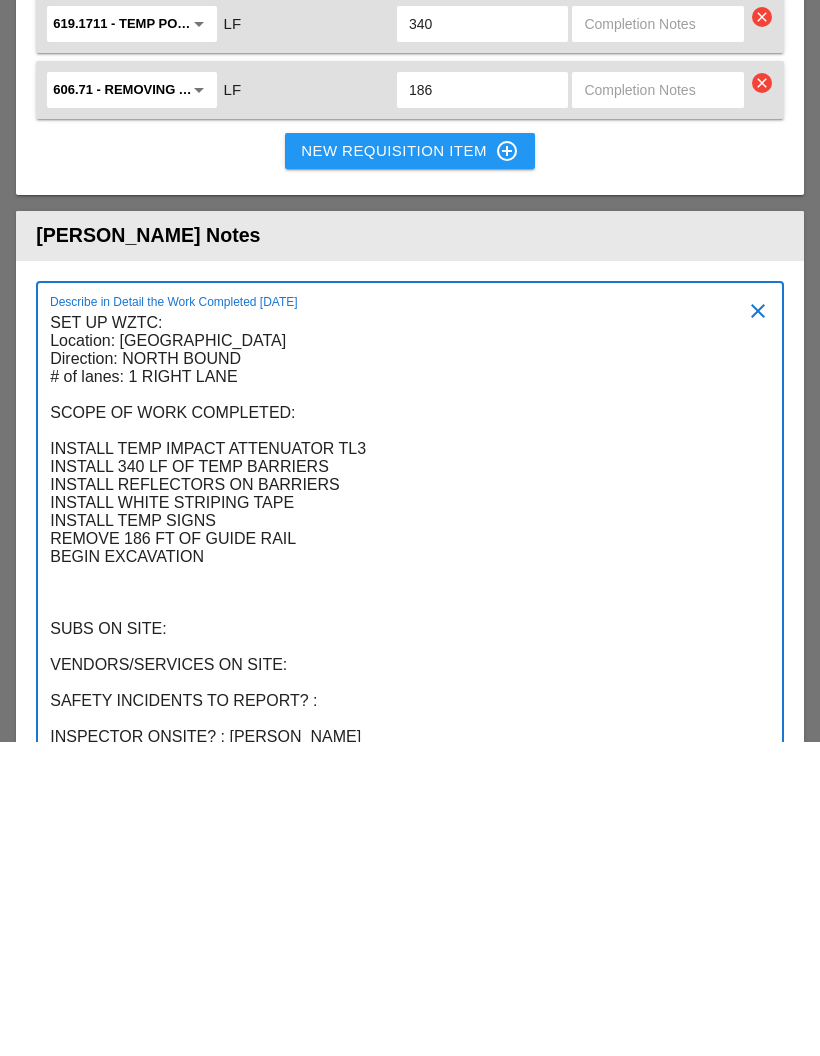 scroll, scrollTop: 0, scrollLeft: 0, axis: both 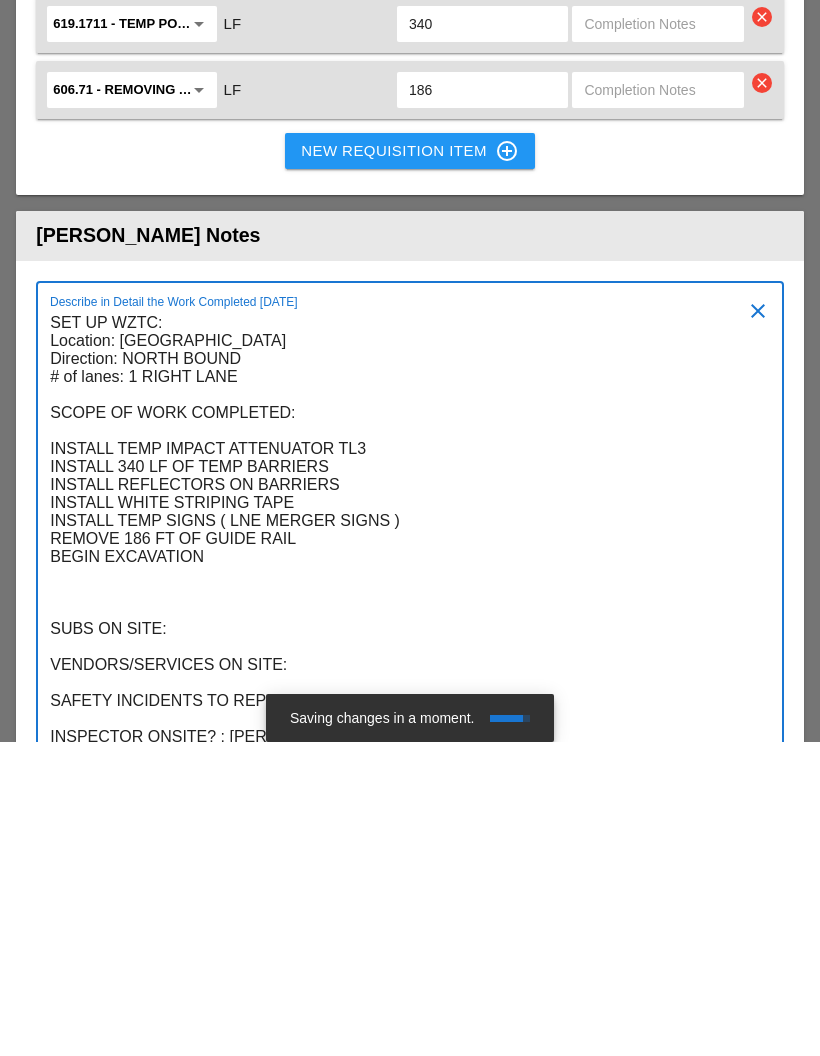 click on "SET UP WZTC:
Location: CROSS BRONX EXPRESSWAY
Direction: NORTH BOUND
# of lanes: 1 RIGHT LANE
SCOPE OF WORK COMPLETED:
INSTALL TEMP IMPACT ATTENUATOR TL3
INSTALL 340 LF OF TEMP BARRIERS
INSTALL REFLECTORS ON BARRIERS
INSTALL WHITE STRIPING TAPE
INSTALL TEMP SIGNS ( LNE MERGER SIGNS )
REMOVE 186 FT OF GUIDE RAIL
BEGIN EXCAVATION
SUBS ON SITE:
VENDORS/SERVICES ON SITE:
SAFETY INCIDENTS TO REPORT? :
INSPECTOR ONSITE? : MYAT THU
CLEANED UP WORKZONE & DEMOBILIZED AT: 3 PM" at bounding box center (402, 880) 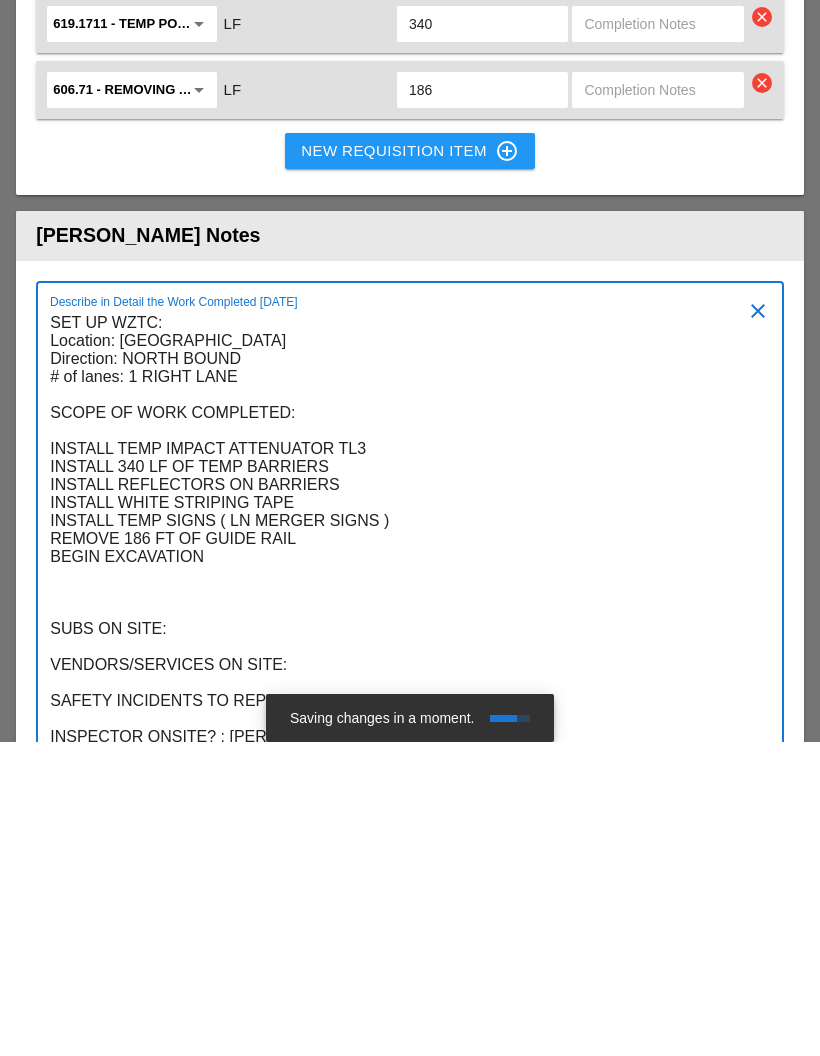 scroll, scrollTop: 0, scrollLeft: 0, axis: both 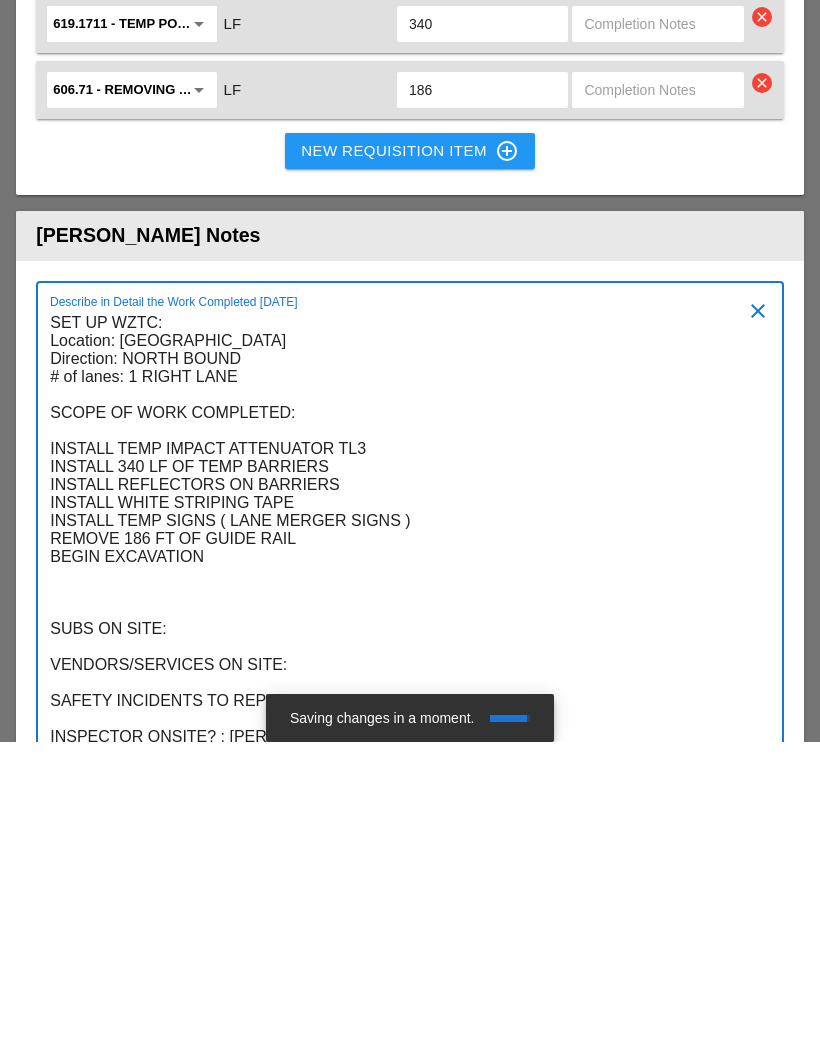 click on "SET UP WZTC:
Location: CROSS BRONX EXPRESSWAY
Direction: NORTH BOUND
# of lanes: 1 RIGHT LANE
SCOPE OF WORK COMPLETED:
INSTALL TEMP IMPACT ATTENUATOR TL3
INSTALL 340 LF OF TEMP BARRIERS
INSTALL REFLECTORS ON BARRIERS
INSTALL WHITE STRIPING TAPE
INSTALL TEMP SIGNS ( LANE MERGER SIGNS )
REMOVE 186 FT OF GUIDE RAIL
BEGIN EXCAVATION
SUBS ON SITE:
VENDORS/SERVICES ON SITE:
SAFETY INCIDENTS TO REPORT? :
INSPECTOR ONSITE? : MYAT THU
CLEANED UP WORKZONE & DEMOBILIZED AT: 3 PM" at bounding box center (402, 880) 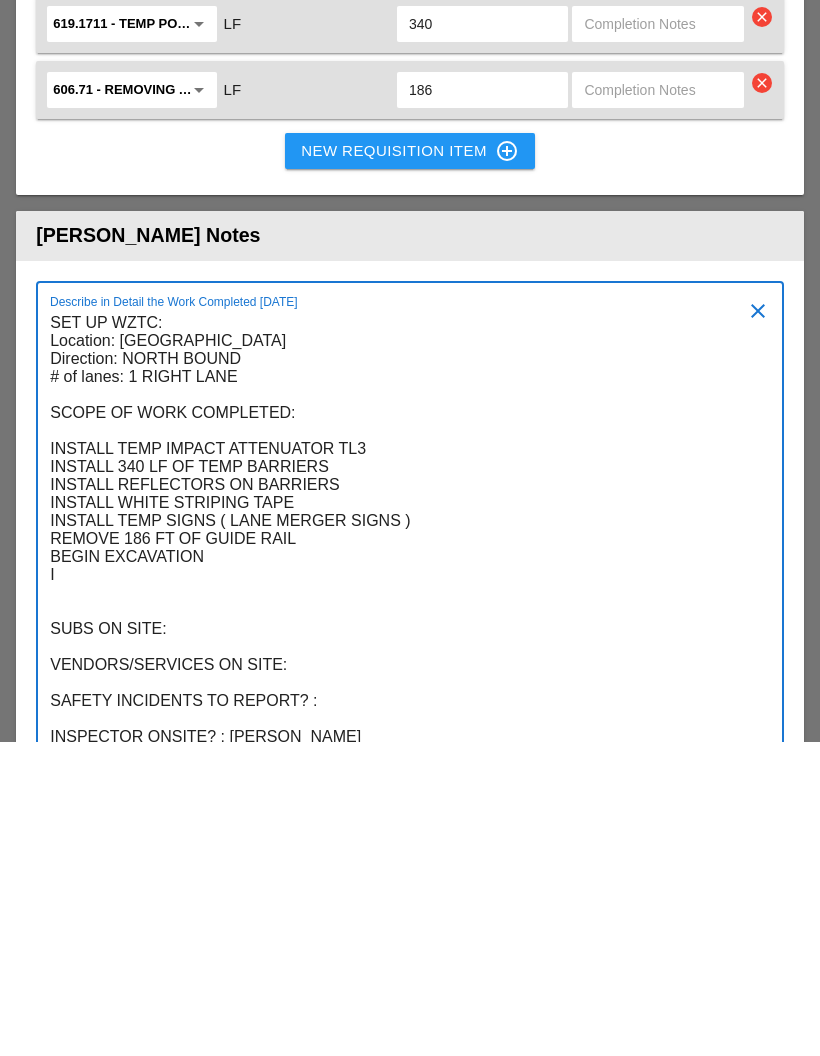 scroll, scrollTop: 0, scrollLeft: 0, axis: both 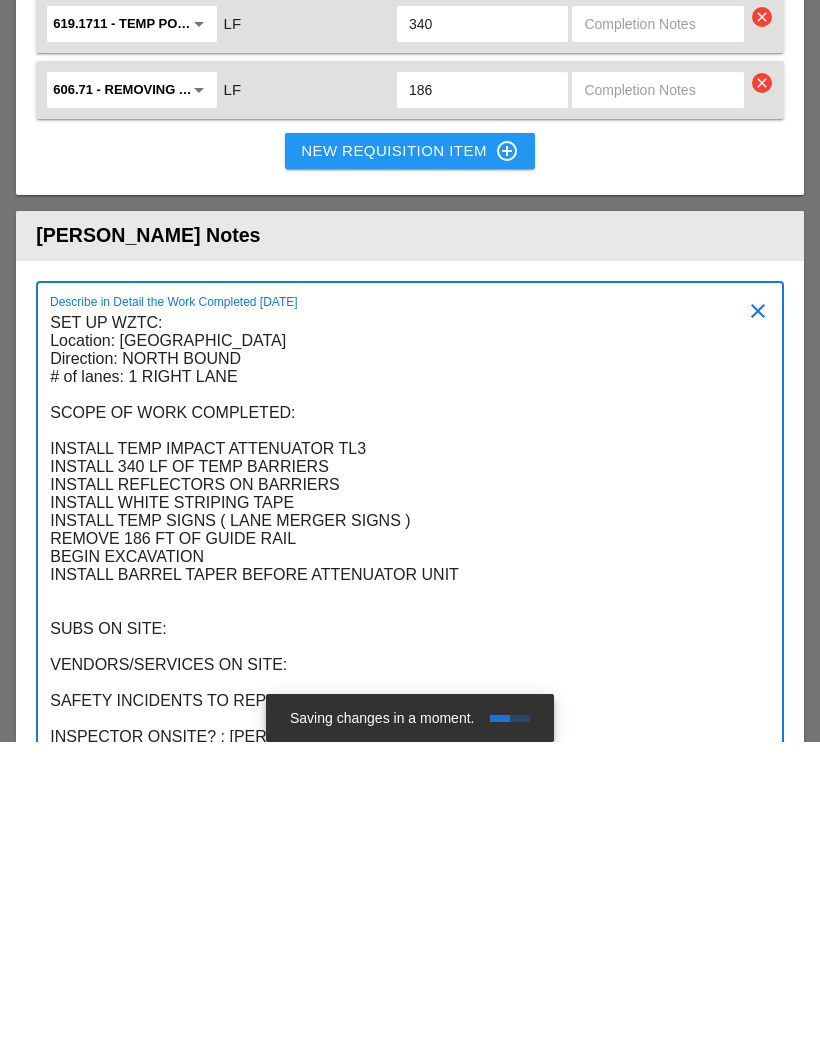 click on "SET UP WZTC:
Location: CROSS BRONX EXPRESSWAY
Direction: NORTH BOUND
# of lanes: 1 RIGHT LANE
SCOPE OF WORK COMPLETED:
INSTALL TEMP IMPACT ATTENUATOR TL3
INSTALL 340 LF OF TEMP BARRIERS
INSTALL REFLECTORS ON BARRIERS
INSTALL WHITE STRIPING TAPE
INSTALL TEMP SIGNS ( LANE MERGER SIGNS )
REMOVE 186 FT OF GUIDE RAIL
BEGIN EXCAVATION
INSTALL BARREL TAPER BEFORE ATTENUATOR UNIT
SUBS ON SITE:
VENDORS/SERVICES ON SITE:
SAFETY INCIDENTS TO REPORT? :
INSPECTOR ONSITE? : MYAT THU
CLEANED UP WORKZONE & DEMOBILIZED AT: 3 PM" at bounding box center (402, 880) 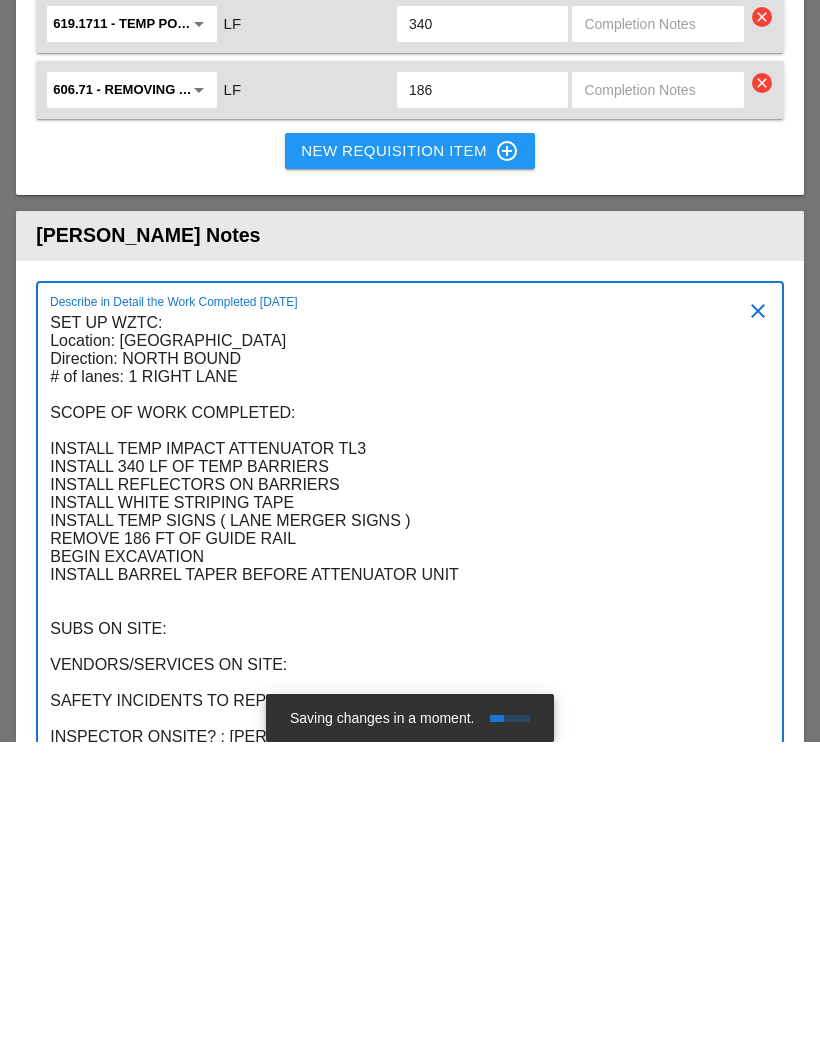 click on "SET UP WZTC:
Location: CROSS BRONX EXPRESSWAY
Direction: NORTH BOUND
# of lanes: 1 RIGHT LANE
SCOPE OF WORK COMPLETED:
INSTALL TEMP IMPACT ATTENUATOR TL3
INSTALL 340 LF OF TEMP BARRIERS
INSTALL REFLECTORS ON BARRIERS
INSTALL WHITE STRIPING TAPE
INSTALL TEMP SIGNS ( LANE MERGER SIGNS )
REMOVE 186 FT OF GUIDE RAIL
BEGIN EXCAVATION
INSTALL BARREL TAPER BEFORE ATTENUATOR UNIT
SUBS ON SITE:
VENDORS/SERVICES ON SITE:
SAFETY INCIDENTS TO REPORT? :
INSPECTOR ONSITE? : MYAT THU
CLEANED UP WORKZONE & DEMOBILIZED AT: 3 PM" at bounding box center [402, 880] 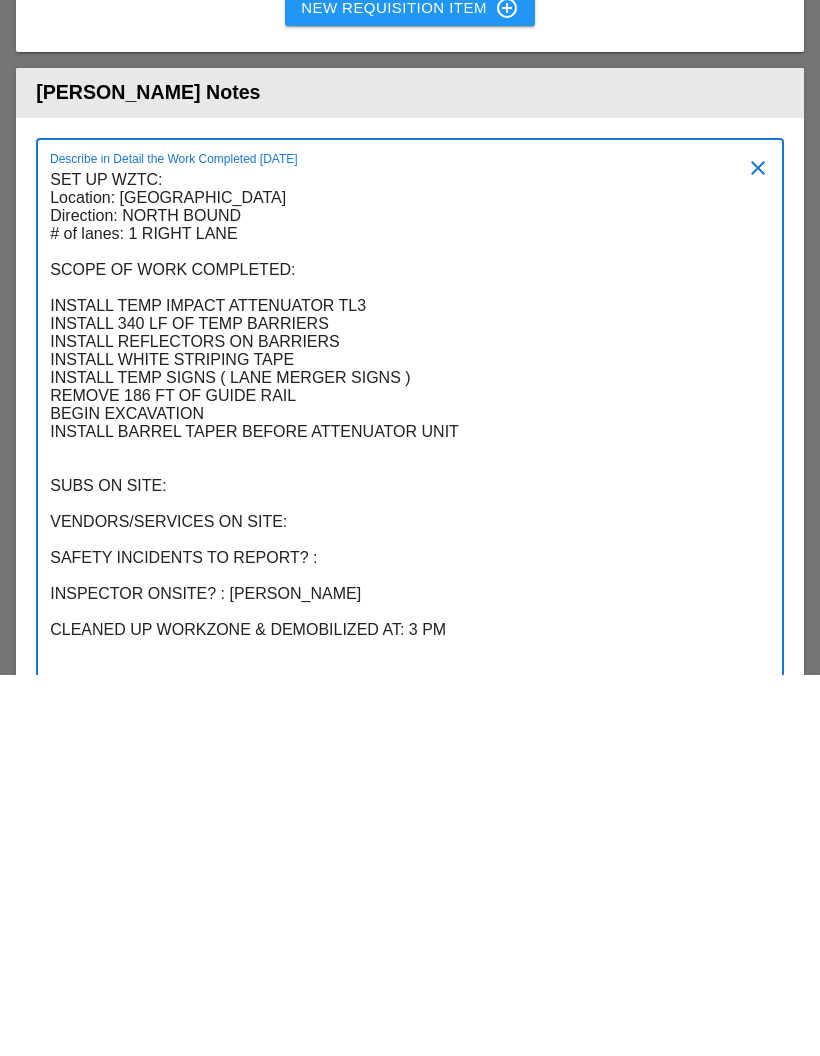 scroll, scrollTop: 4232, scrollLeft: 0, axis: vertical 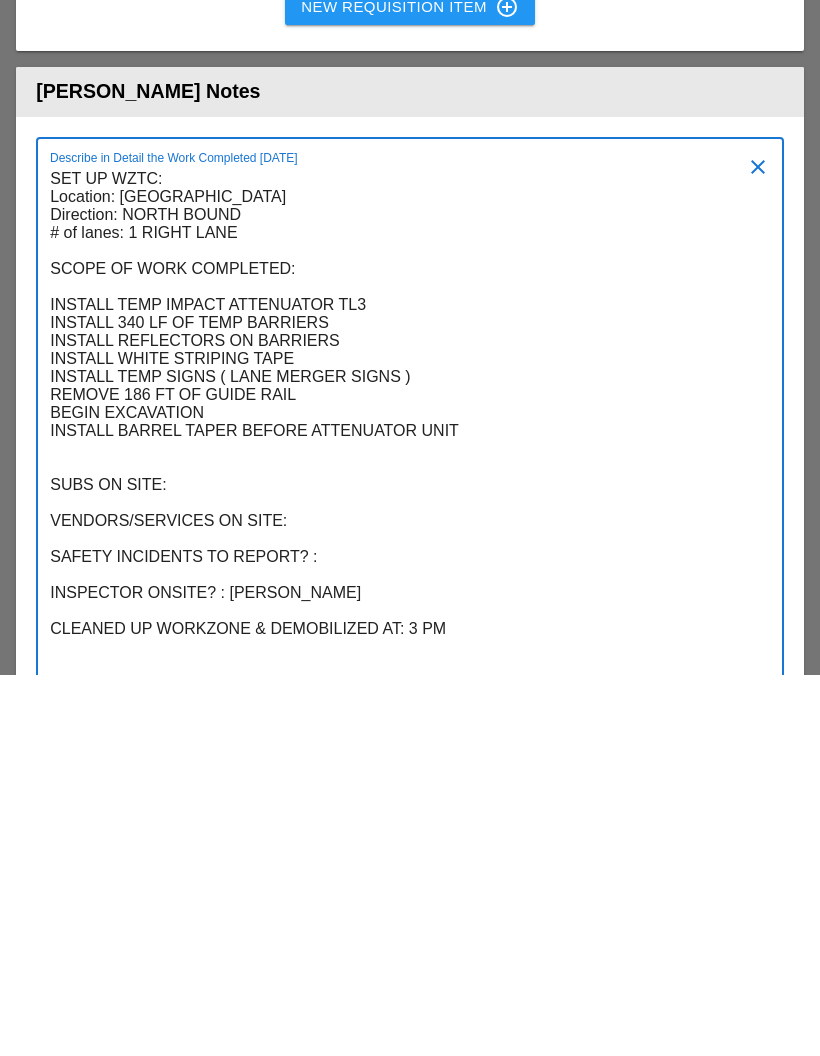 click on "SET UP WZTC:
Location: CROSS BRONX EXPRESSWAY
Direction: NORTH BOUND
# of lanes: 1 RIGHT LANE
SCOPE OF WORK COMPLETED:
INSTALL TEMP IMPACT ATTENUATOR TL3
INSTALL 340 LF OF TEMP BARRIERS
INSTALL REFLECTORS ON BARRIERS
INSTALL WHITE STRIPING TAPE
INSTALL TEMP SIGNS ( LANE MERGER SIGNS )
REMOVE 186 FT OF GUIDE RAIL
BEGIN EXCAVATION
INSTALL BARREL TAPER BEFORE ATTENUATOR UNIT
SUBS ON SITE:
VENDORS/SERVICES ON SITE:
SAFETY INCIDENTS TO REPORT? :
INSPECTOR ONSITE? : MYAT THU
CLEANED UP WORKZONE & DEMOBILIZED AT: 3 PM" at bounding box center [402, 803] 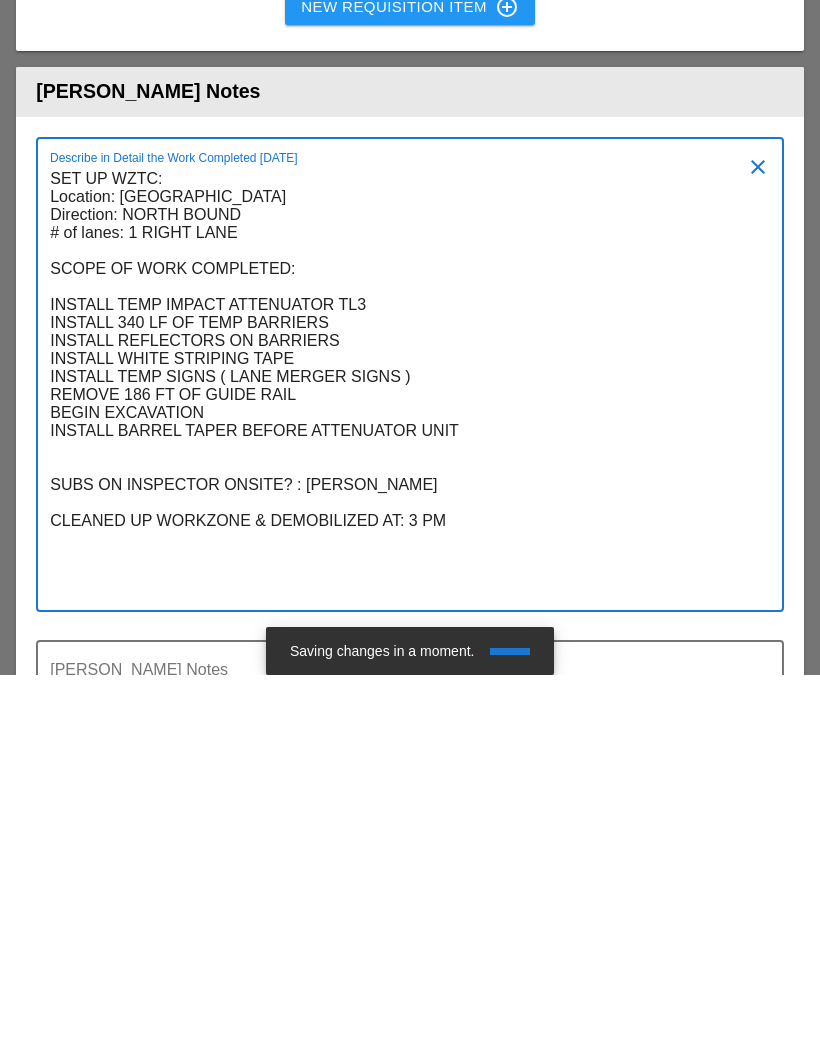 scroll, scrollTop: 0, scrollLeft: 0, axis: both 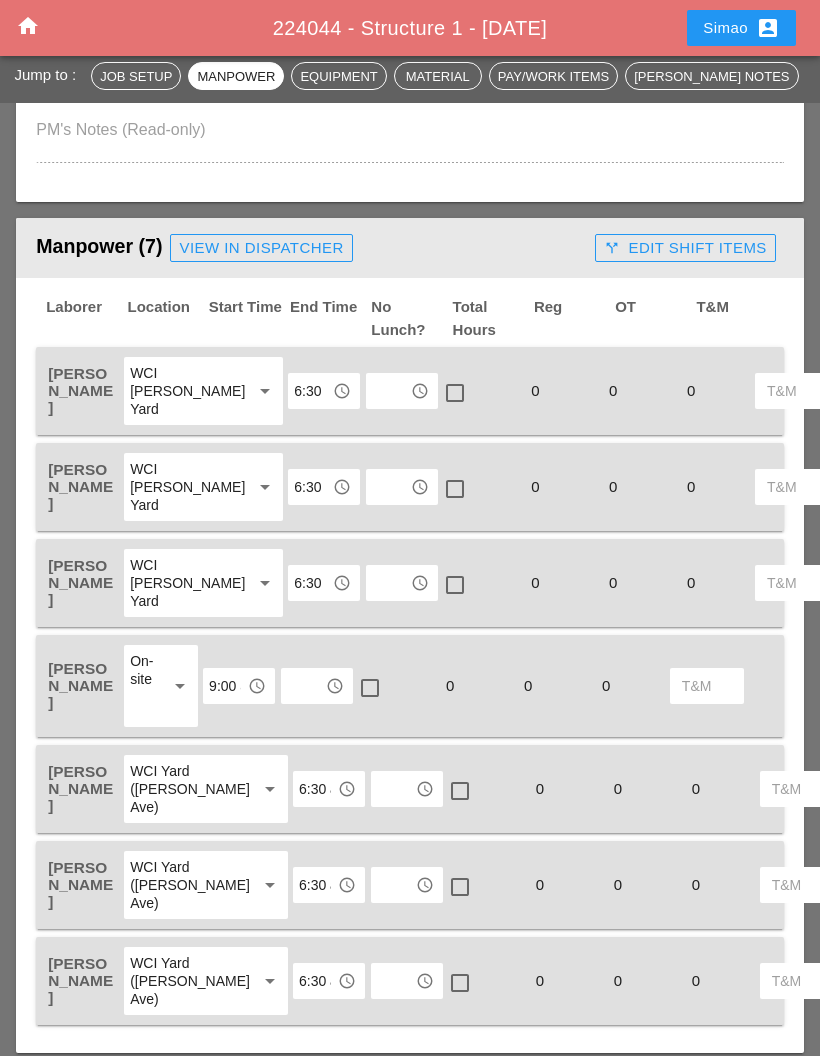 click at bounding box center [388, 391] 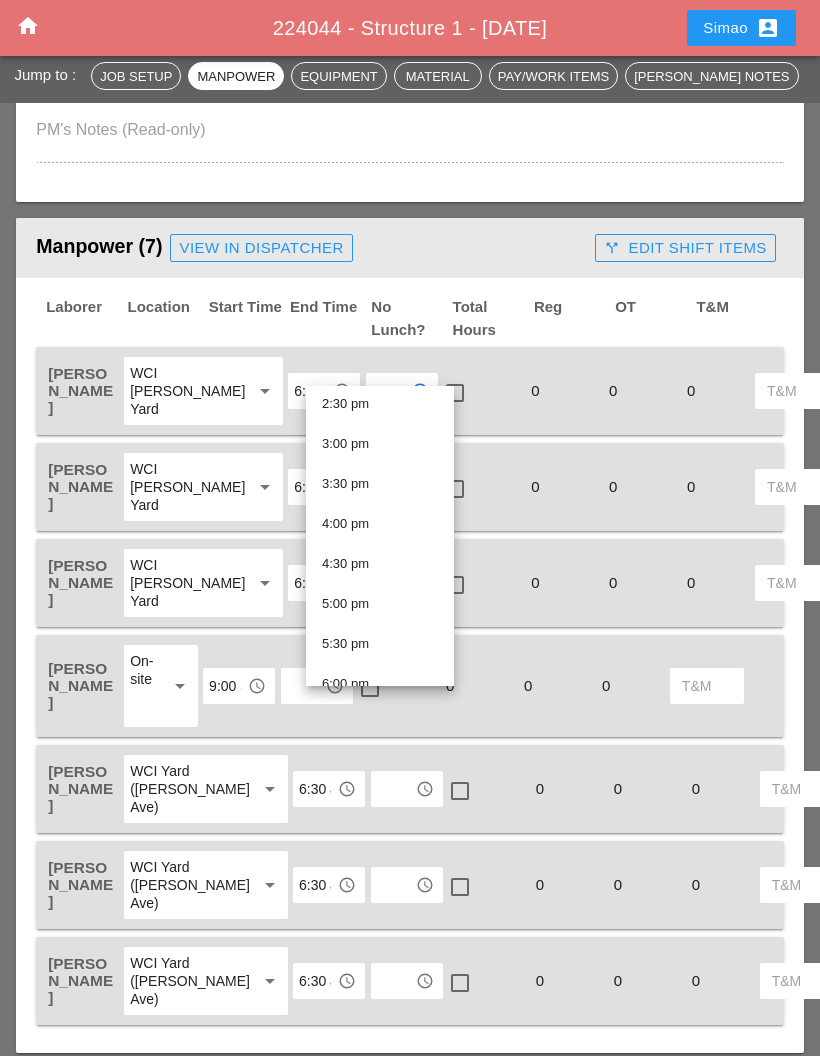 scroll, scrollTop: 1150, scrollLeft: 0, axis: vertical 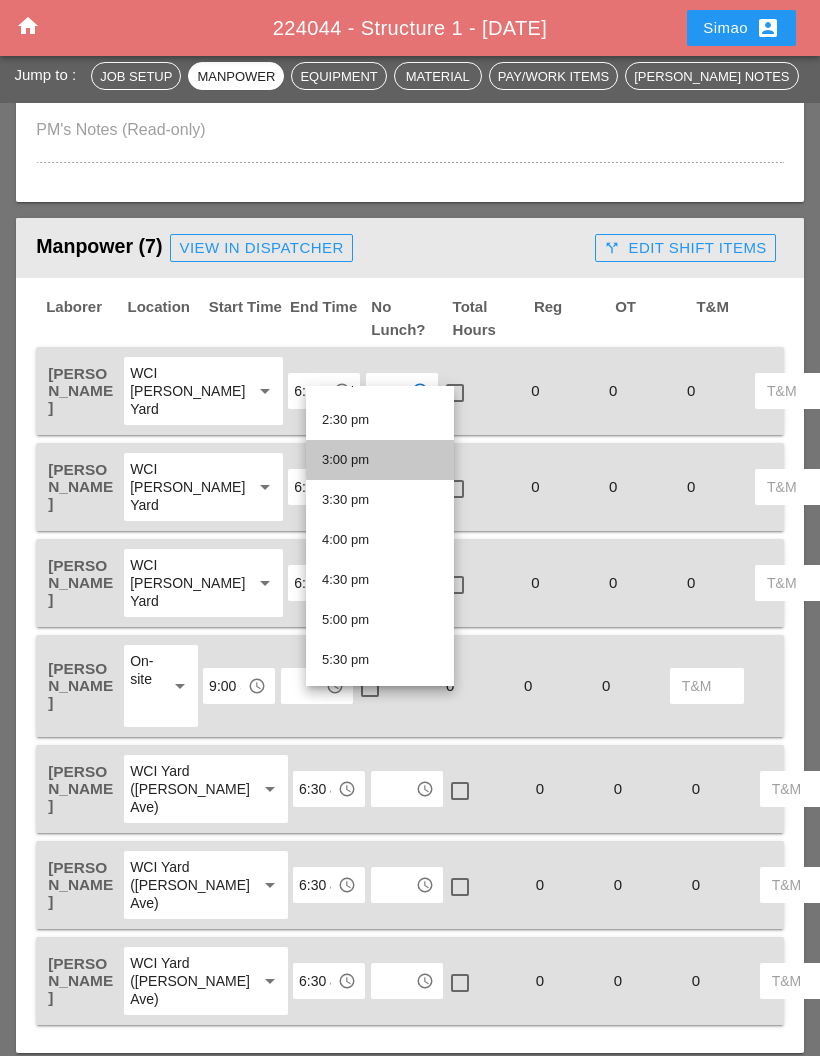 click on "3:00 pm" at bounding box center [380, 460] 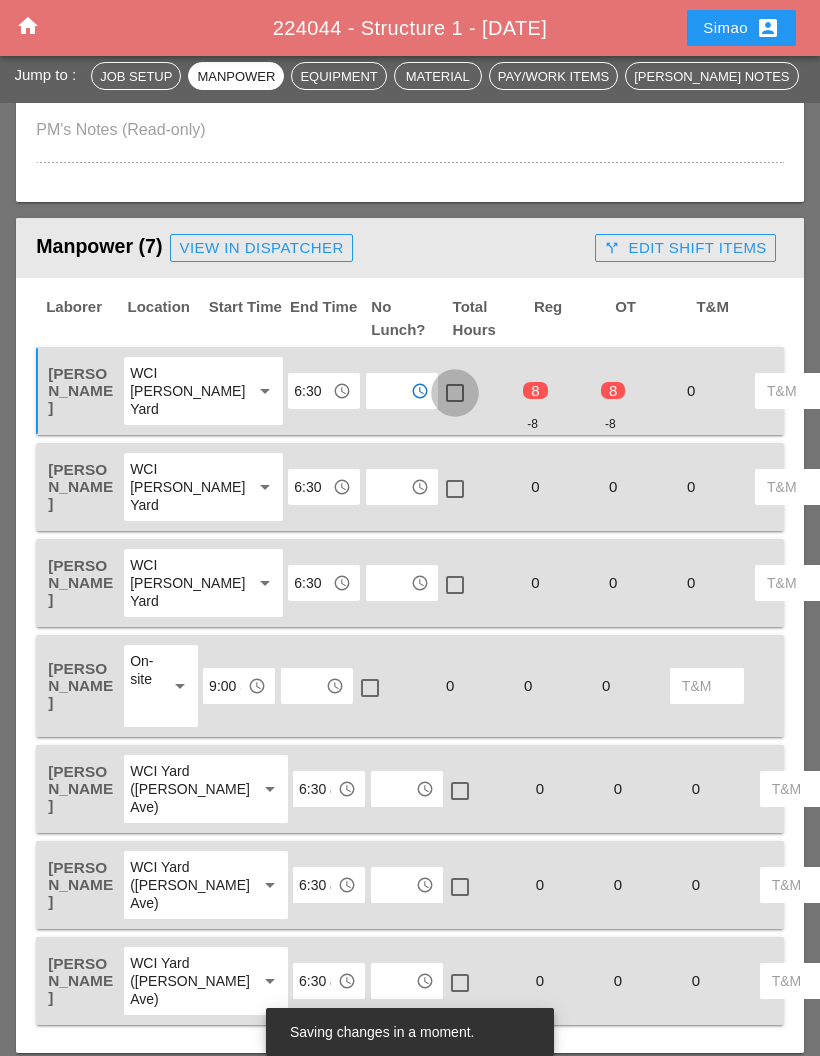 click at bounding box center [455, 393] 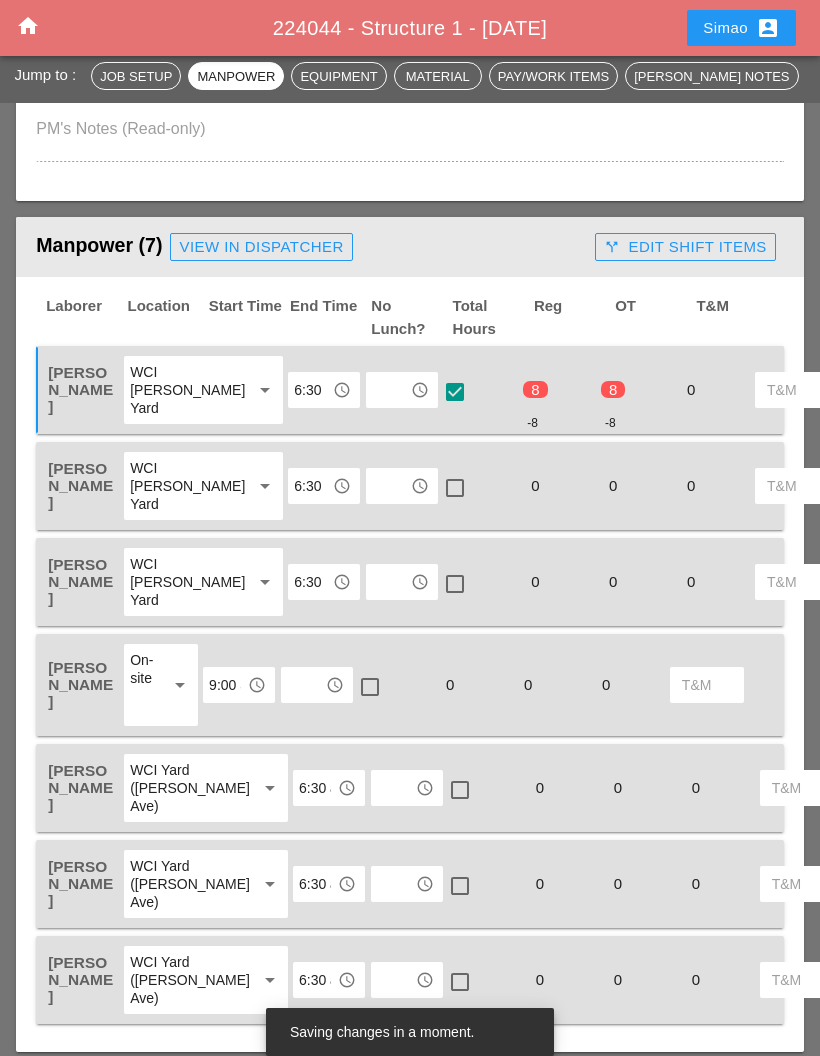 click at bounding box center (388, 486) 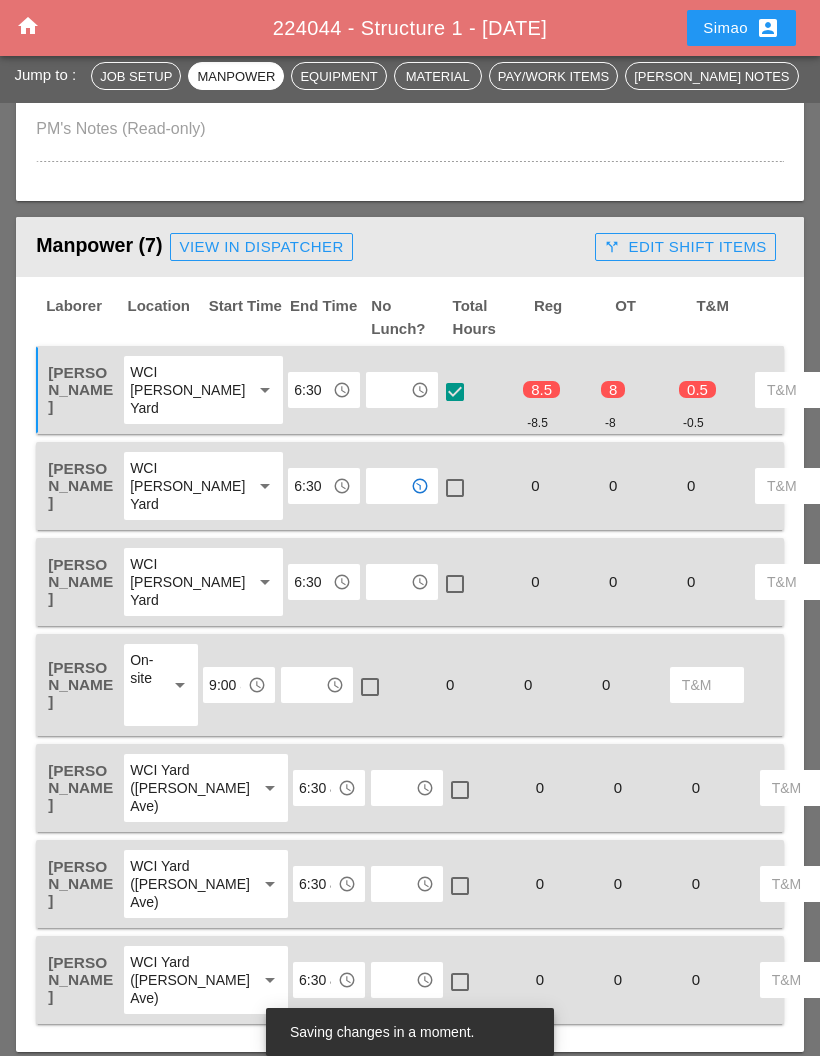scroll, scrollTop: 1022, scrollLeft: 0, axis: vertical 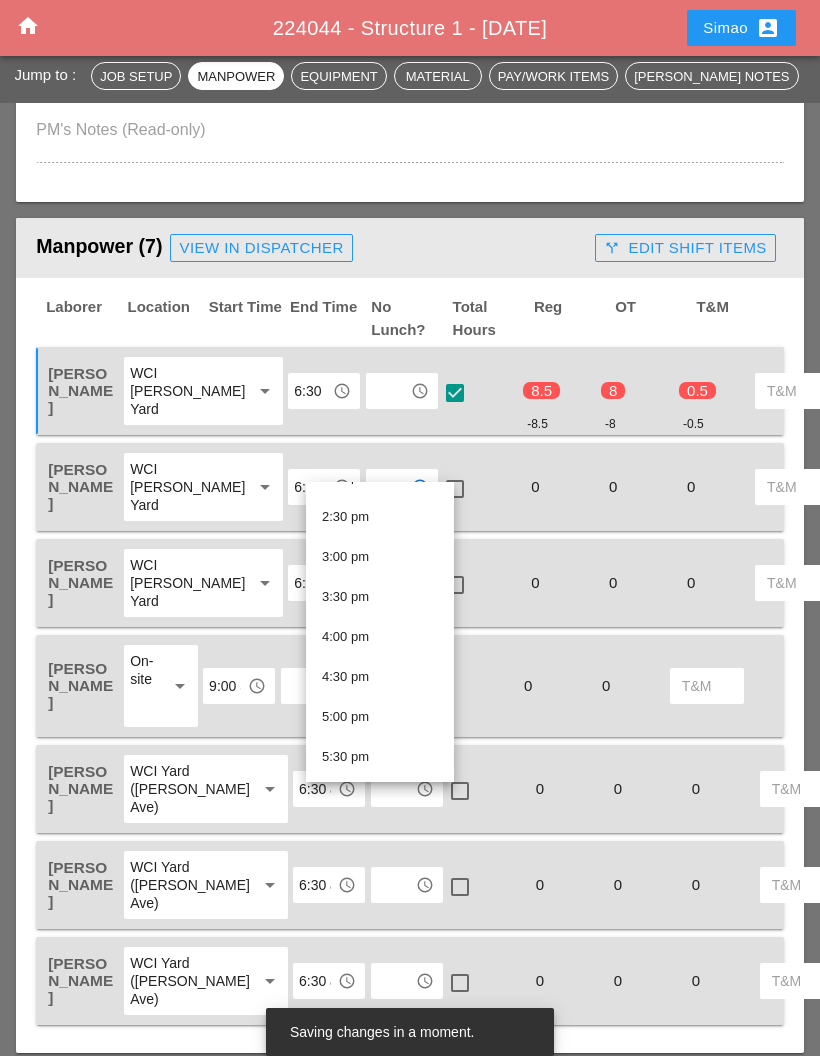 click on "3:00 pm" at bounding box center (380, 557) 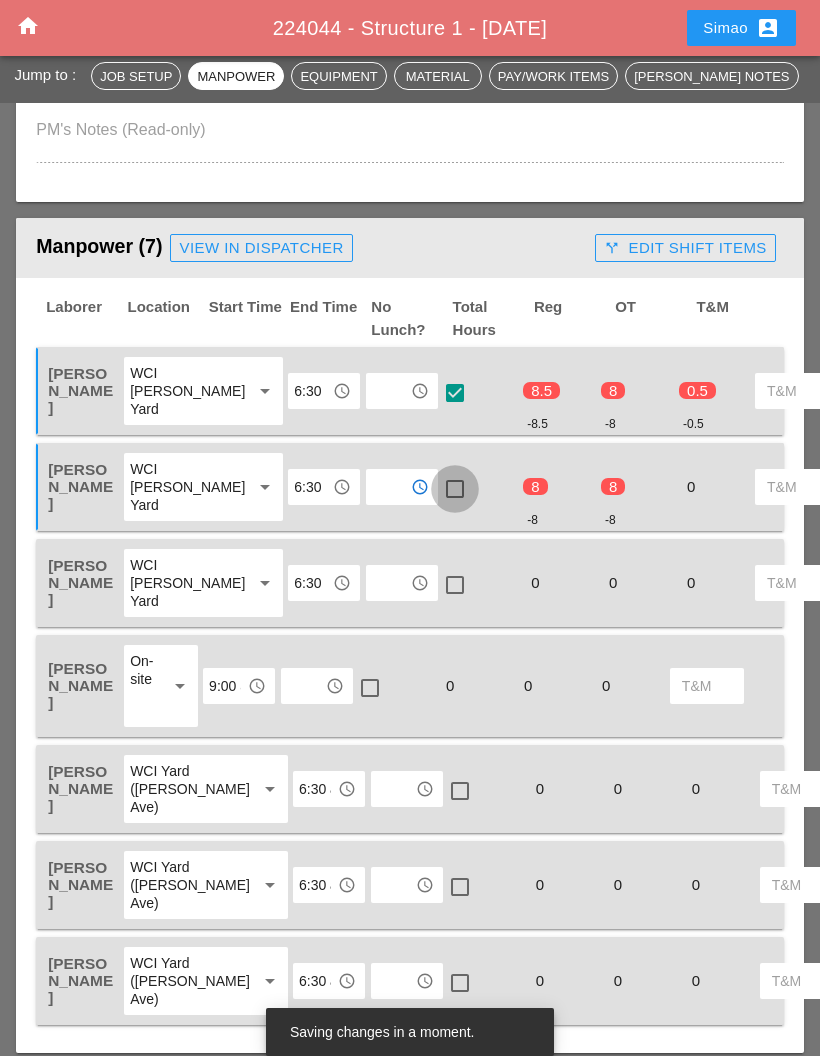 click at bounding box center (455, 489) 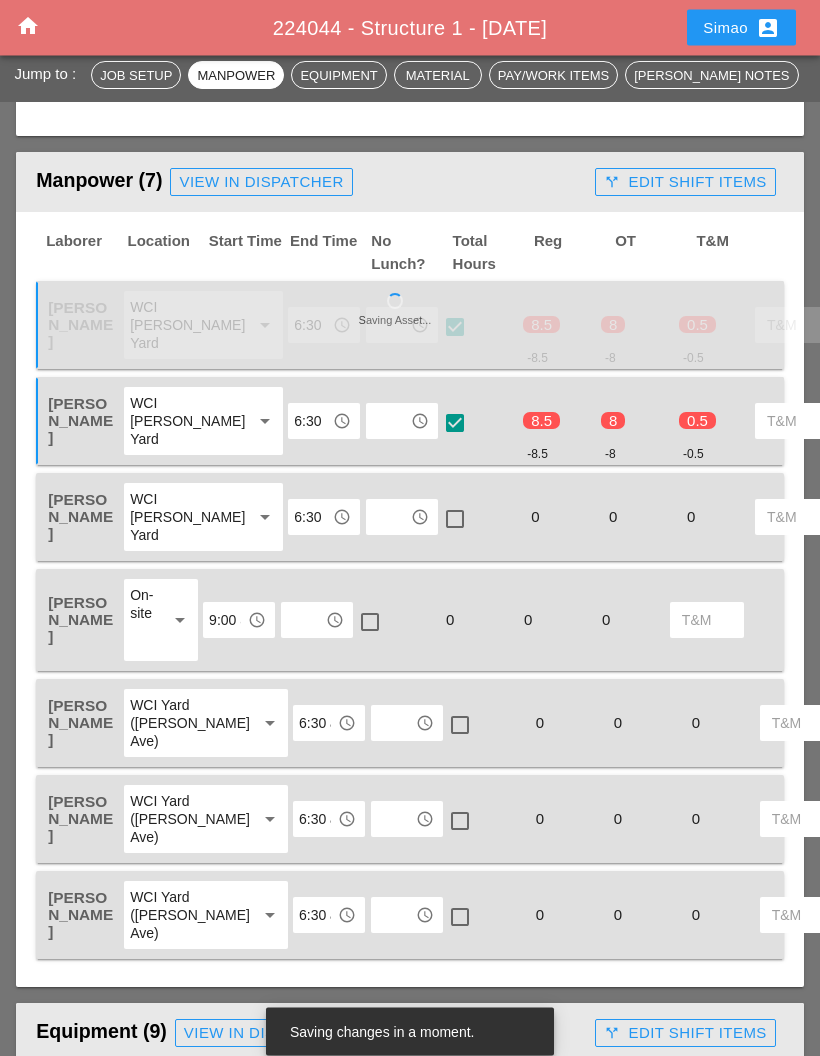 scroll, scrollTop: 1098, scrollLeft: 0, axis: vertical 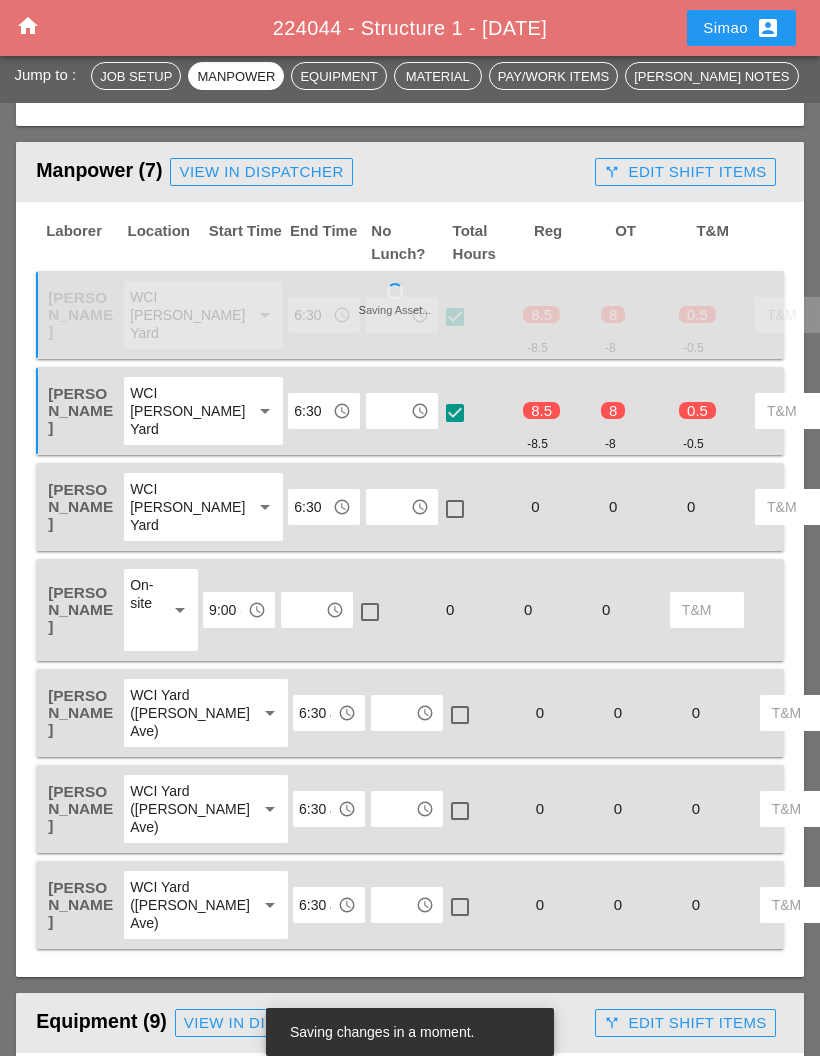 click at bounding box center (388, 507) 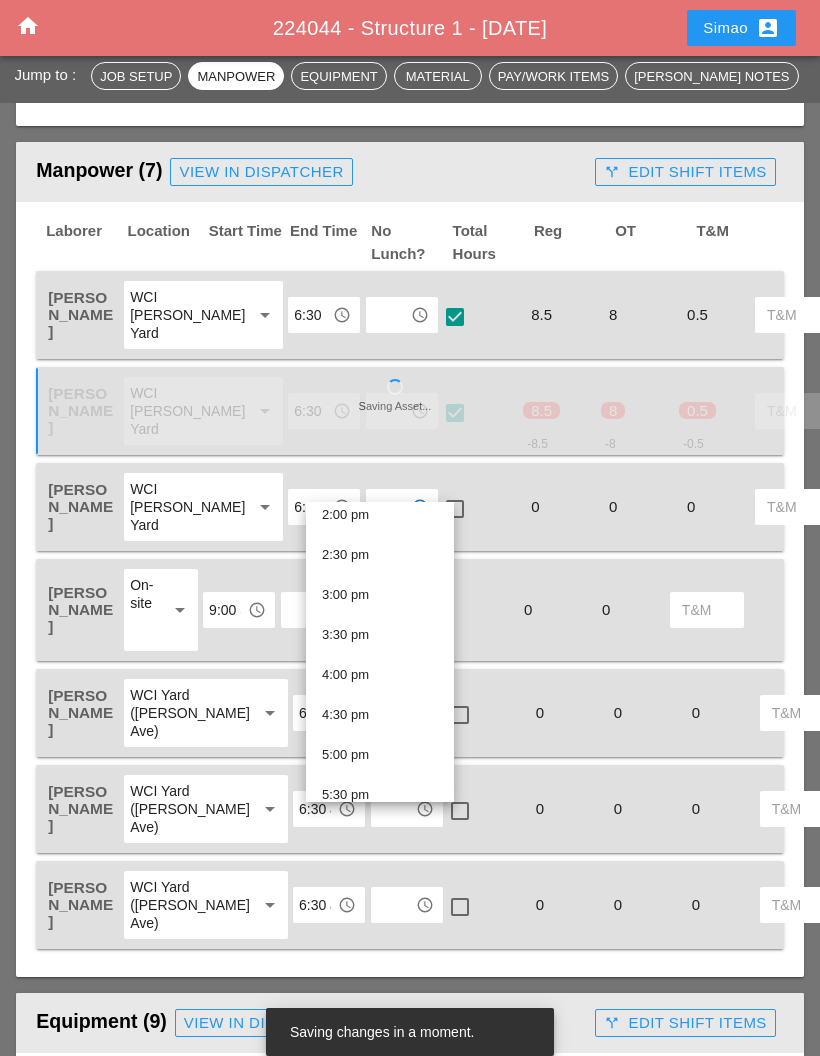 scroll, scrollTop: 1149, scrollLeft: 0, axis: vertical 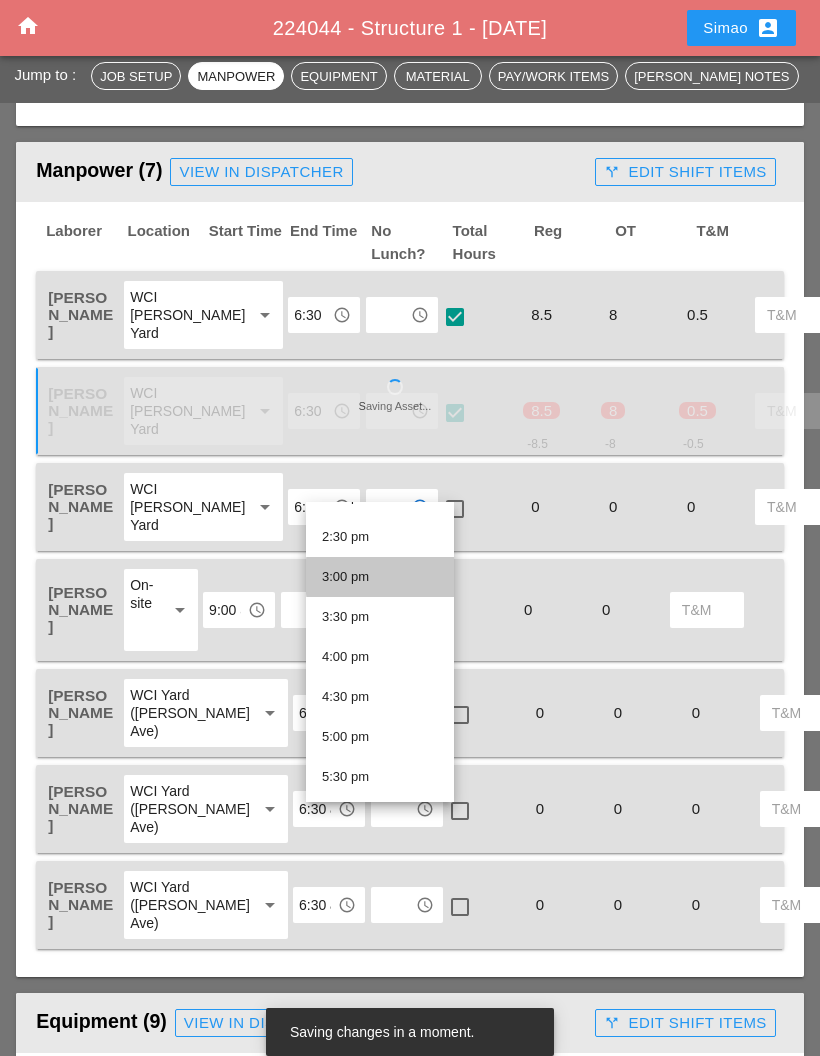 click on "3:00 pm" at bounding box center [380, 577] 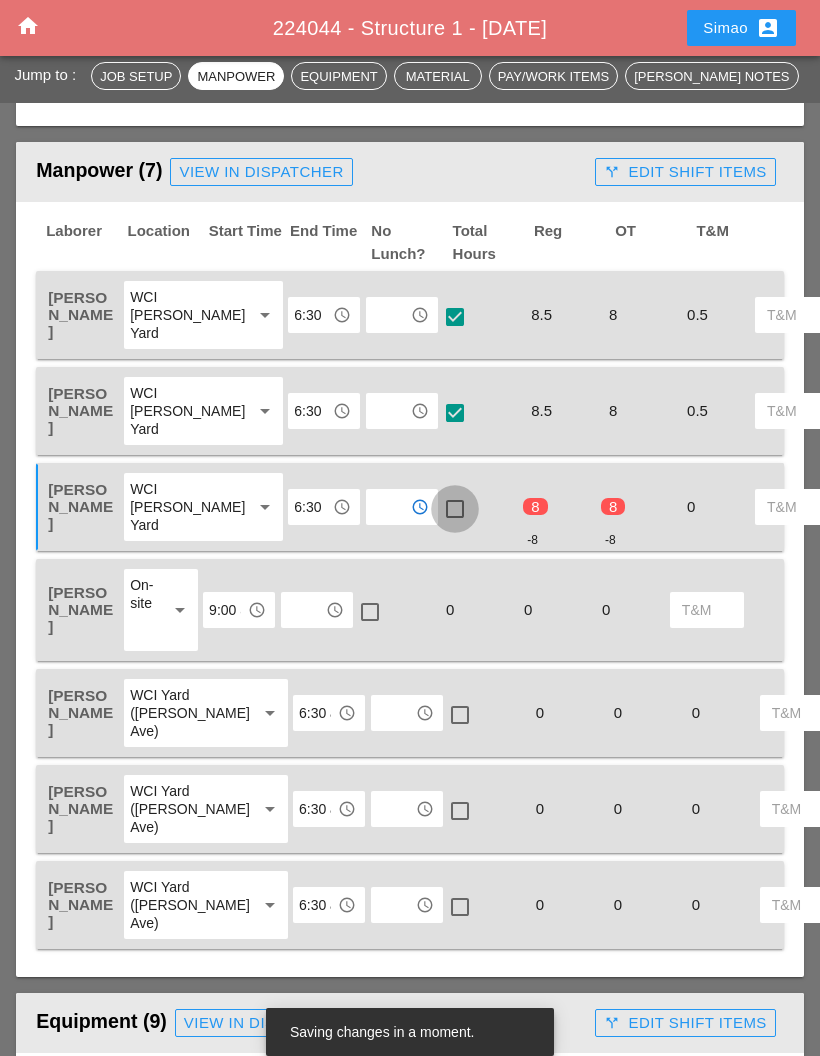 click at bounding box center (455, 509) 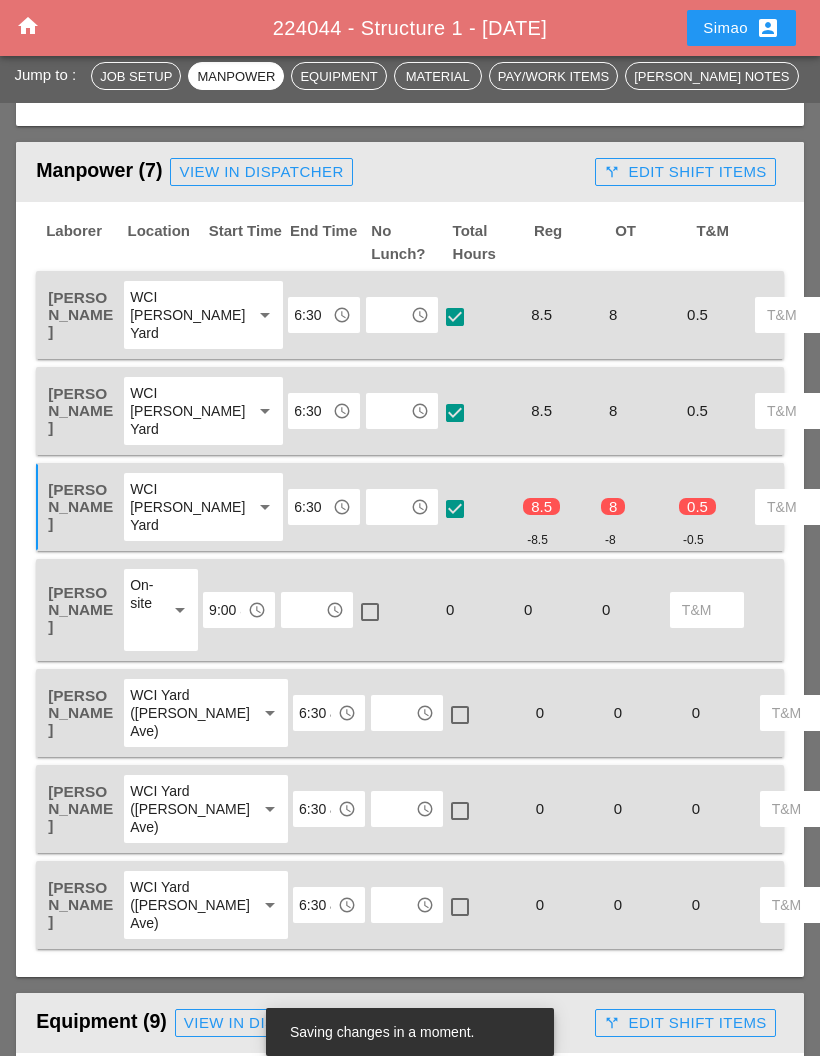click on "6:30 am" at bounding box center [310, 507] 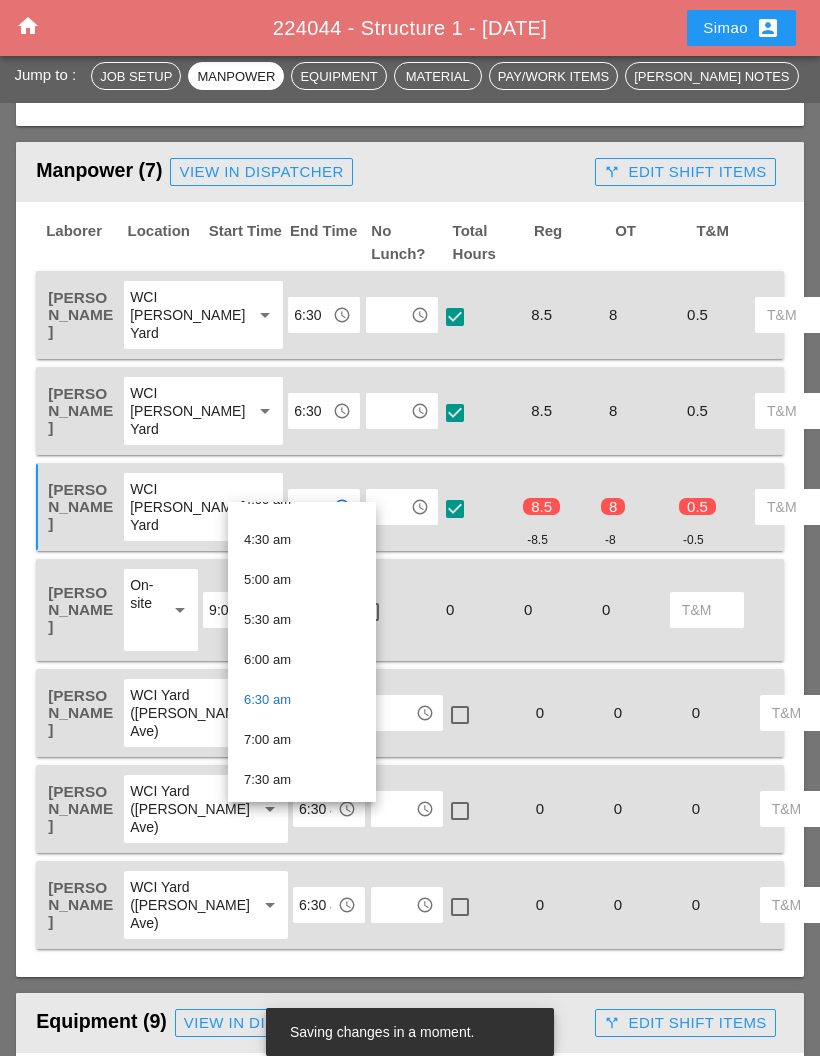 scroll, scrollTop: 356, scrollLeft: 0, axis: vertical 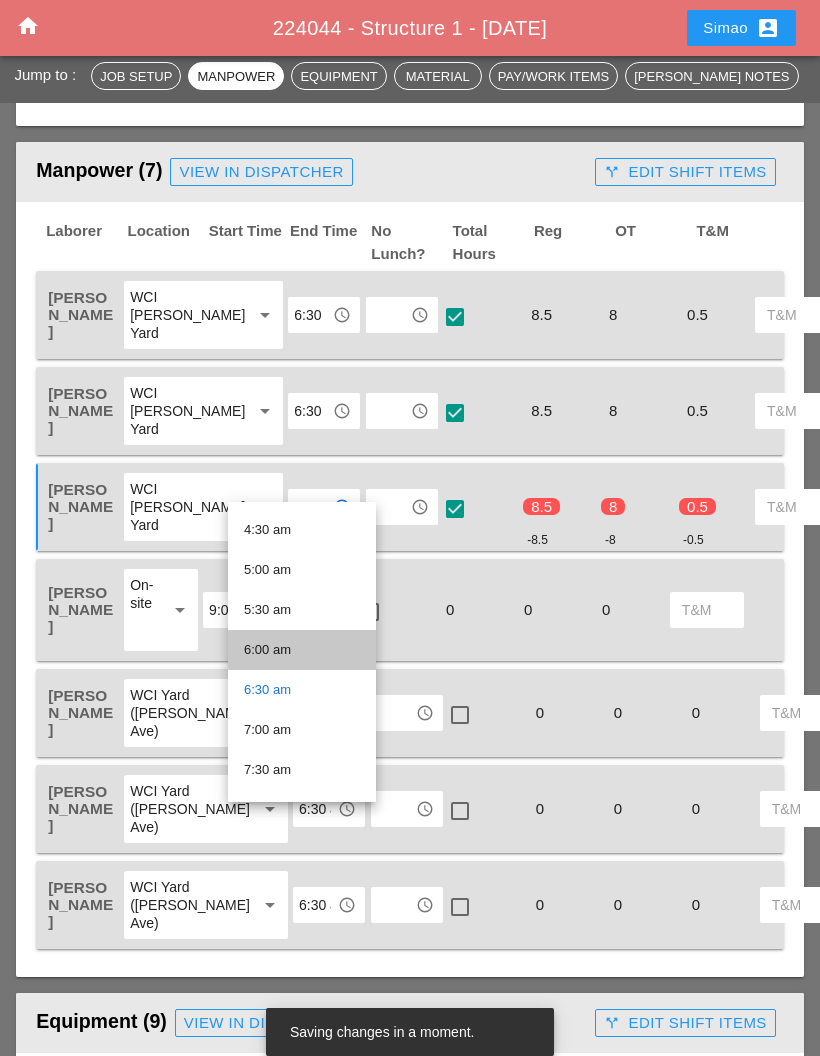 click on "6:00 am" at bounding box center (302, 650) 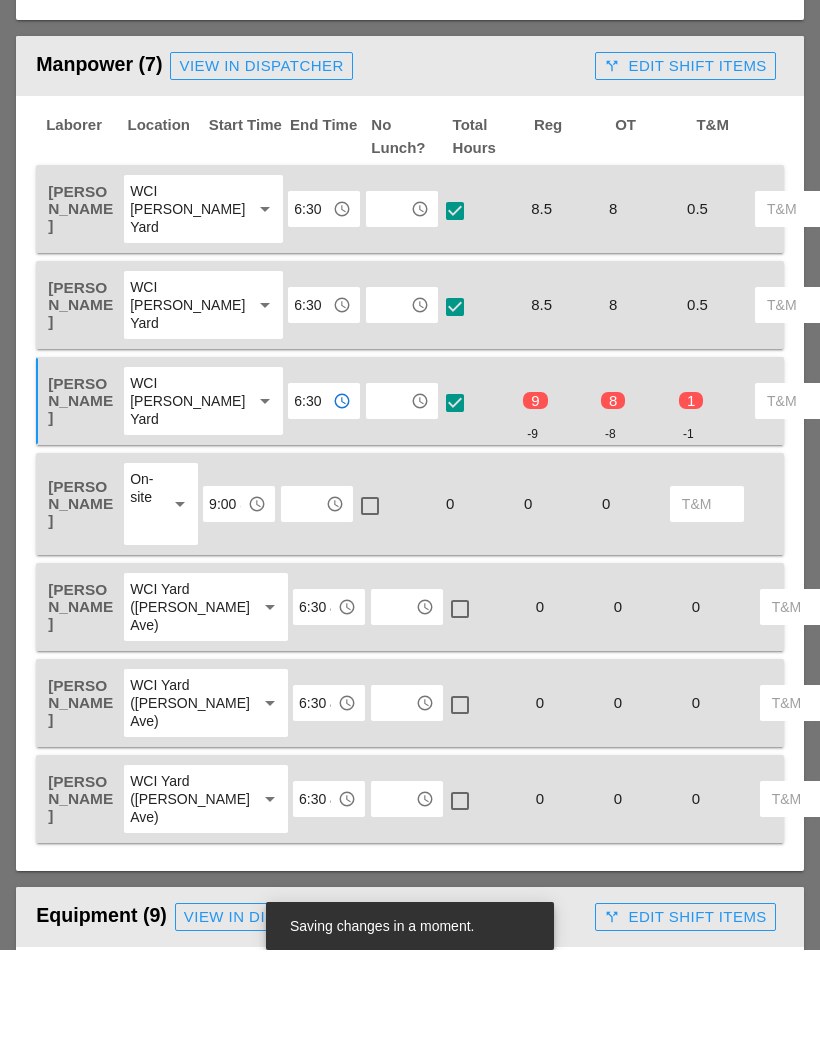 click at bounding box center (303, 610) 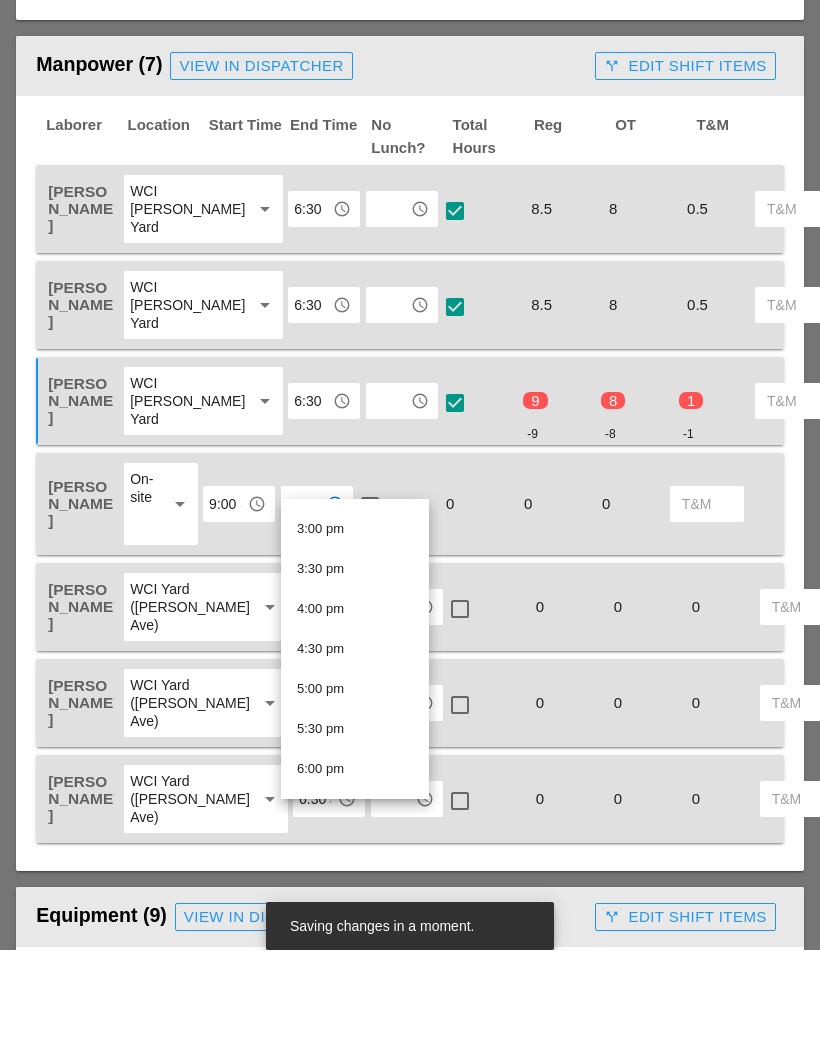 scroll, scrollTop: 1182, scrollLeft: 0, axis: vertical 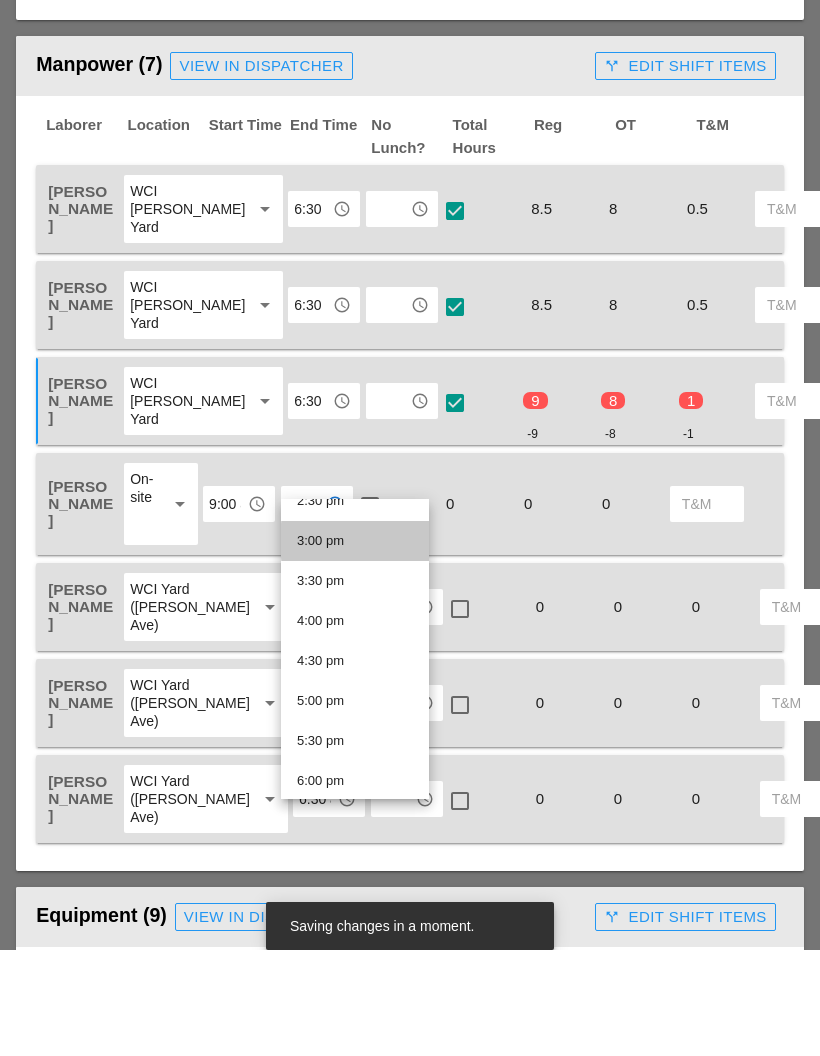 click on "3:00 pm" at bounding box center [355, 647] 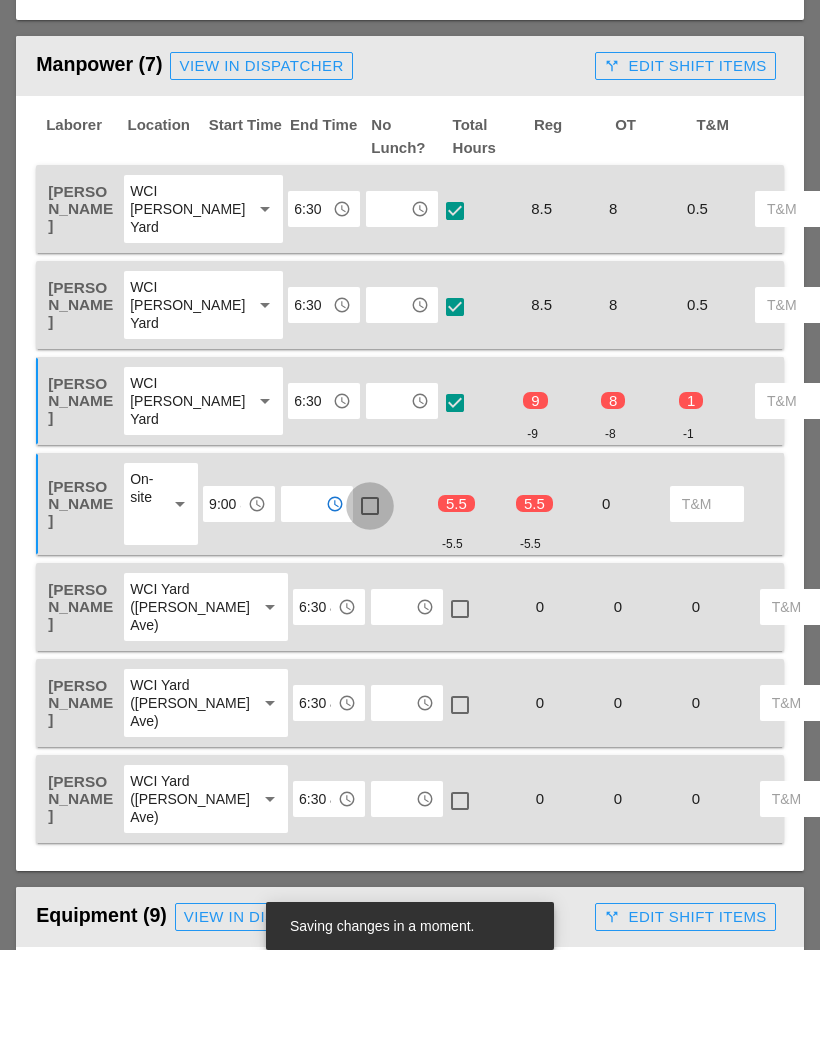 click at bounding box center (370, 612) 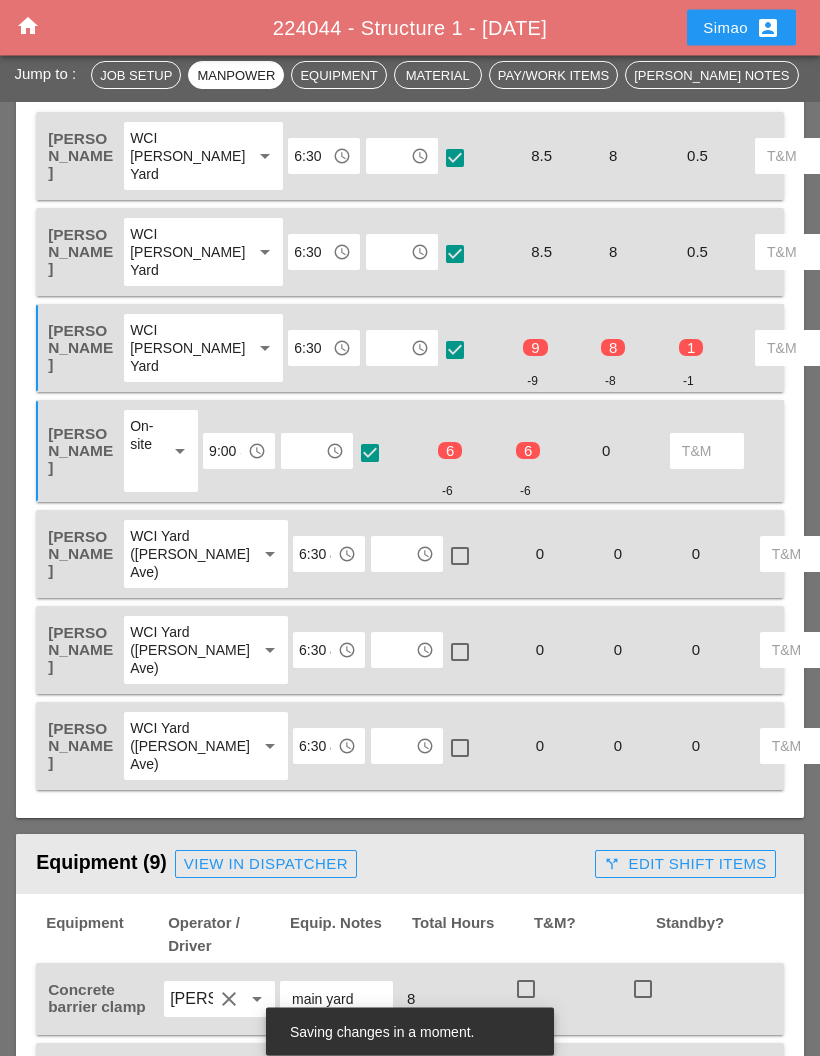 scroll, scrollTop: 1257, scrollLeft: 0, axis: vertical 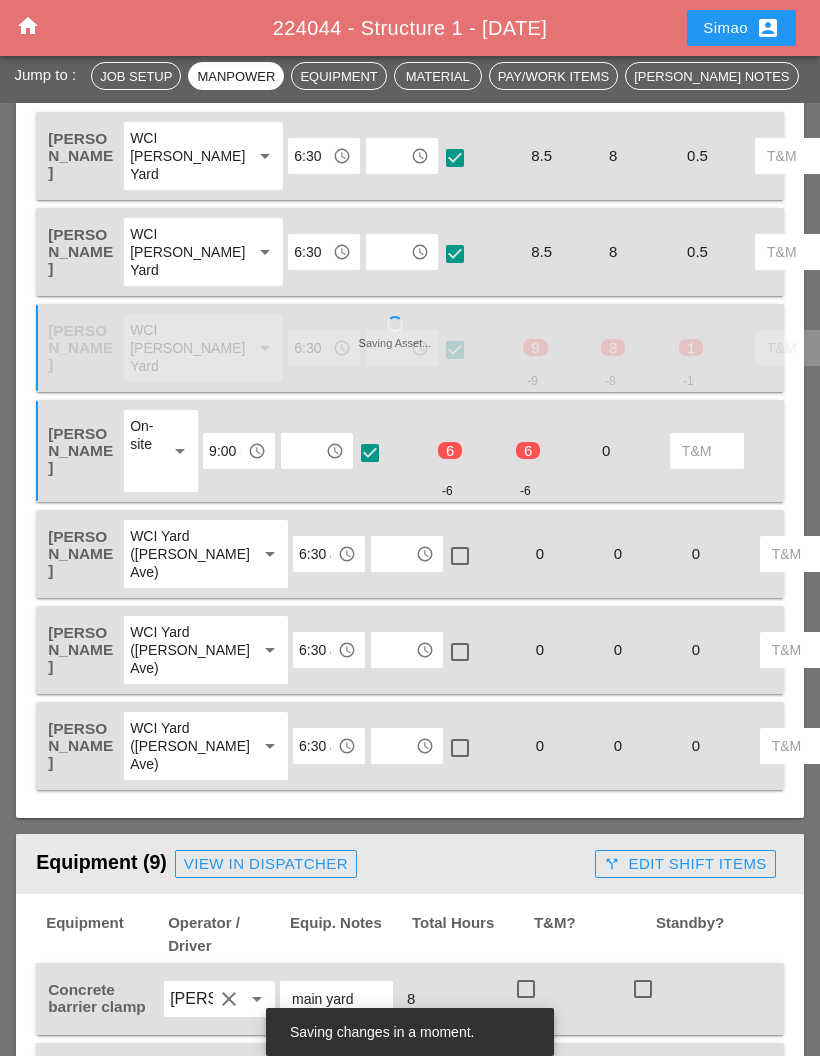 click at bounding box center (393, 554) 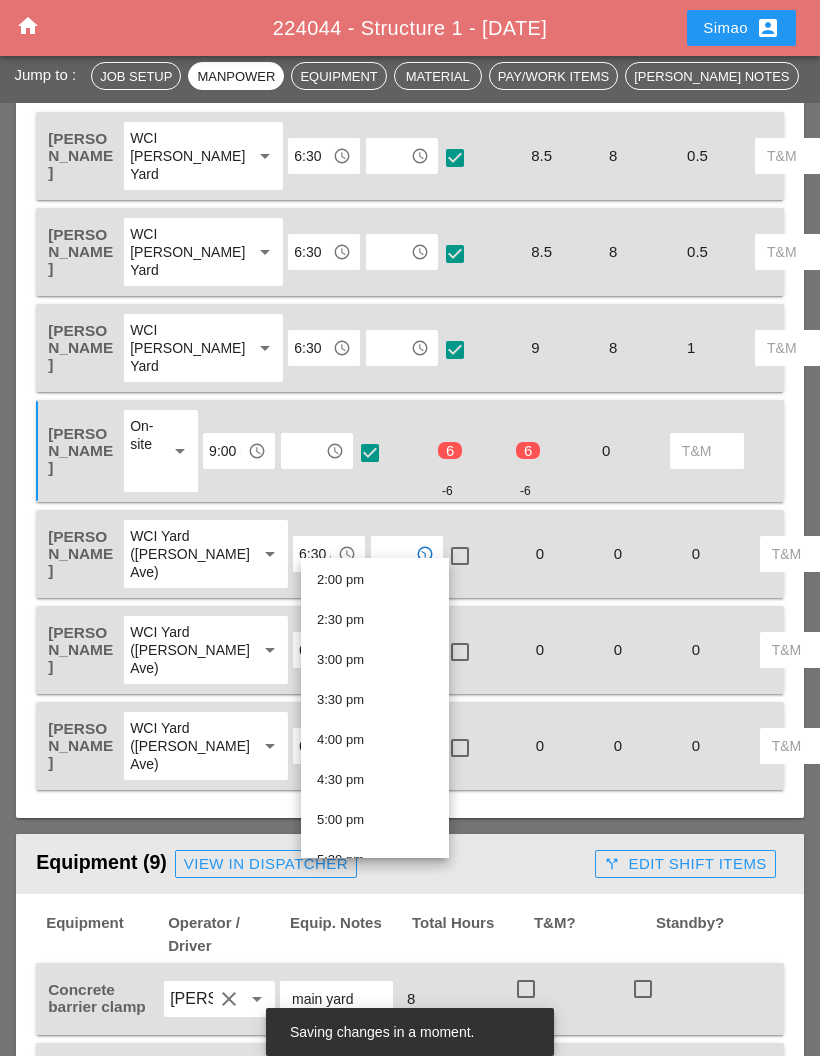 scroll, scrollTop: 1127, scrollLeft: 0, axis: vertical 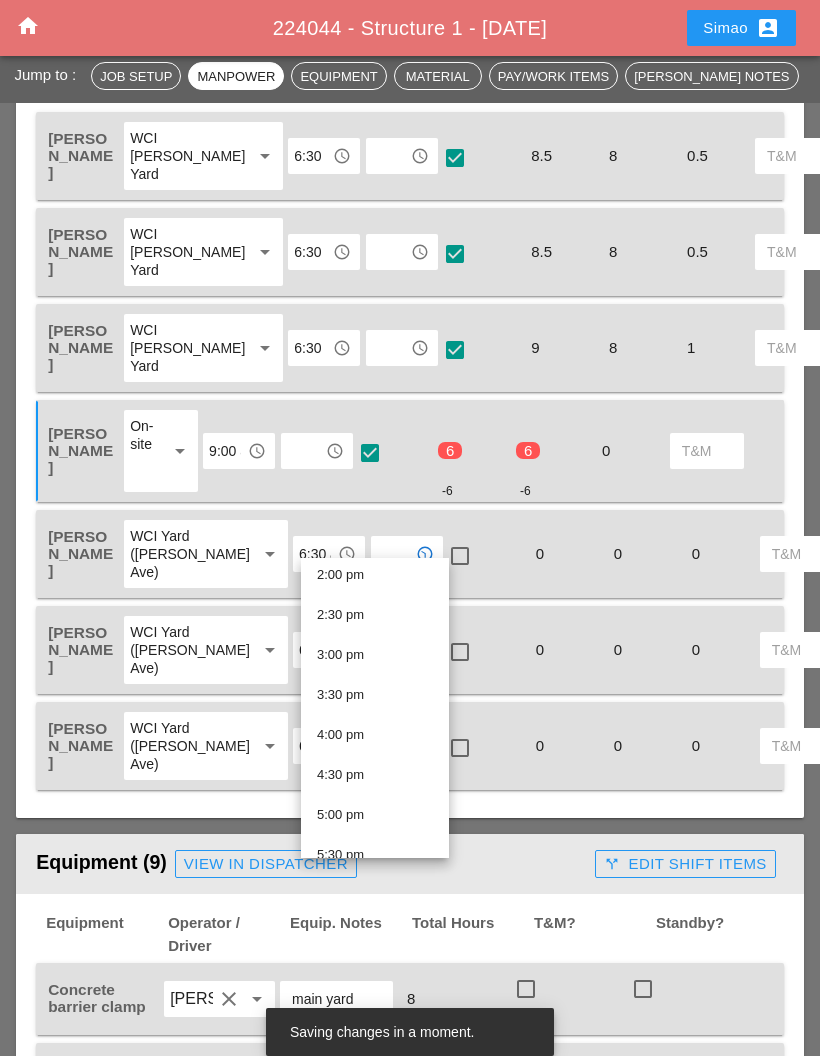 click on "3:00 pm" at bounding box center (375, 655) 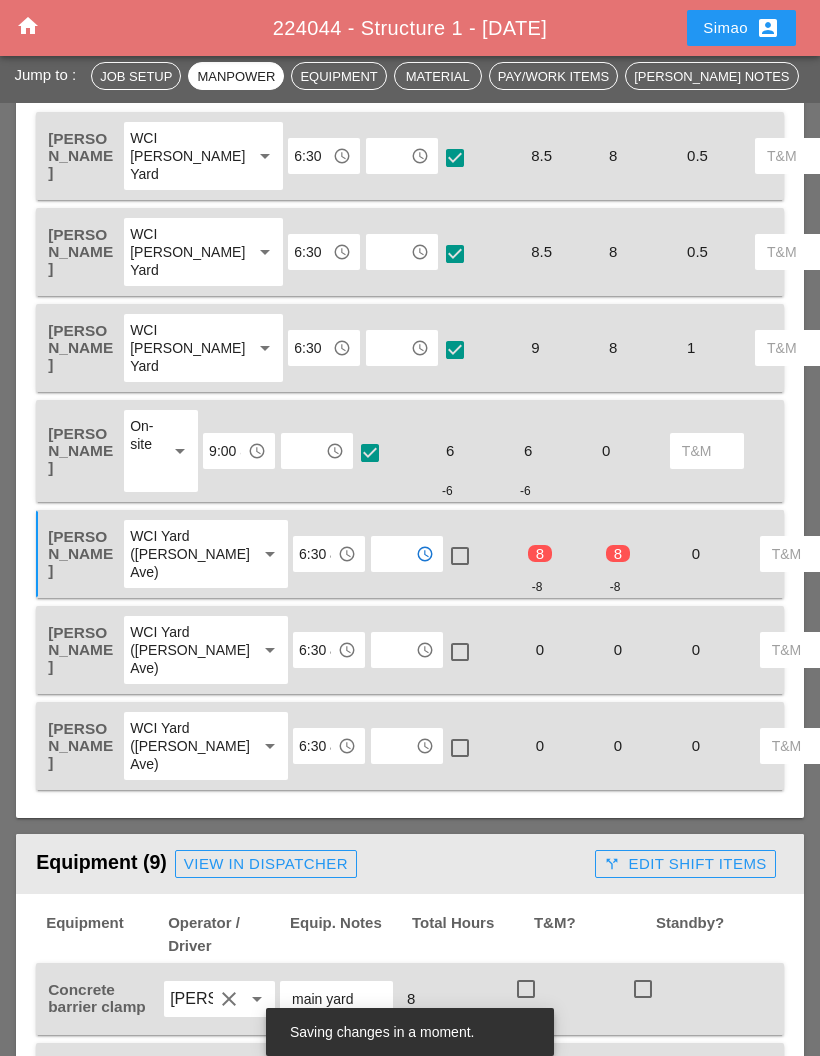 click at bounding box center (460, 556) 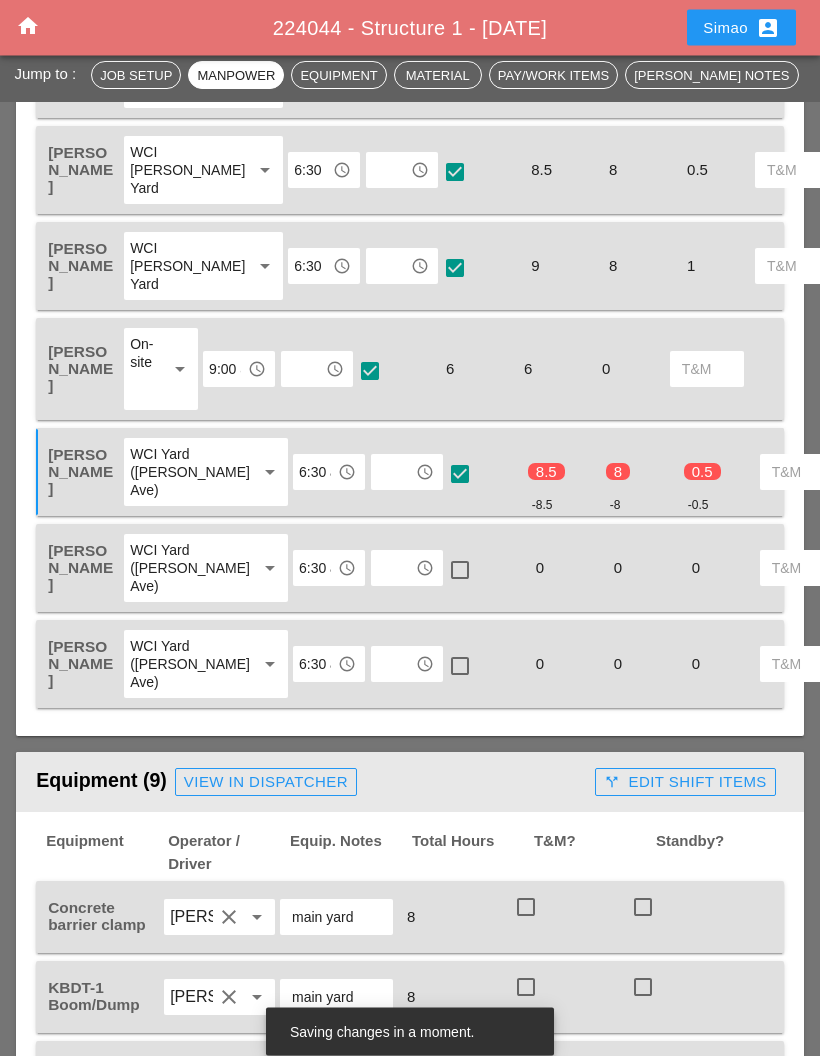 scroll, scrollTop: 1338, scrollLeft: 0, axis: vertical 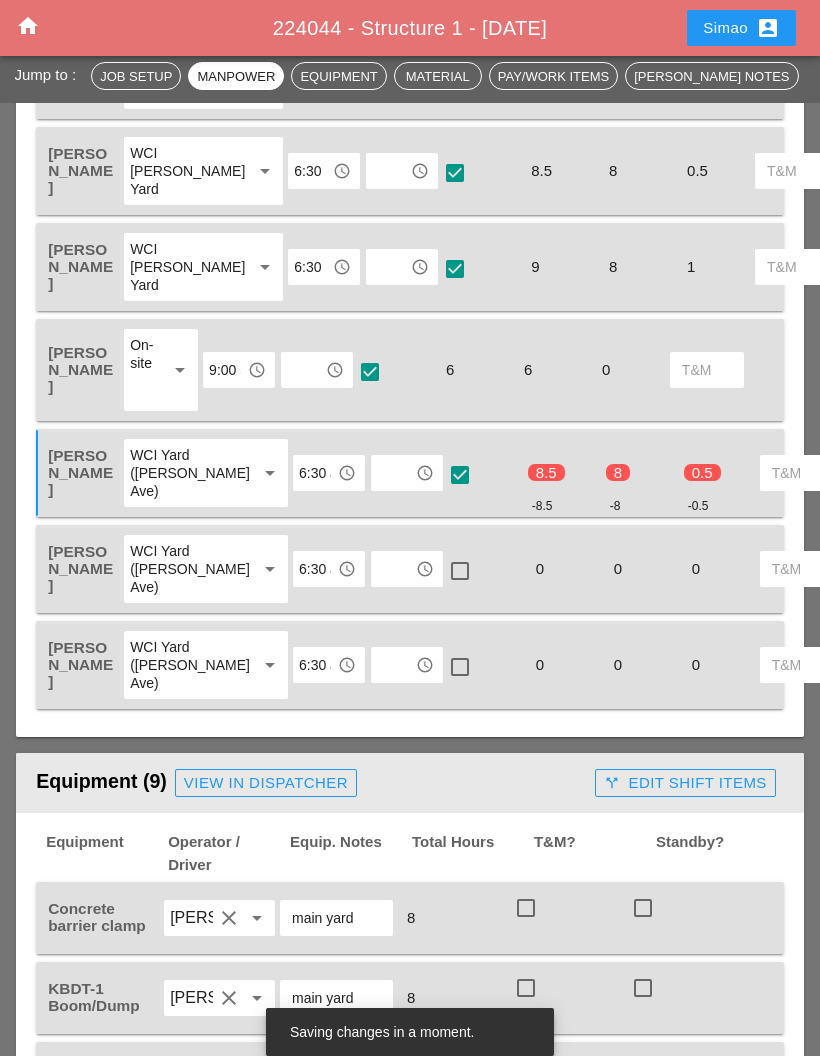 click at bounding box center (393, 569) 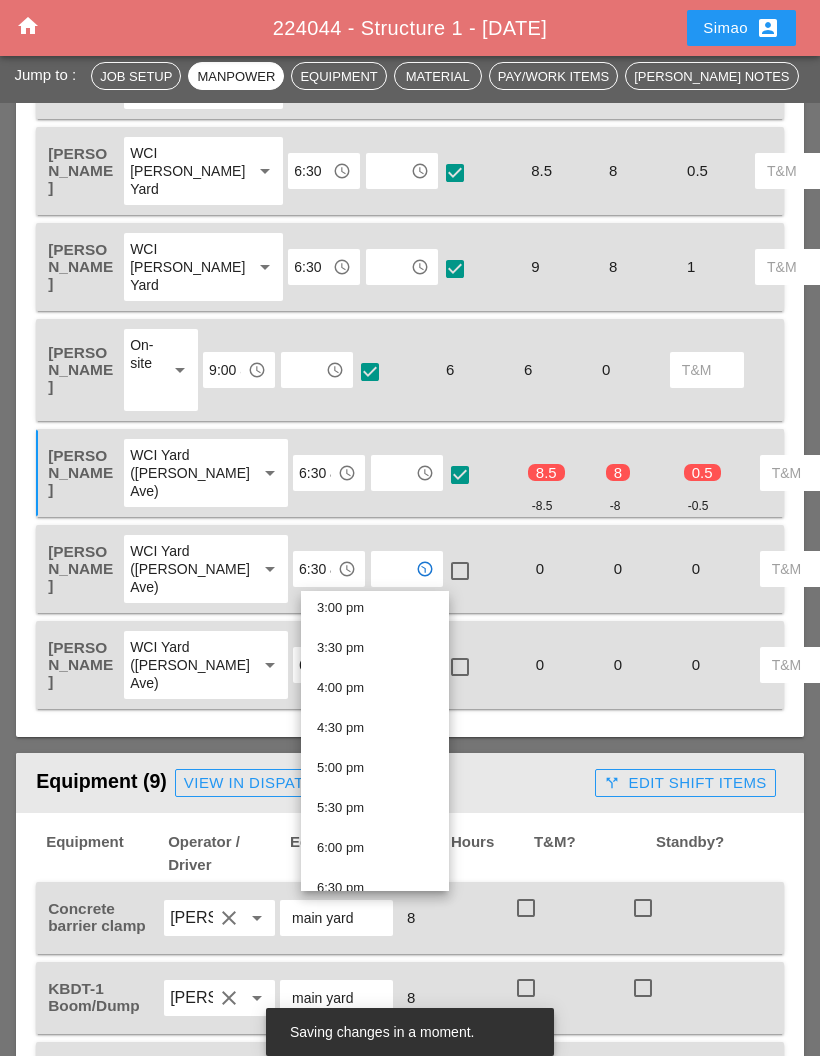 scroll, scrollTop: 1171, scrollLeft: 0, axis: vertical 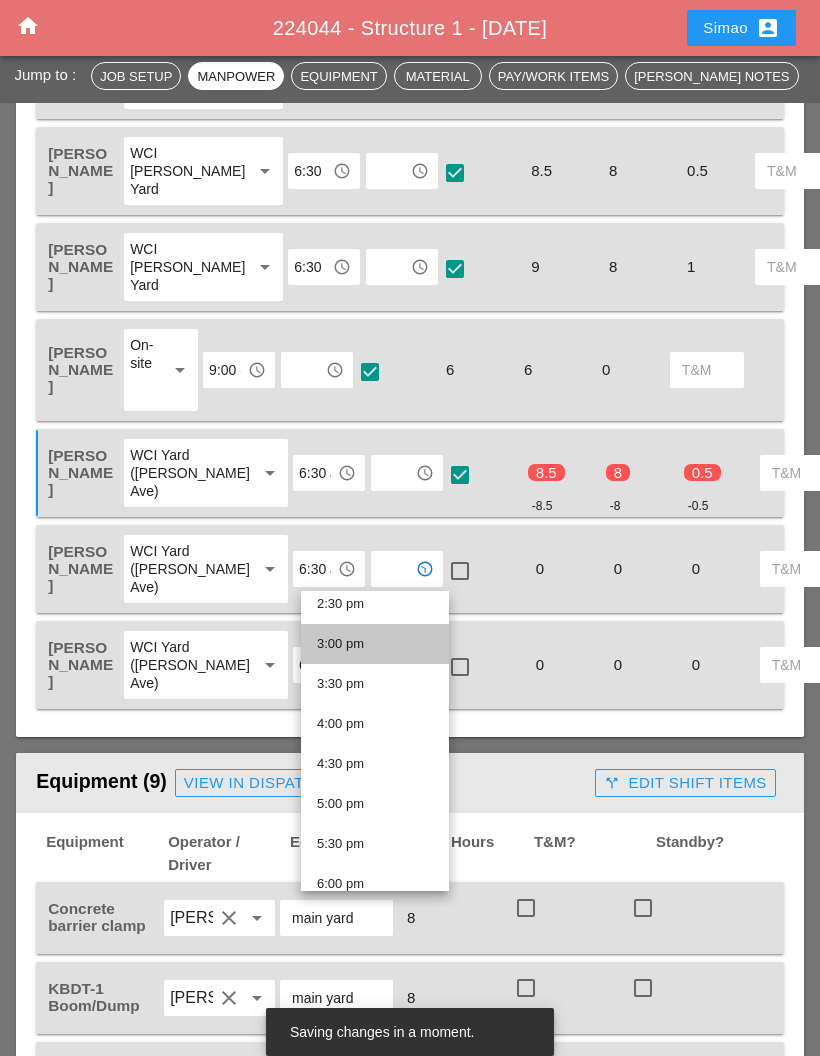click on "3:00 pm" at bounding box center [375, 644] 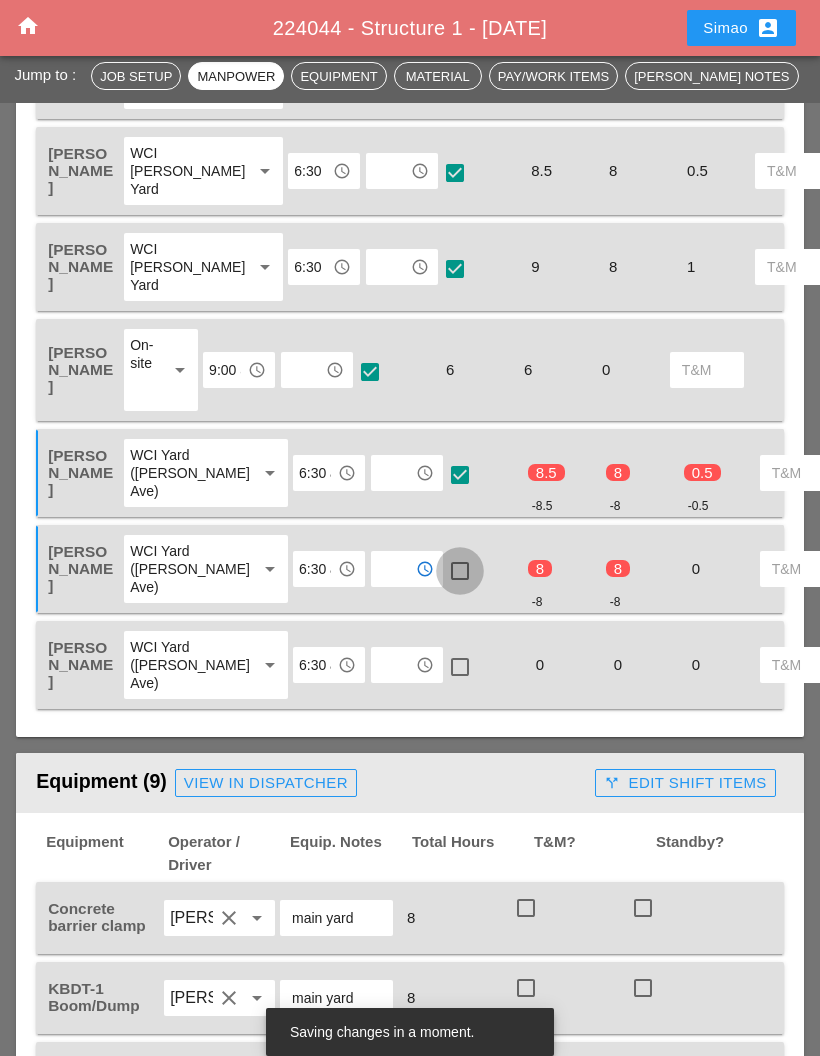 click at bounding box center (460, 571) 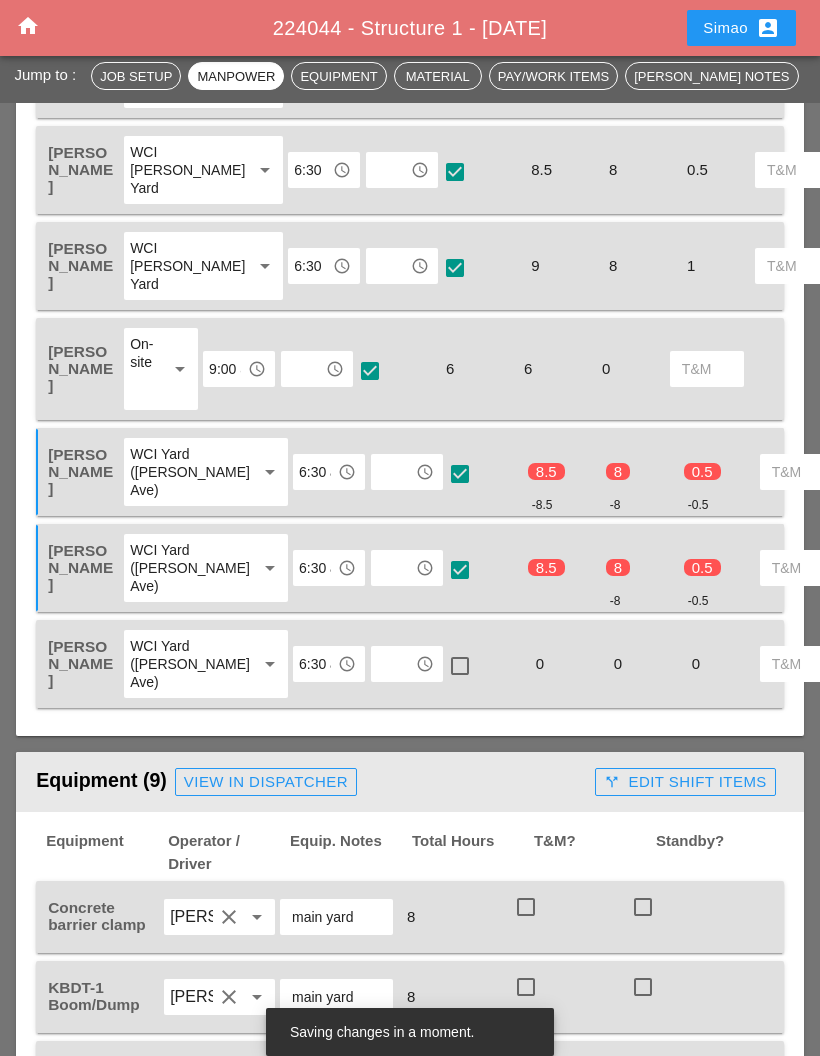 click at bounding box center [393, 664] 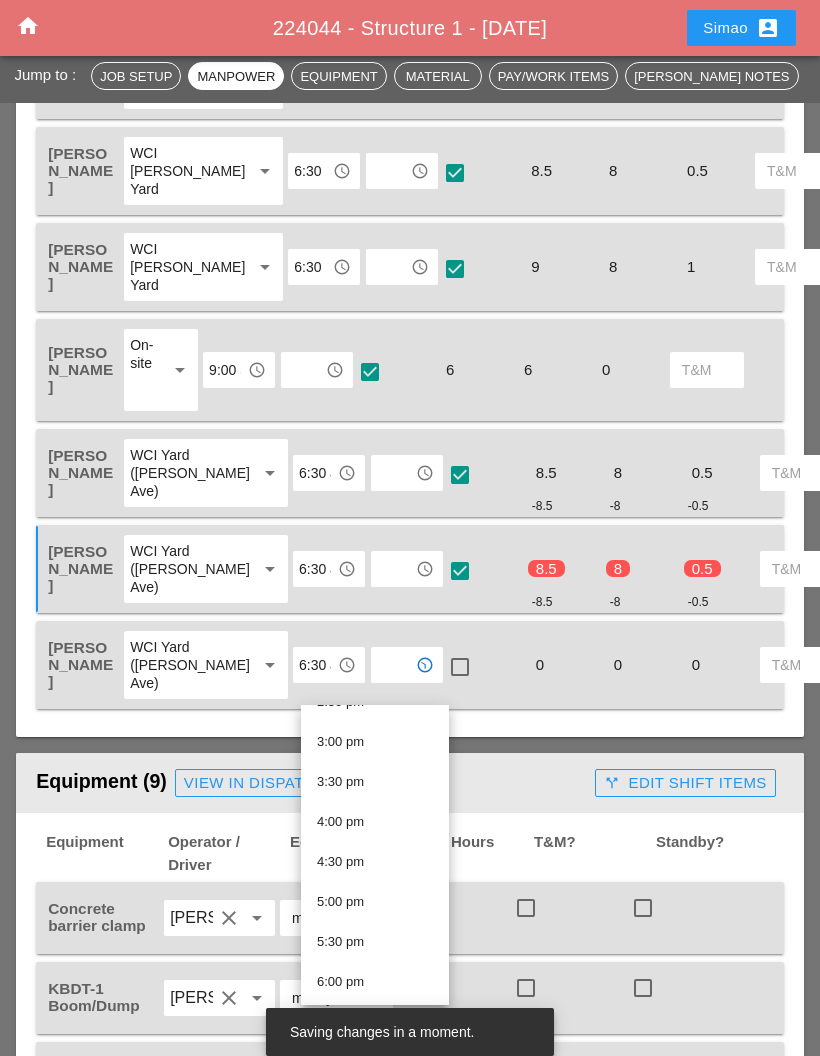 scroll, scrollTop: 1205, scrollLeft: 0, axis: vertical 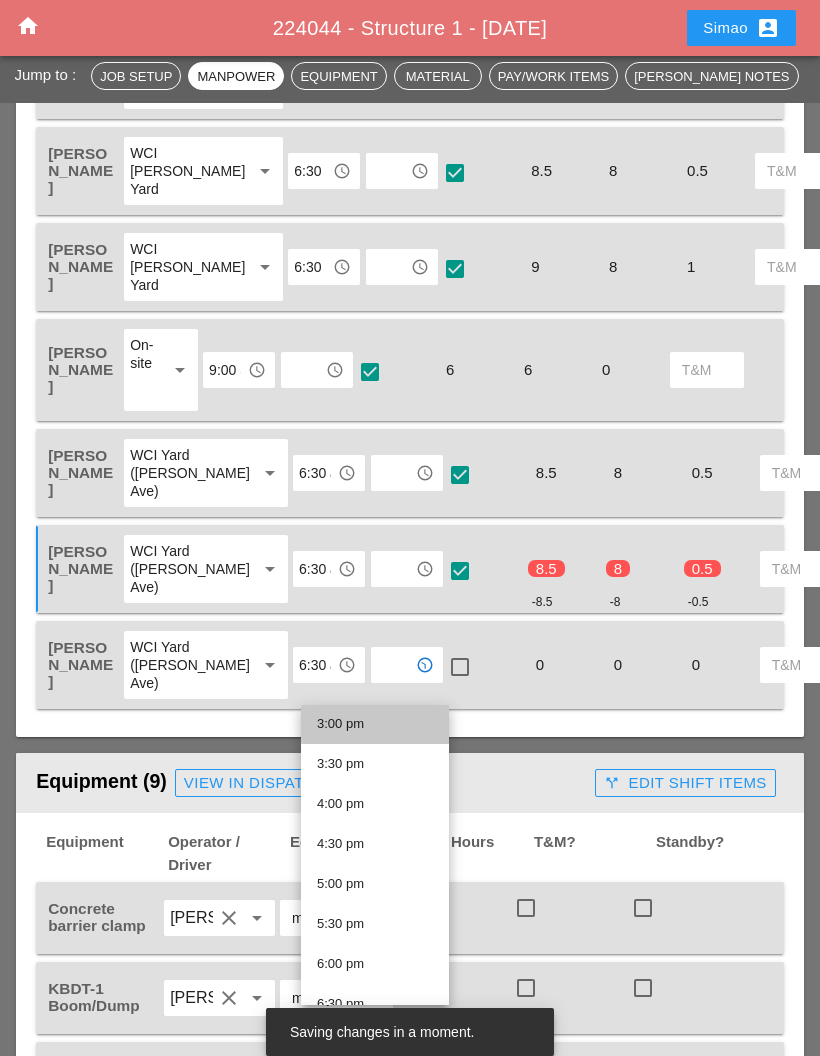 click on "3:00 pm" at bounding box center [375, 724] 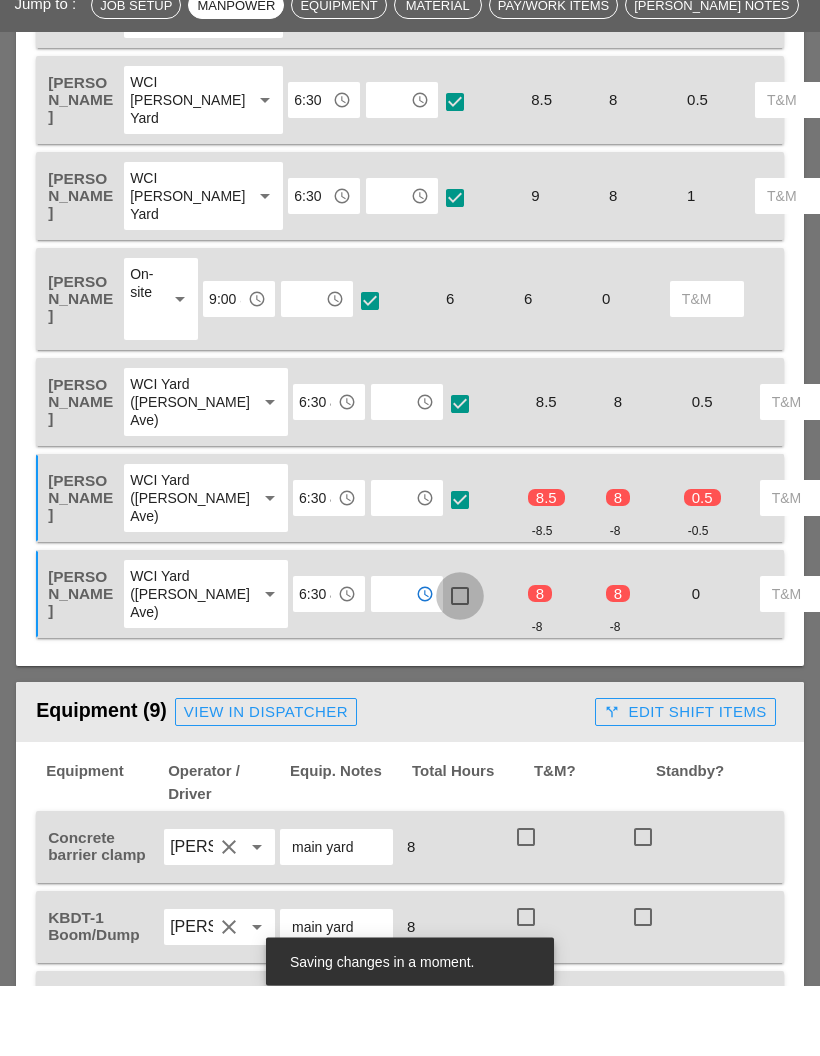 click at bounding box center [460, 667] 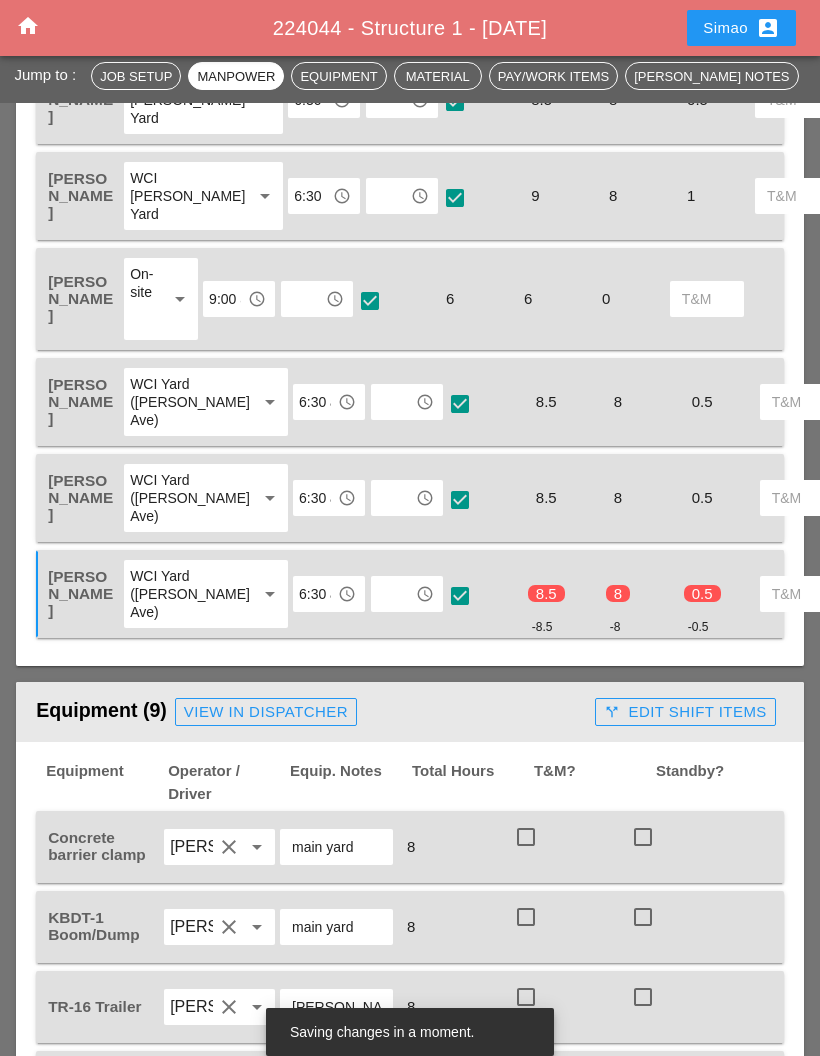 click at bounding box center (393, 498) 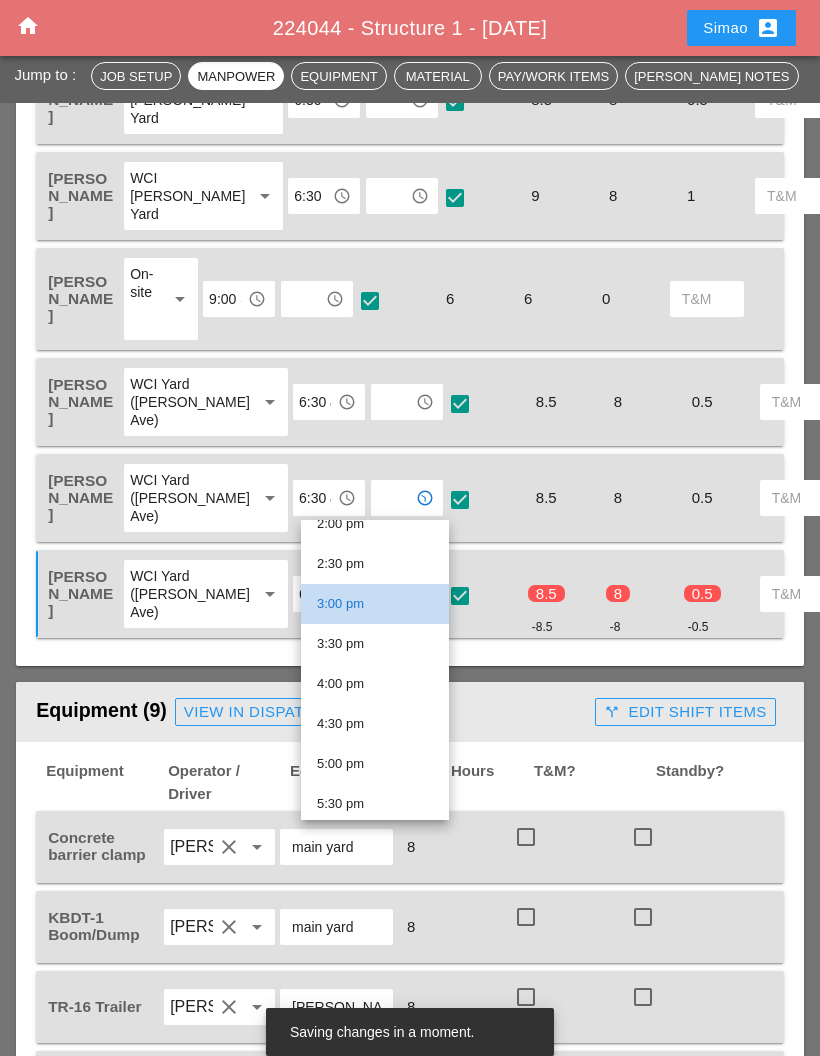 scroll, scrollTop: 1134, scrollLeft: 0, axis: vertical 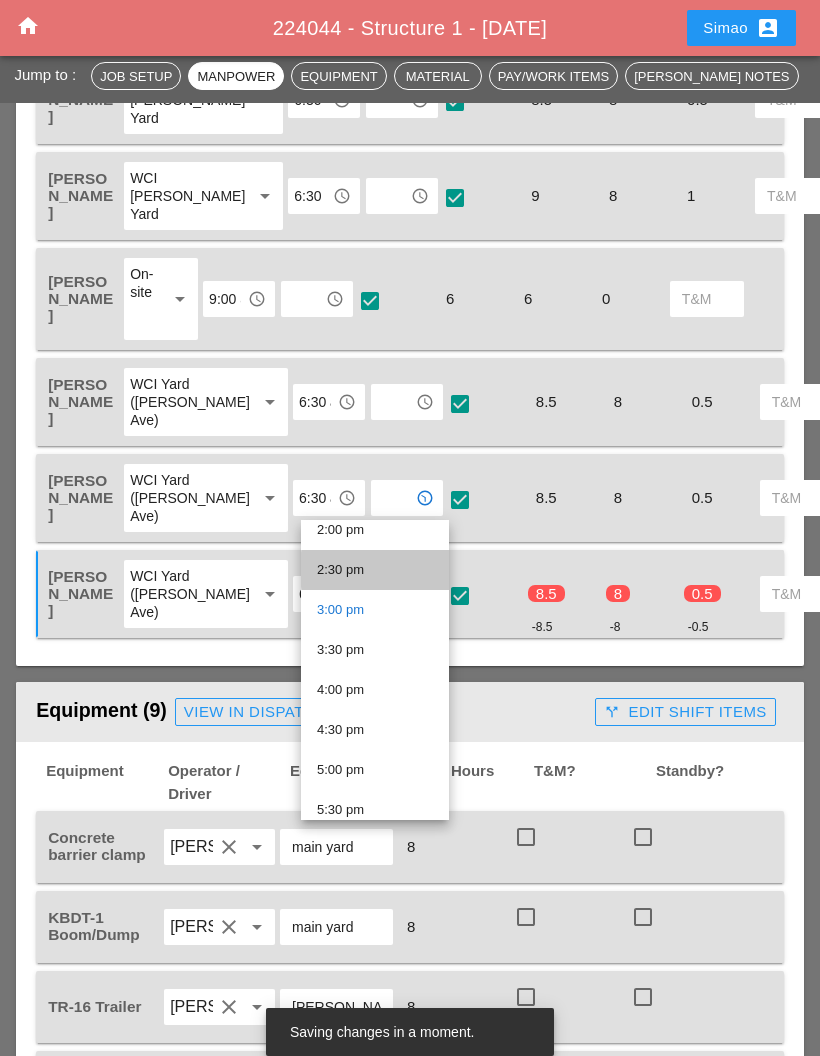 click on "2:30 pm" at bounding box center [375, 570] 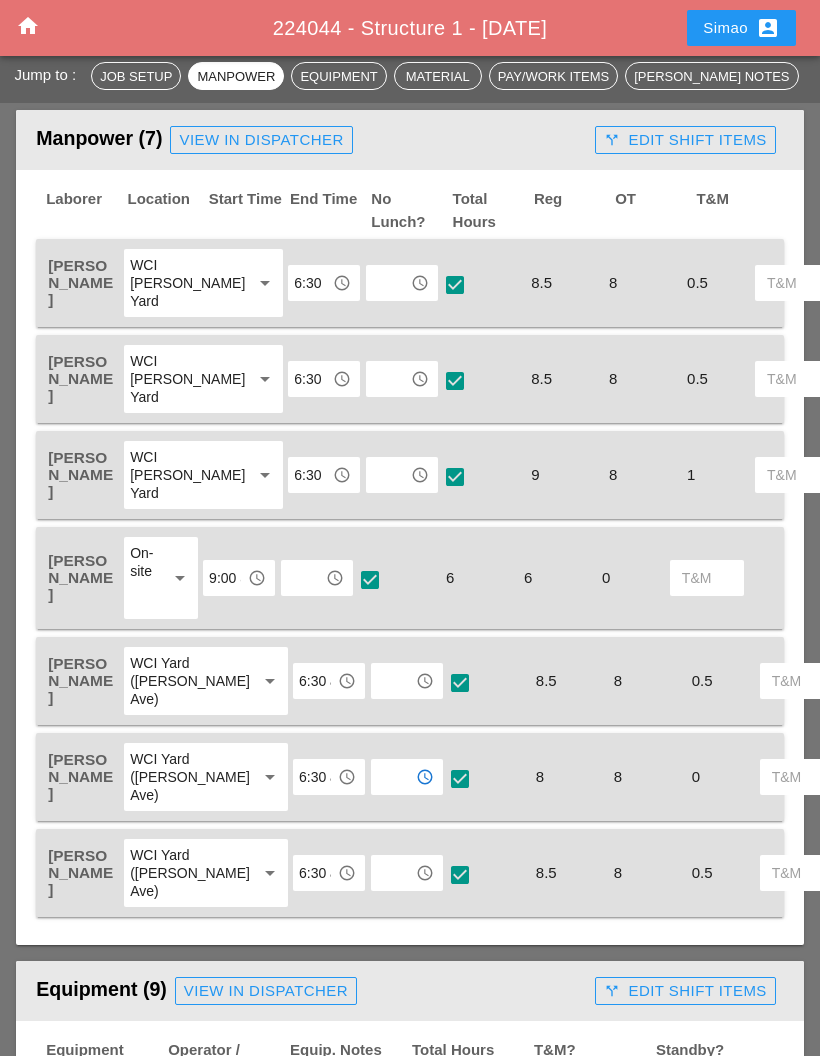 scroll, scrollTop: 1118, scrollLeft: 0, axis: vertical 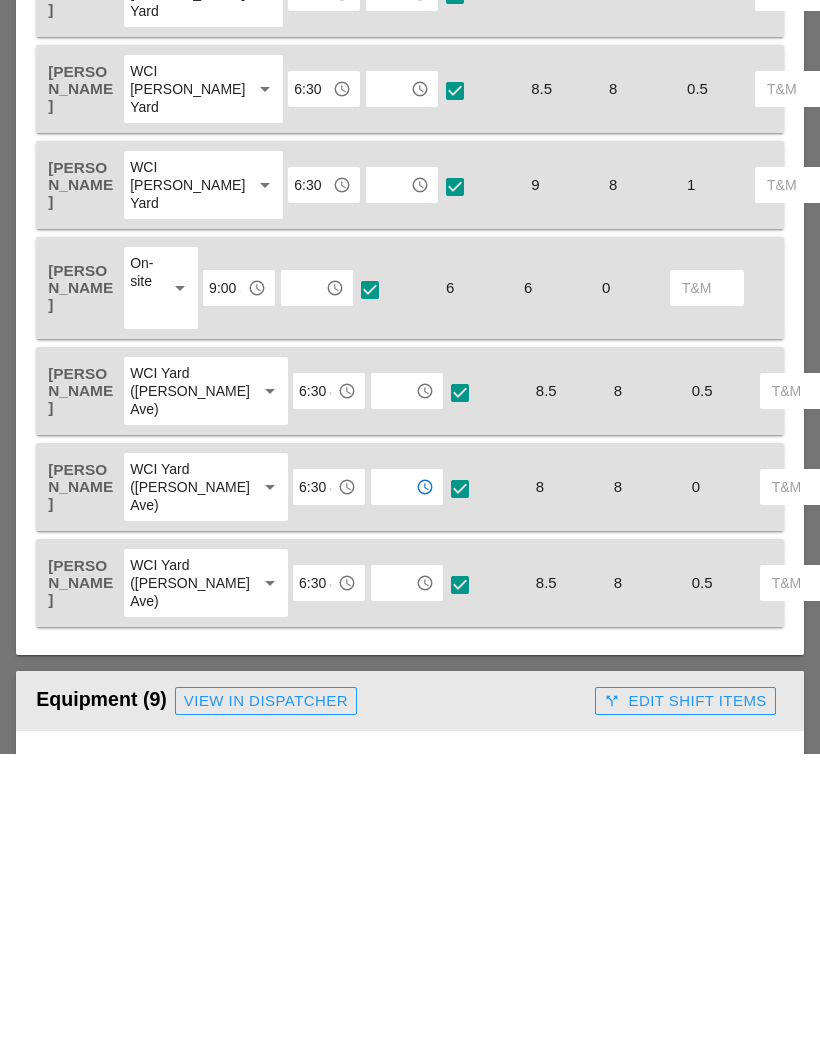 click at bounding box center (393, 789) 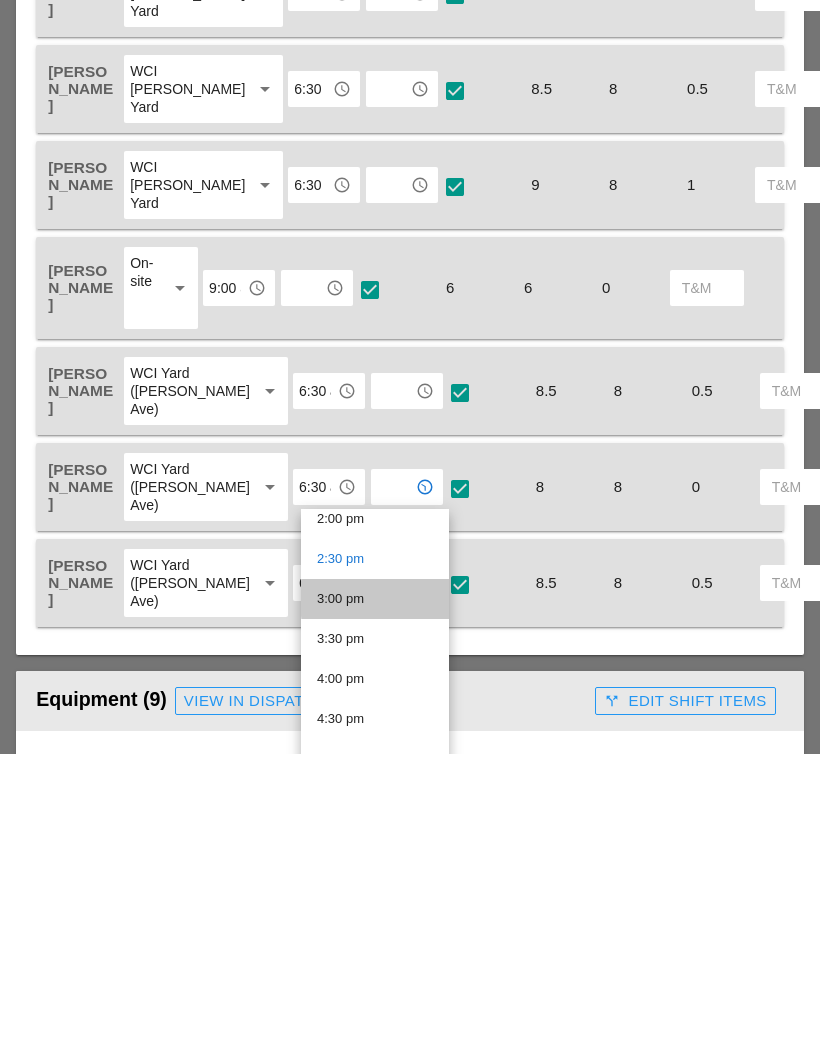 click on "3:00 pm" at bounding box center [375, 901] 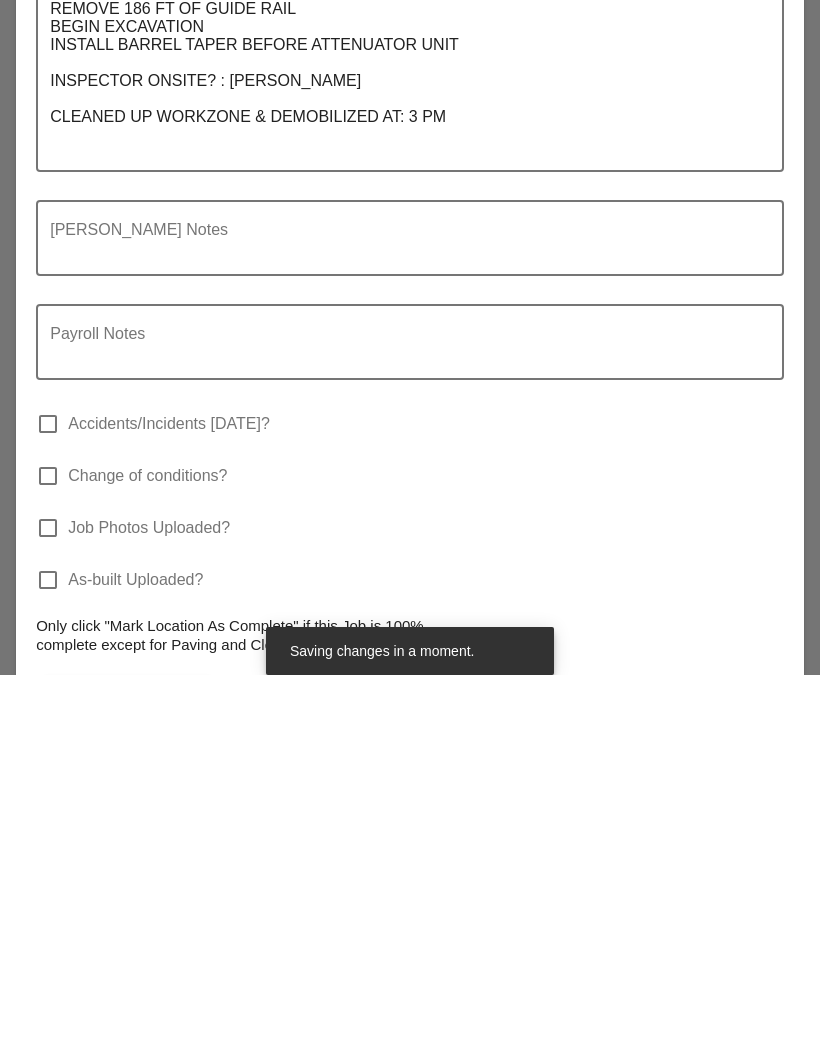 scroll, scrollTop: 4665, scrollLeft: 0, axis: vertical 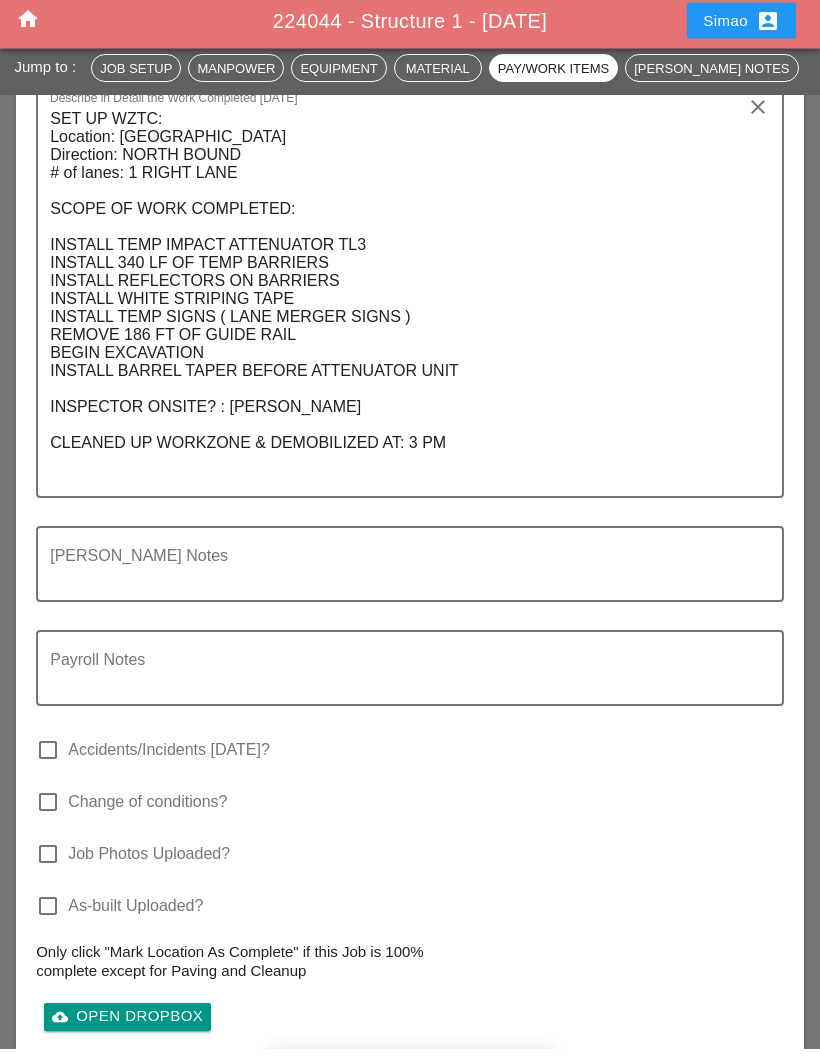 click on "SET UP WZTC:
Location: CROSS BRONX EXPRESSWAY
Direction: NORTH BOUND
# of lanes: 1 RIGHT LANE
SCOPE OF WORK COMPLETED:
INSTALL TEMP IMPACT ATTENUATOR TL3
INSTALL 340 LF OF TEMP BARRIERS
INSTALL REFLECTORS ON BARRIERS
INSTALL WHITE STRIPING TAPE
INSTALL TEMP SIGNS ( LANE MERGER SIGNS )
REMOVE 186 FT OF GUIDE RAIL
BEGIN EXCAVATION
INSTALL BARREL TAPER BEFORE ATTENUATOR UNIT
INSPECTOR ONSITE? : MYAT THU
CLEANED UP WORKZONE & DEMOBILIZED AT: 3 PM" at bounding box center (402, 307) 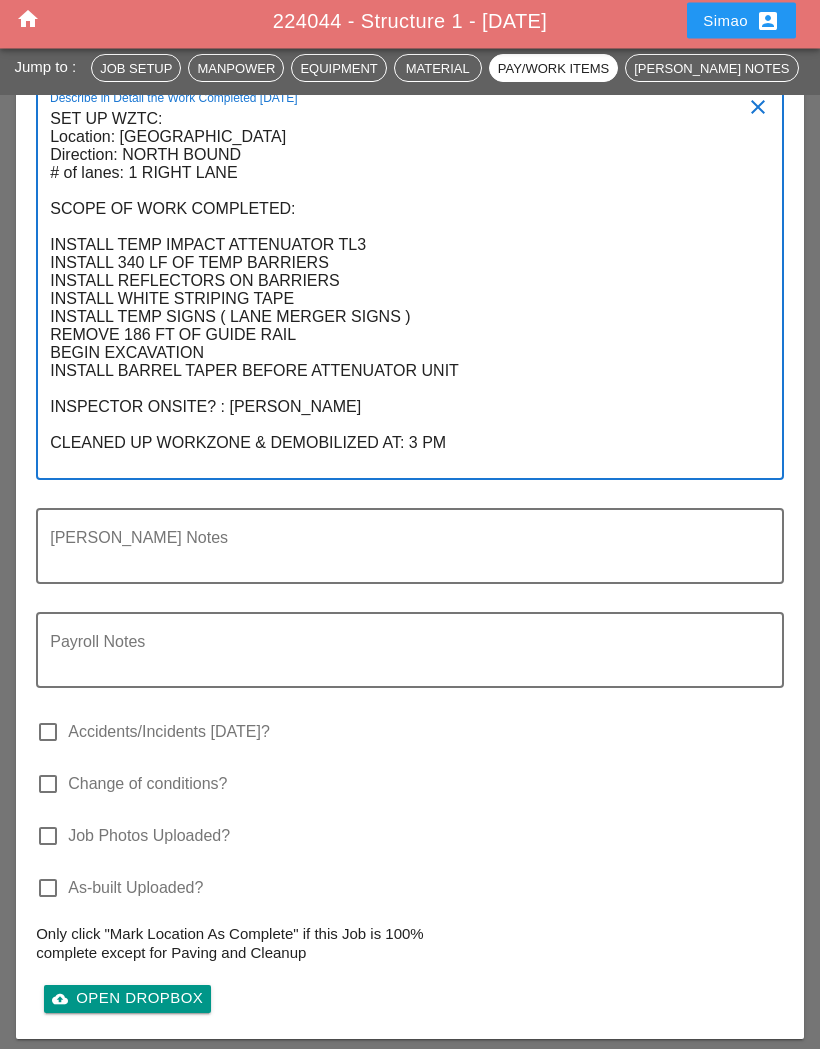scroll, scrollTop: 0, scrollLeft: 0, axis: both 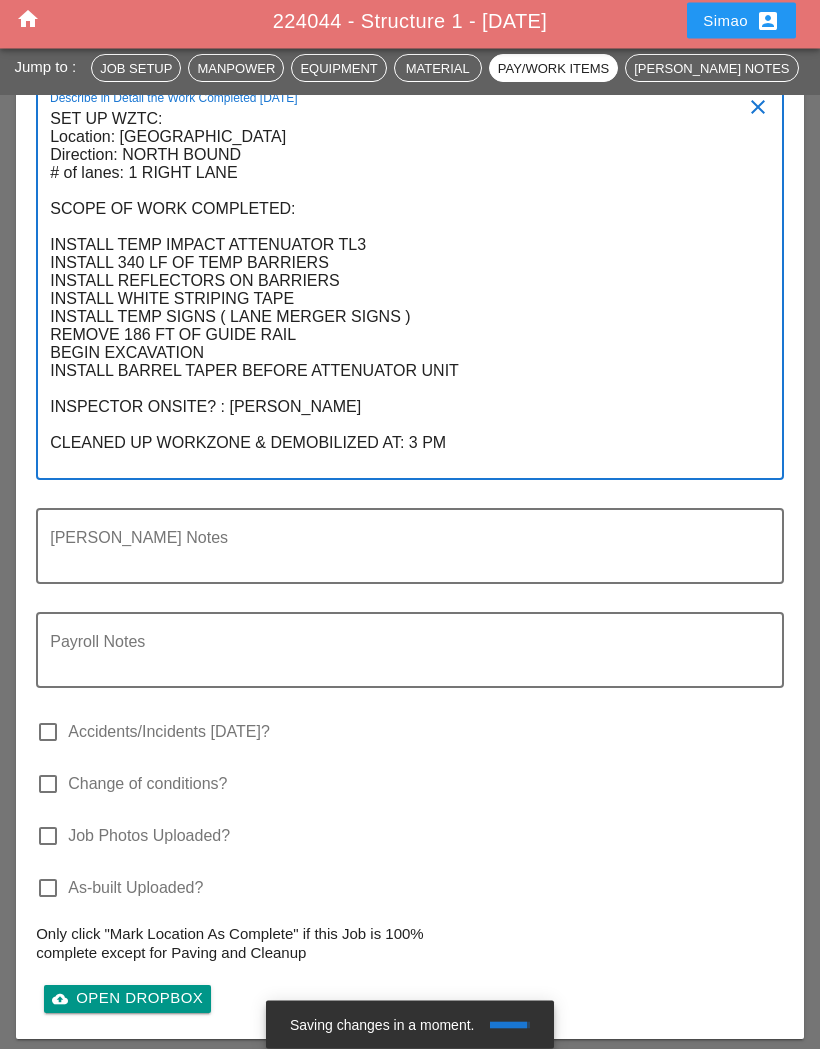 click on "SET UP WZTC:
Location: CROSS BRONX EXPRESSWAY
Direction: NORTH BOUND
# of lanes: 1 RIGHT LANE
SCOPE OF WORK COMPLETED:
INSTALL TEMP IMPACT ATTENUATOR TL3
INSTALL 340 LF OF TEMP BARRIERS
INSTALL REFLECTORS ON BARRIERS
INSTALL WHITE STRIPING TAPE
INSTALL TEMP SIGNS ( LANE MERGER SIGNS )
REMOVE 186 FT OF GUIDE RAIL
BEGIN EXCAVATION
INSTALL BARREL TAPER BEFORE ATTENUATOR UNIT
INSPECTOR ONSITE? : MYAT THU
CLEANED UP WORKZONE & DEMOBILIZED AT: 3 PM" at bounding box center (402, 298) 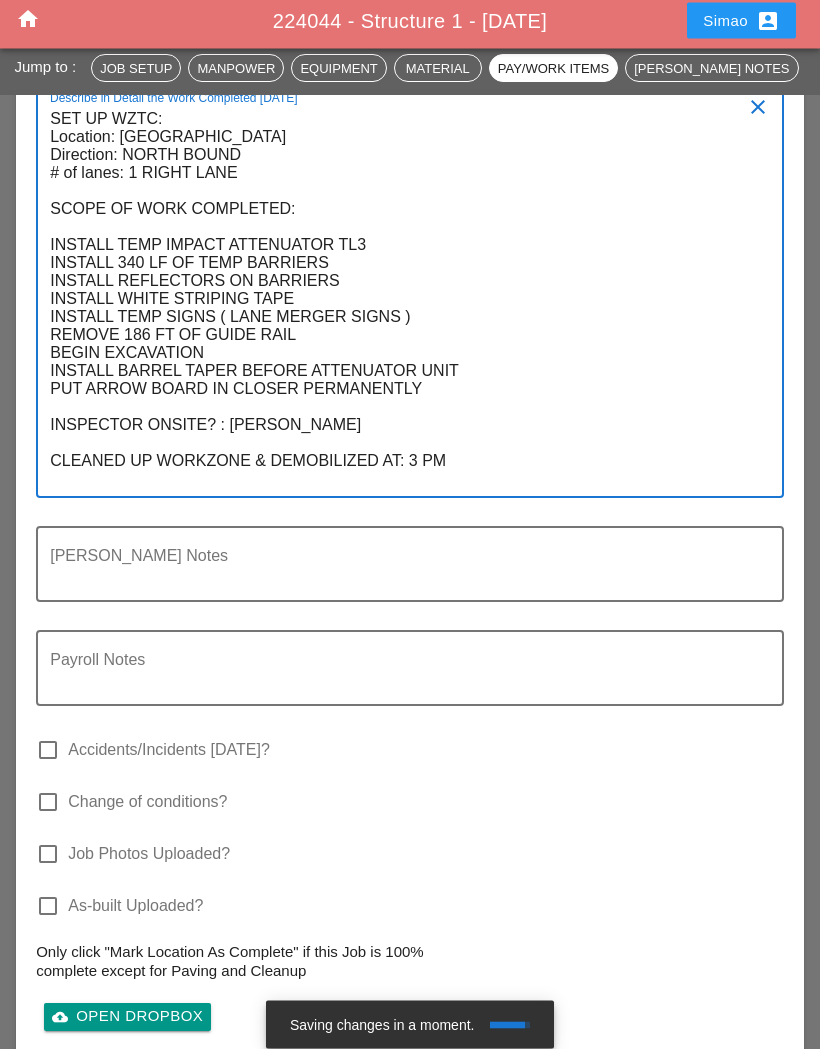 scroll, scrollTop: 0, scrollLeft: 0, axis: both 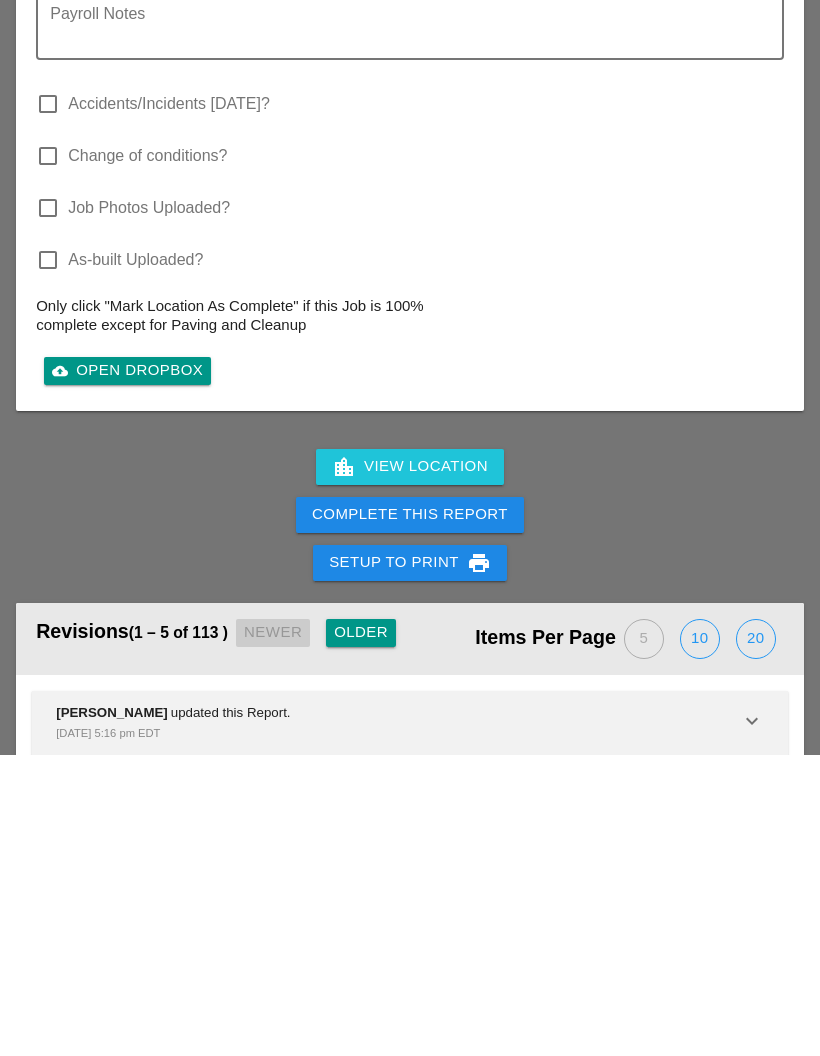 type on "SET UP WZTC:
Location: CROSS BRONX EXPRESSWAY
Direction: NORTH BOUND
# of lanes: 1 RIGHT LANE
SCOPE OF WORK COMPLETED:
INSTALL TEMP IMPACT ATTENUATOR TL3
INSTALL 340 LF OF TEMP BARRIERS
INSTALL REFLECTORS ON BARRIERS
INSTALL WHITE STRIPING TAPE
INSTALL TEMP SIGNS ( LANE MERGER SIGNS )
REMOVE 186 FT OF GUIDE RAIL
BEGIN EXCAVATION
INSTALL BARREL TAPER BEFORE ATTENUATOR UNIT
PUT ARROW BOARD IN CLOSER PERMANENTLY
INSPECTOR ONSITE? : MYAT THU
CLEANED UP WORKZONE & DEMOBILIZED AT: 3 PM" 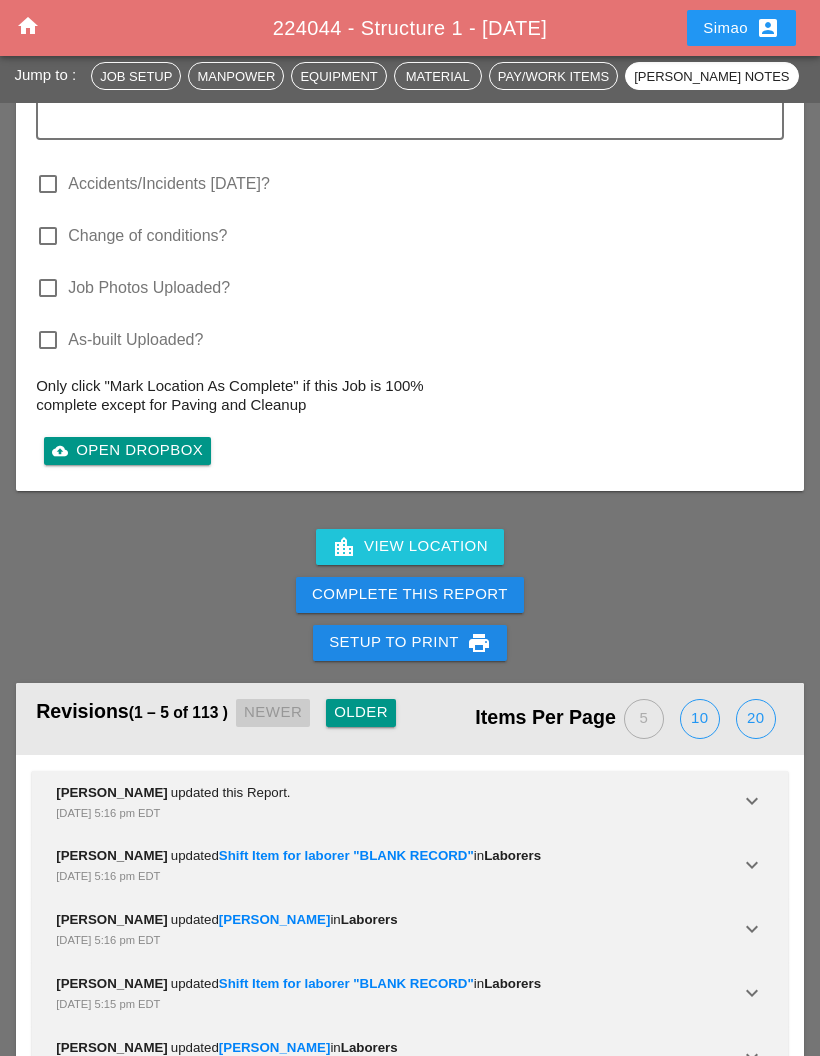 scroll, scrollTop: 5319, scrollLeft: 0, axis: vertical 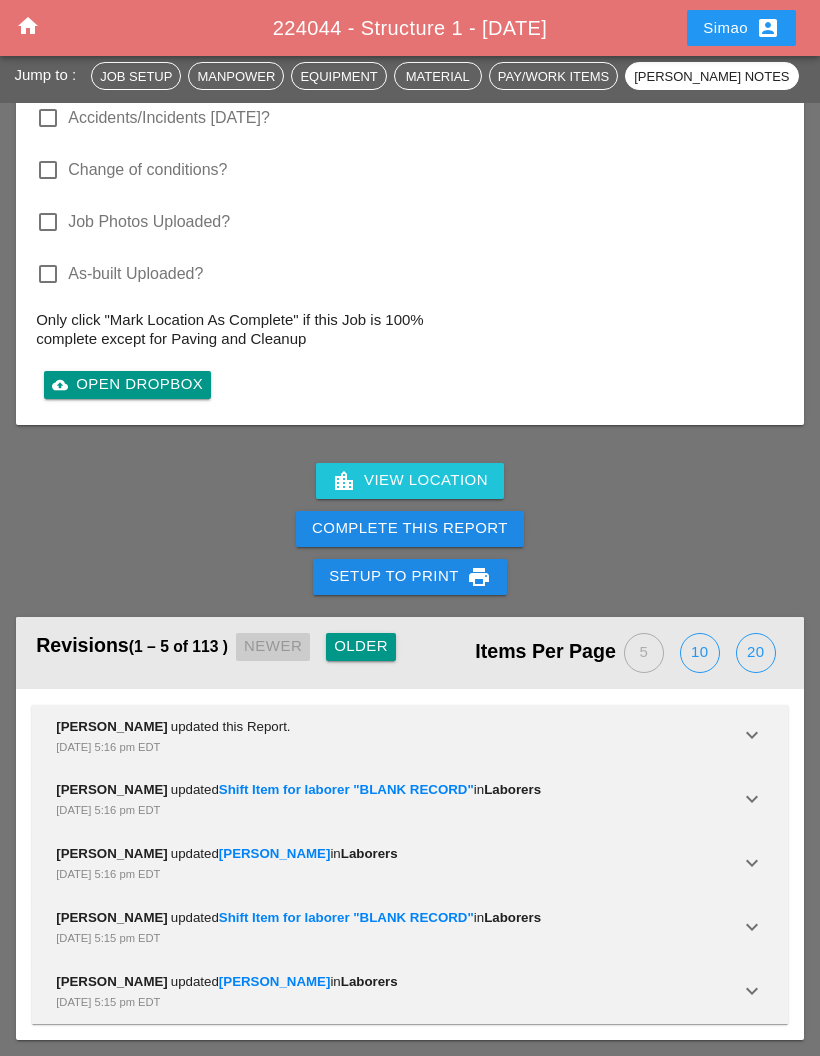 click at bounding box center (48, 222) 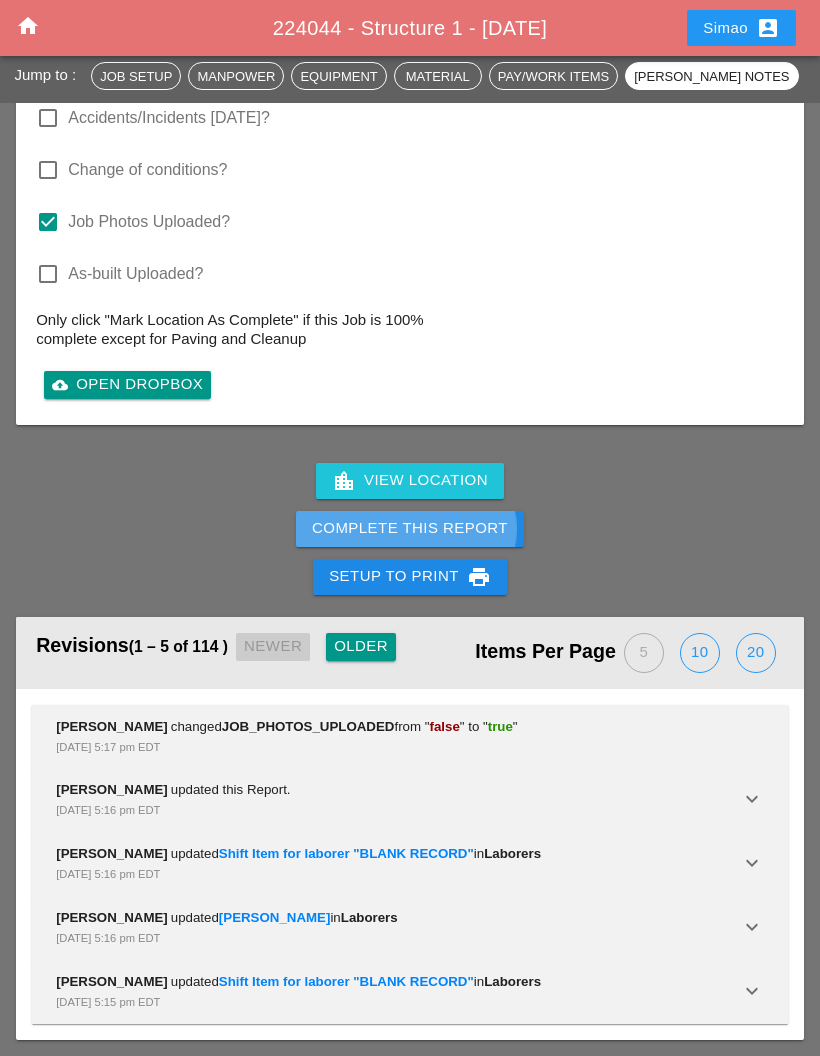 click on "Complete This Report" at bounding box center [410, 528] 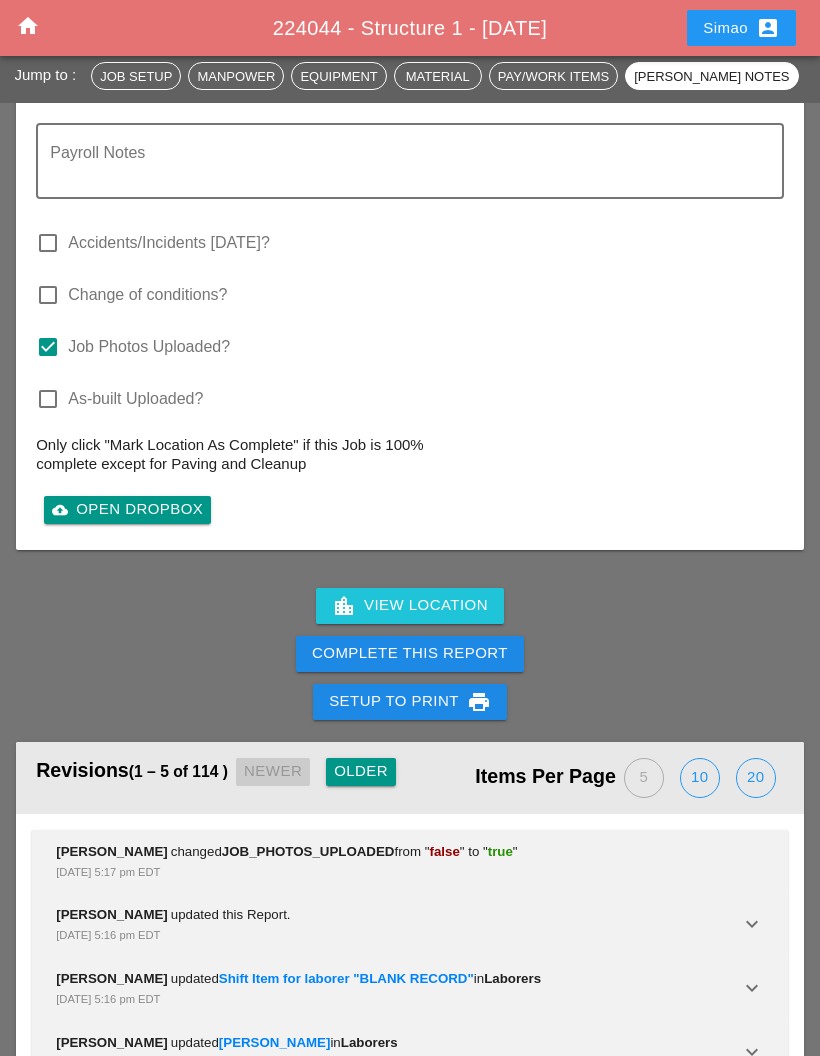 scroll, scrollTop: 5319, scrollLeft: 0, axis: vertical 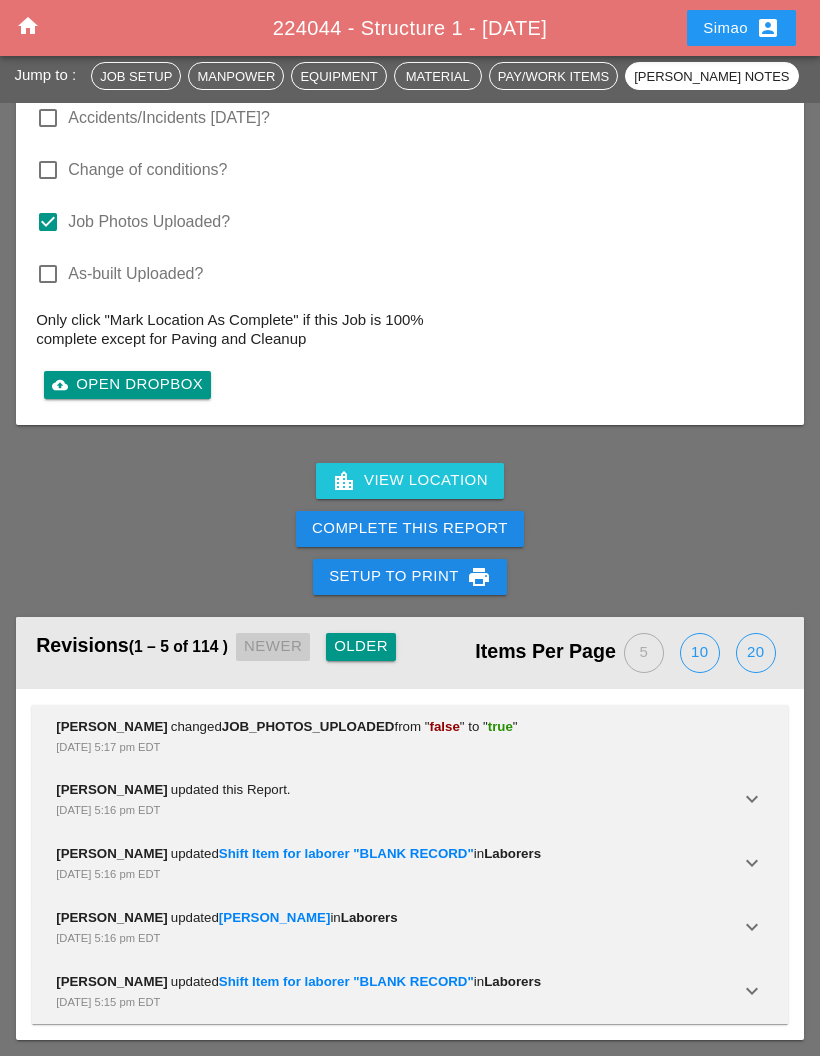 click on "Complete This Report" at bounding box center (410, 529) 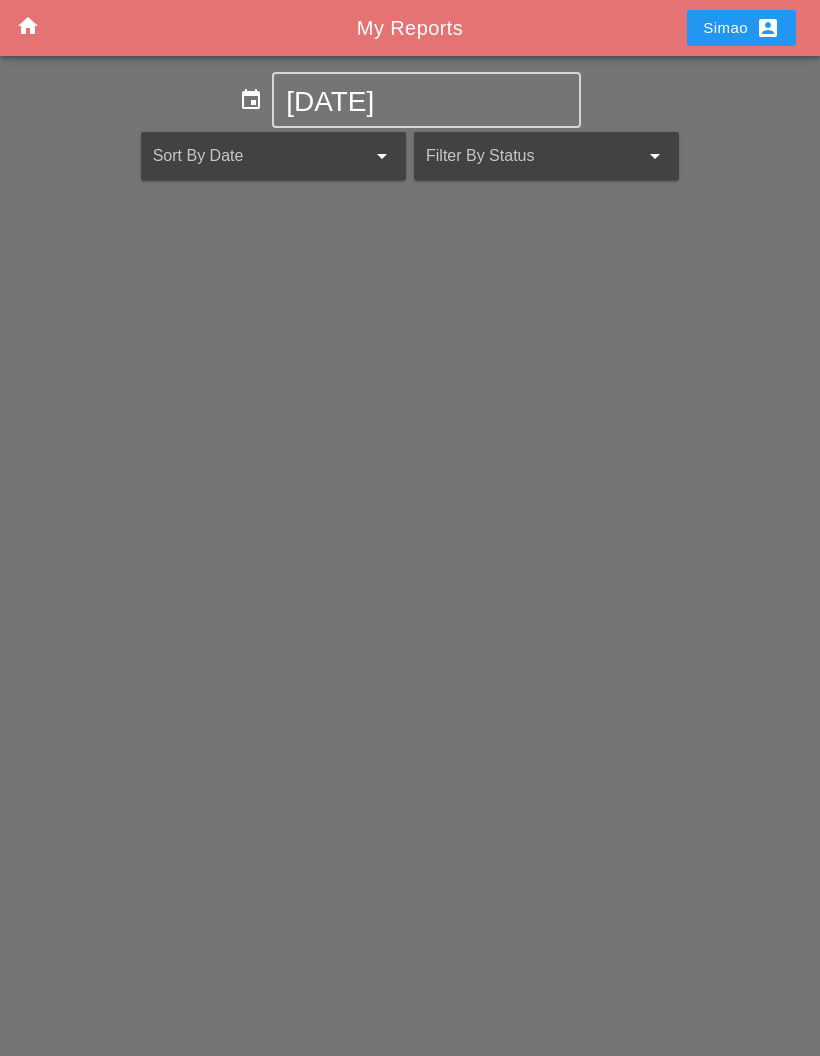 scroll, scrollTop: 80, scrollLeft: 0, axis: vertical 